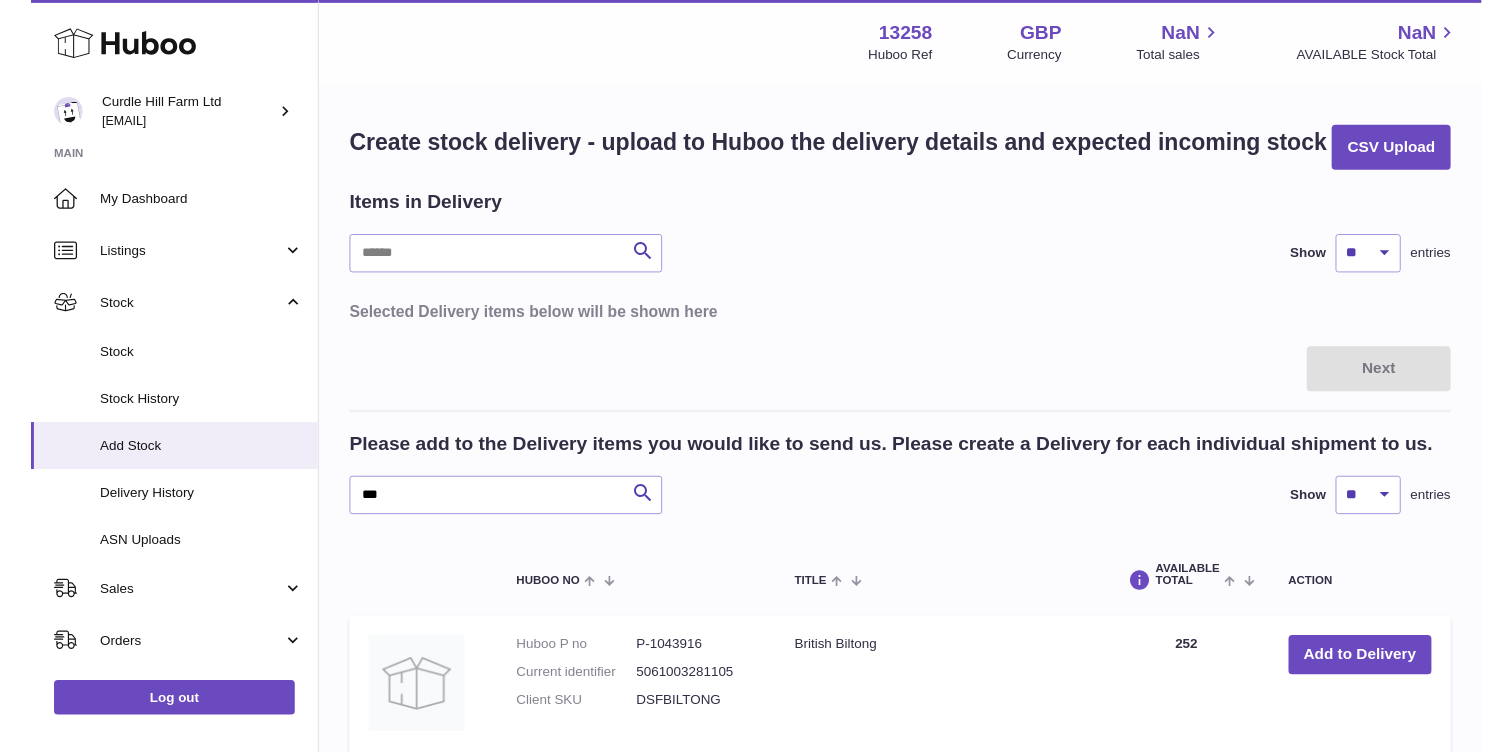 scroll, scrollTop: 66, scrollLeft: 0, axis: vertical 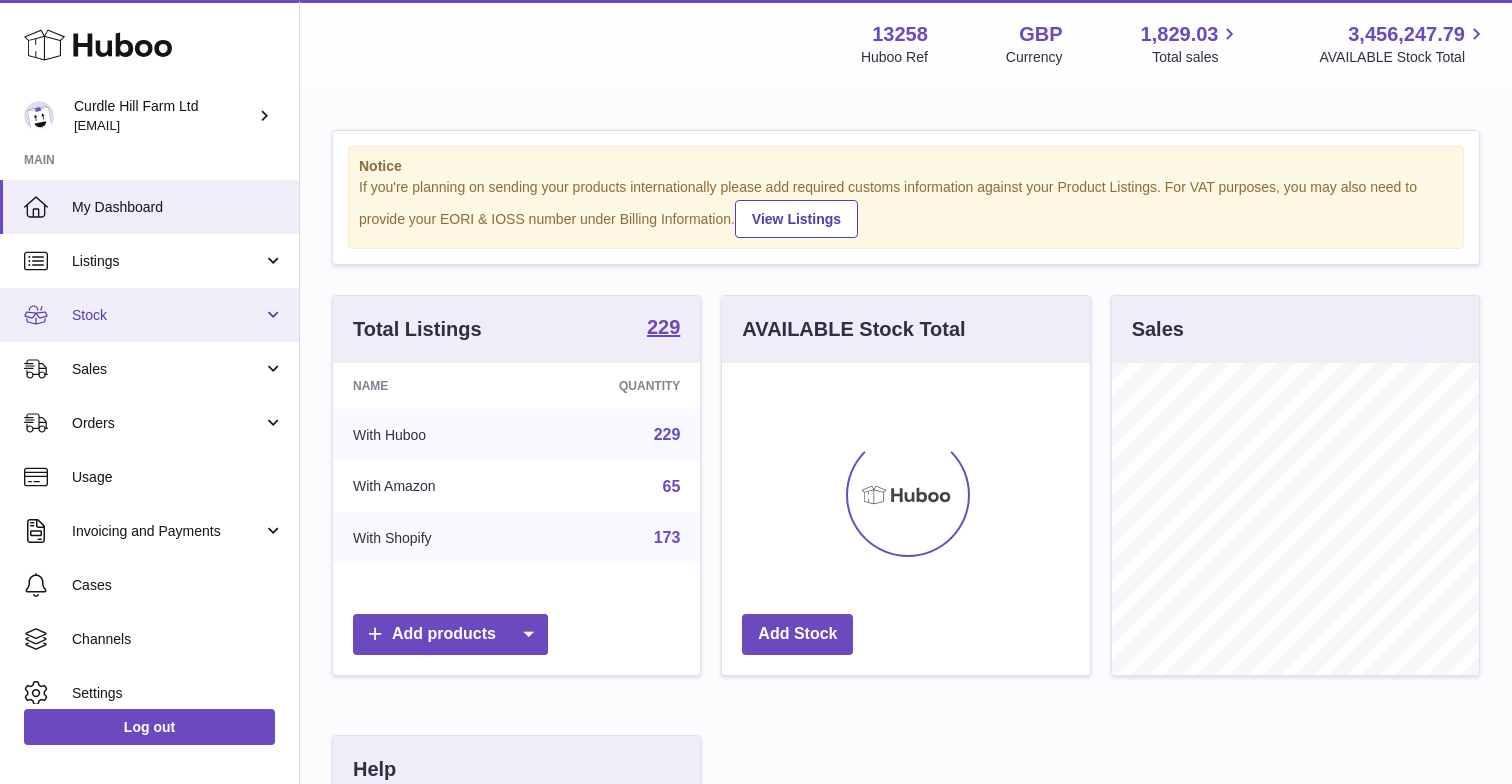click on "Stock" at bounding box center [149, 315] 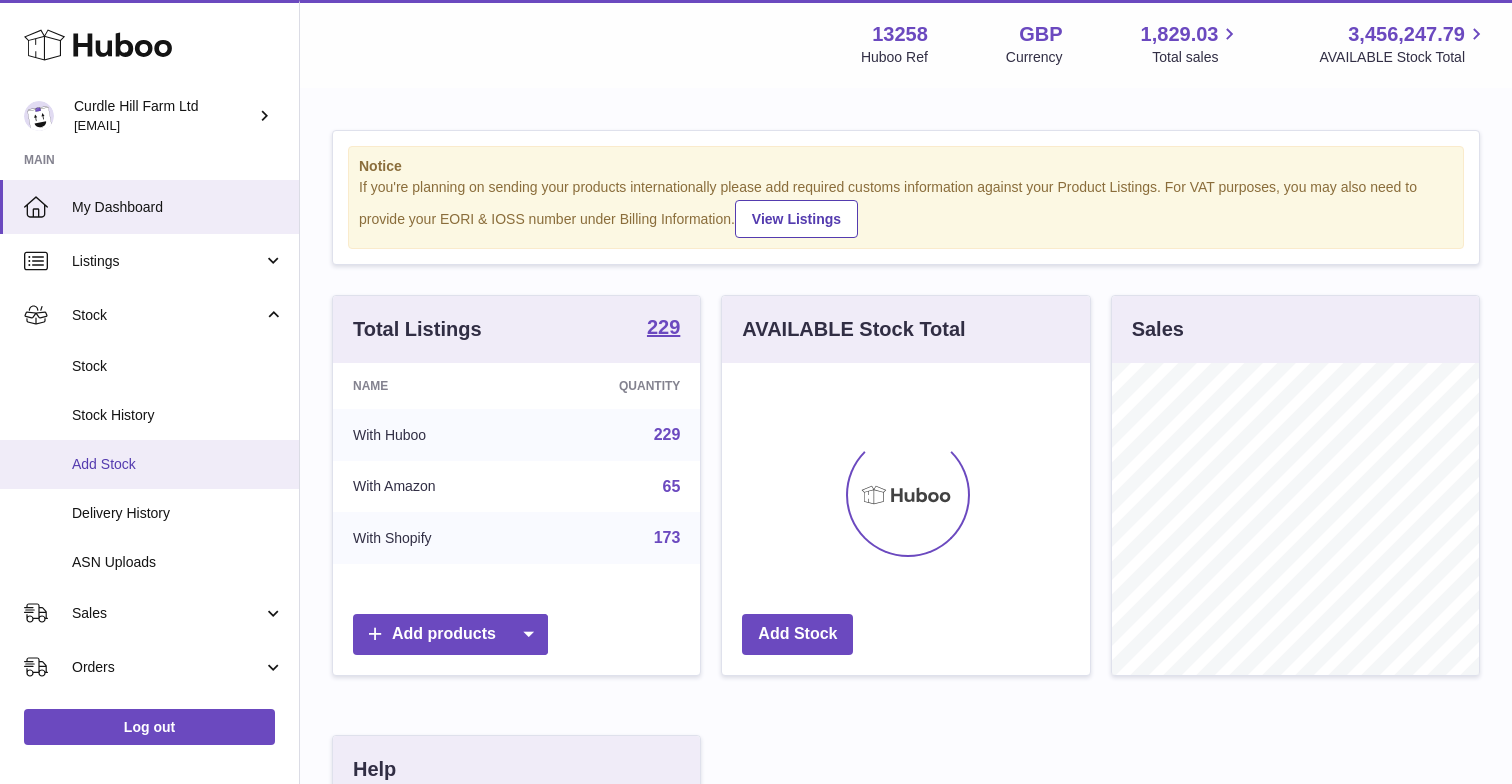 click on "Add Stock" at bounding box center [178, 464] 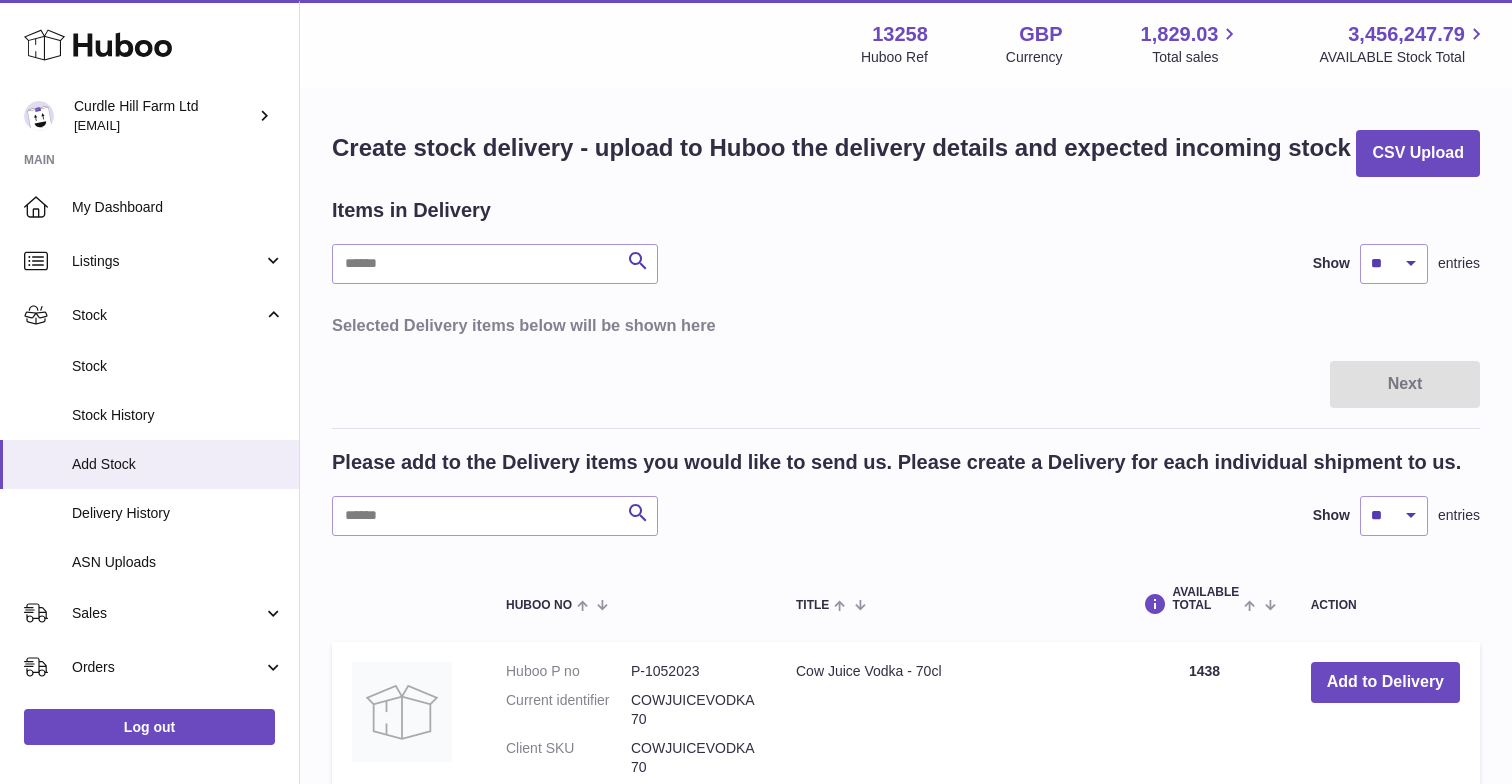 scroll, scrollTop: 0, scrollLeft: 0, axis: both 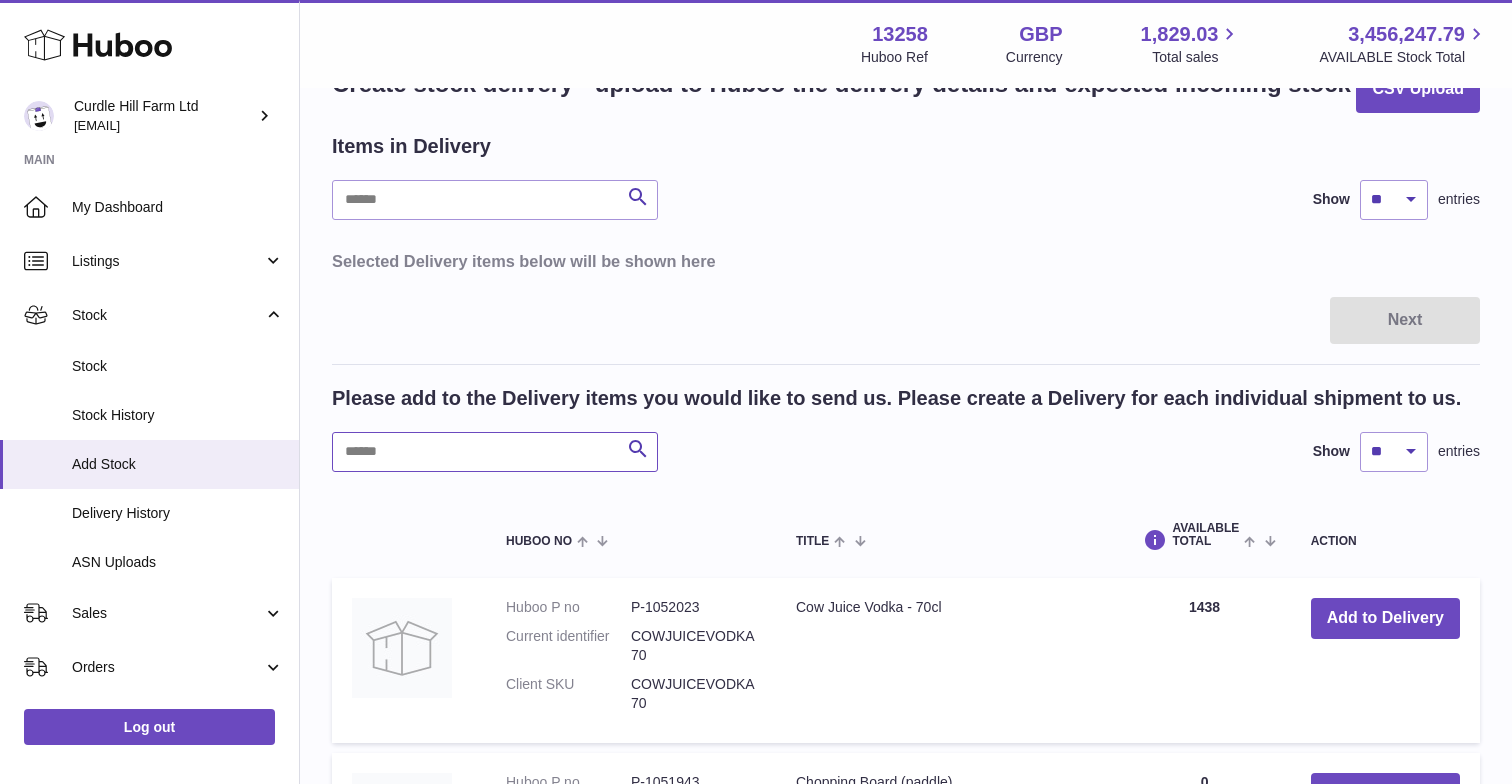 click at bounding box center (495, 452) 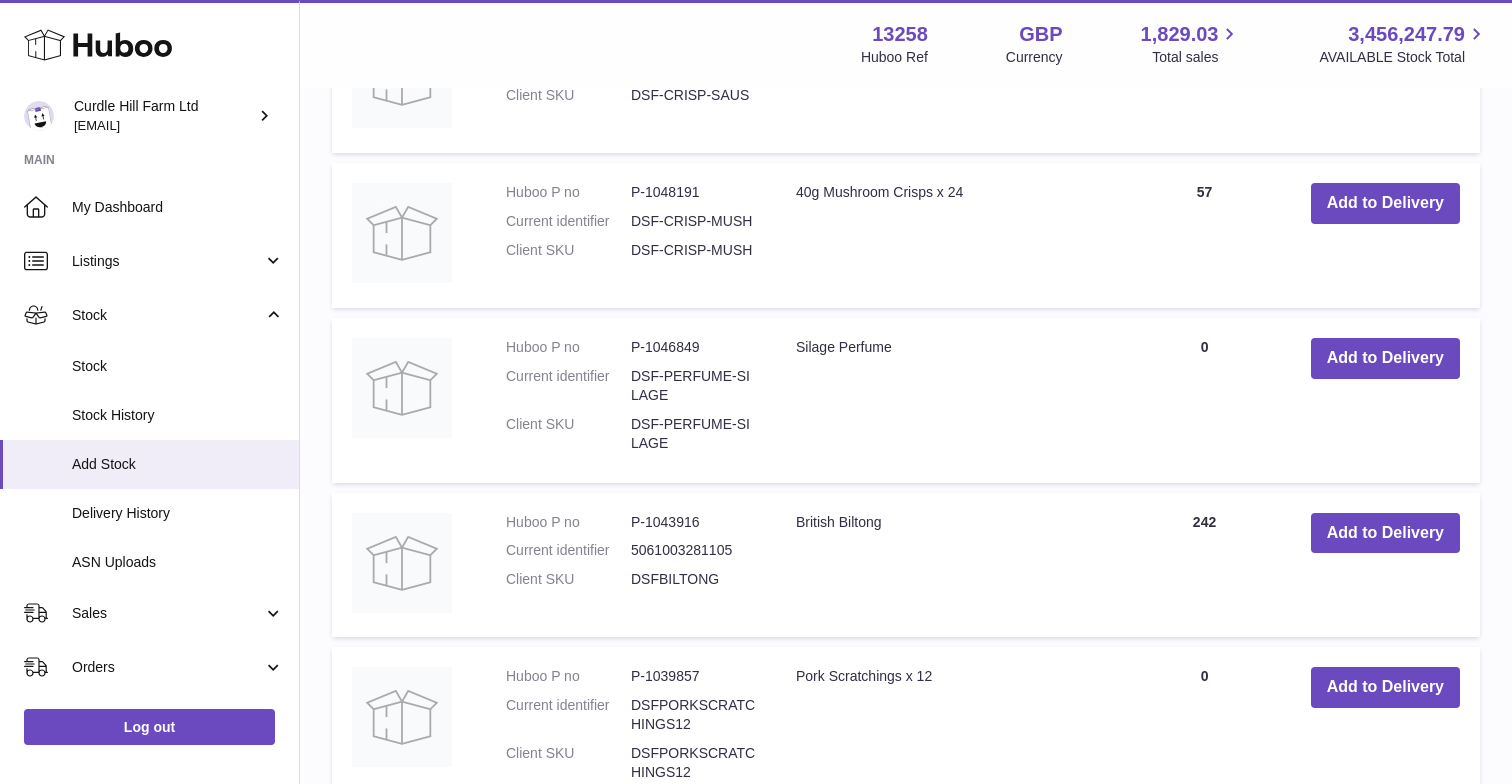 scroll, scrollTop: 1119, scrollLeft: 0, axis: vertical 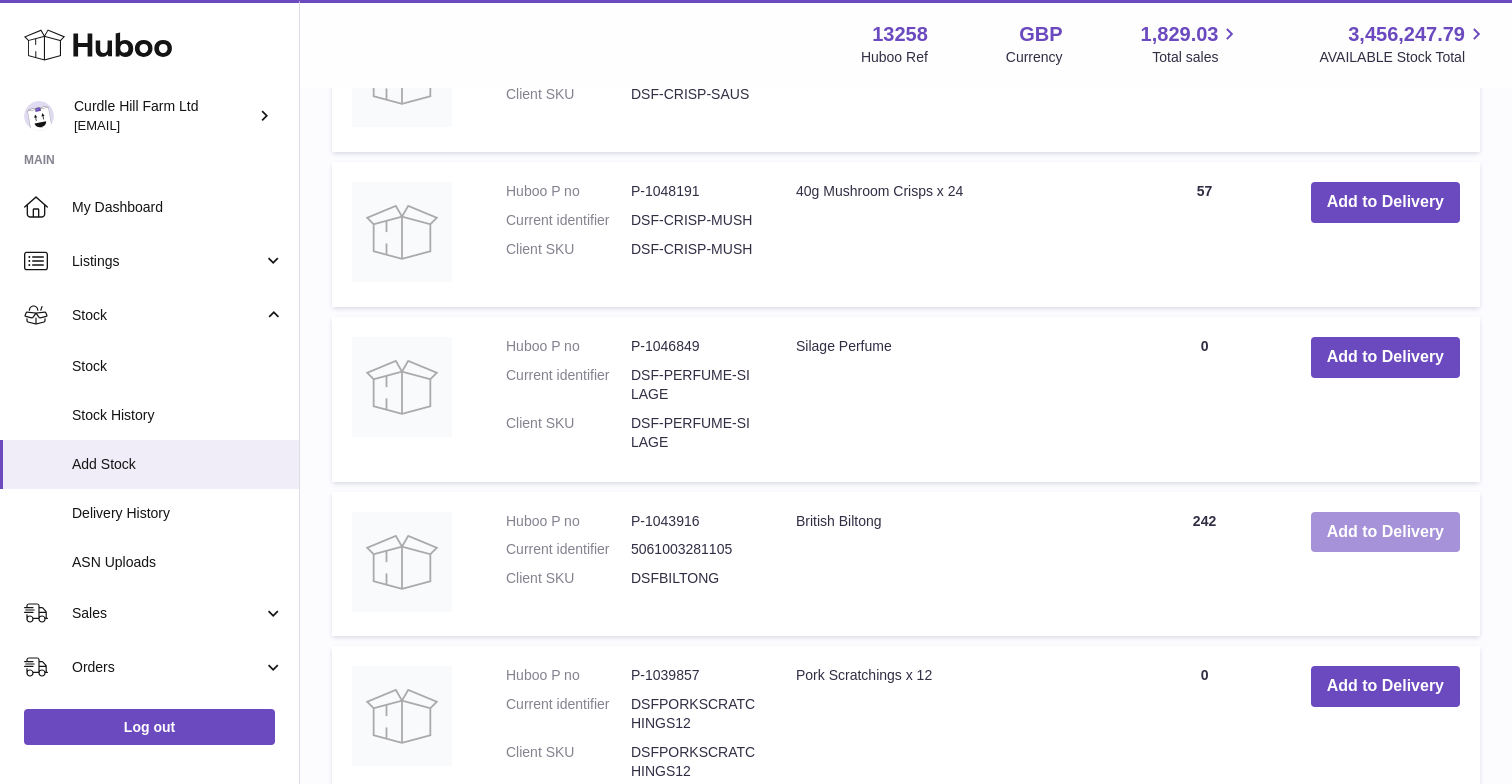 click on "Add to Delivery" at bounding box center (1385, 532) 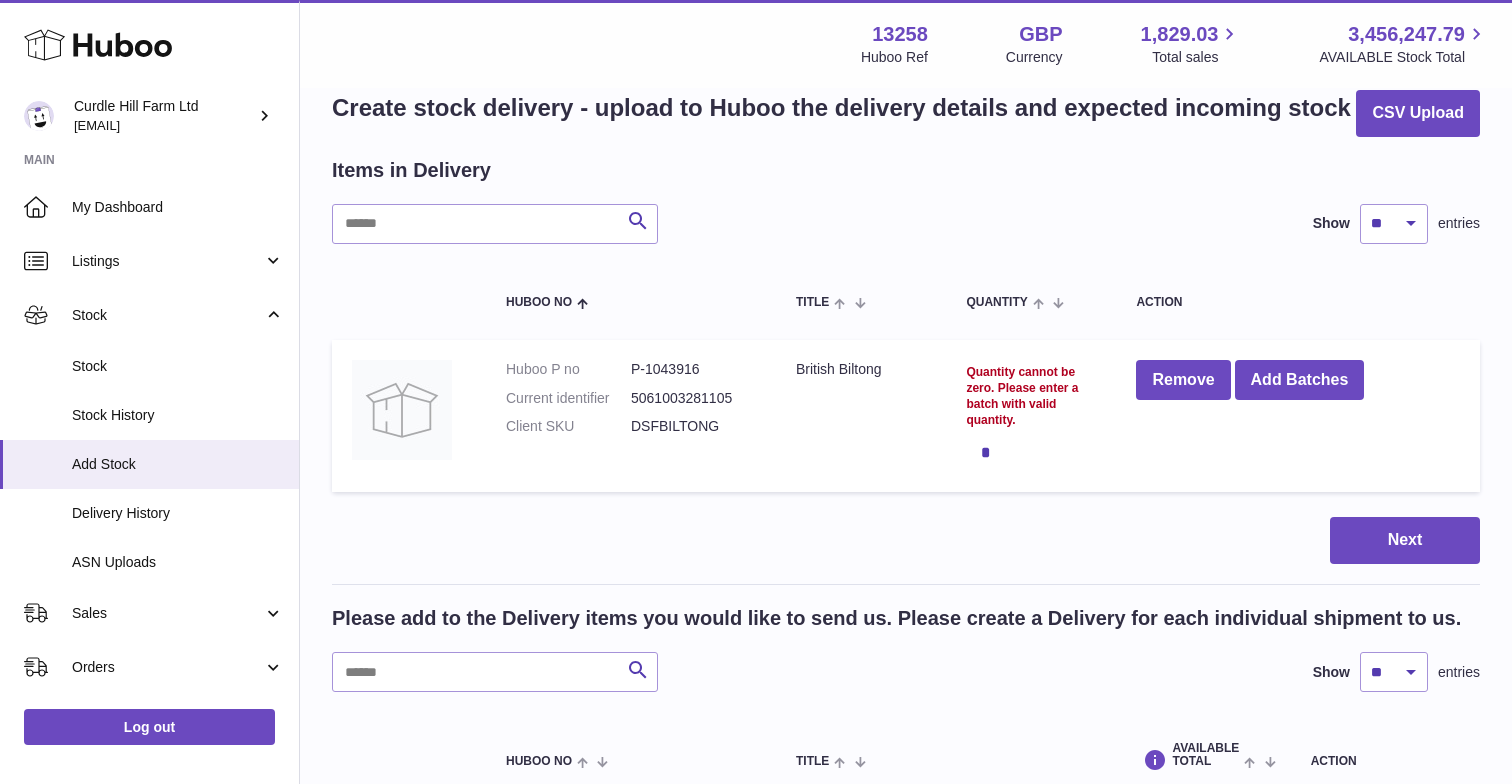 scroll, scrollTop: 43, scrollLeft: 0, axis: vertical 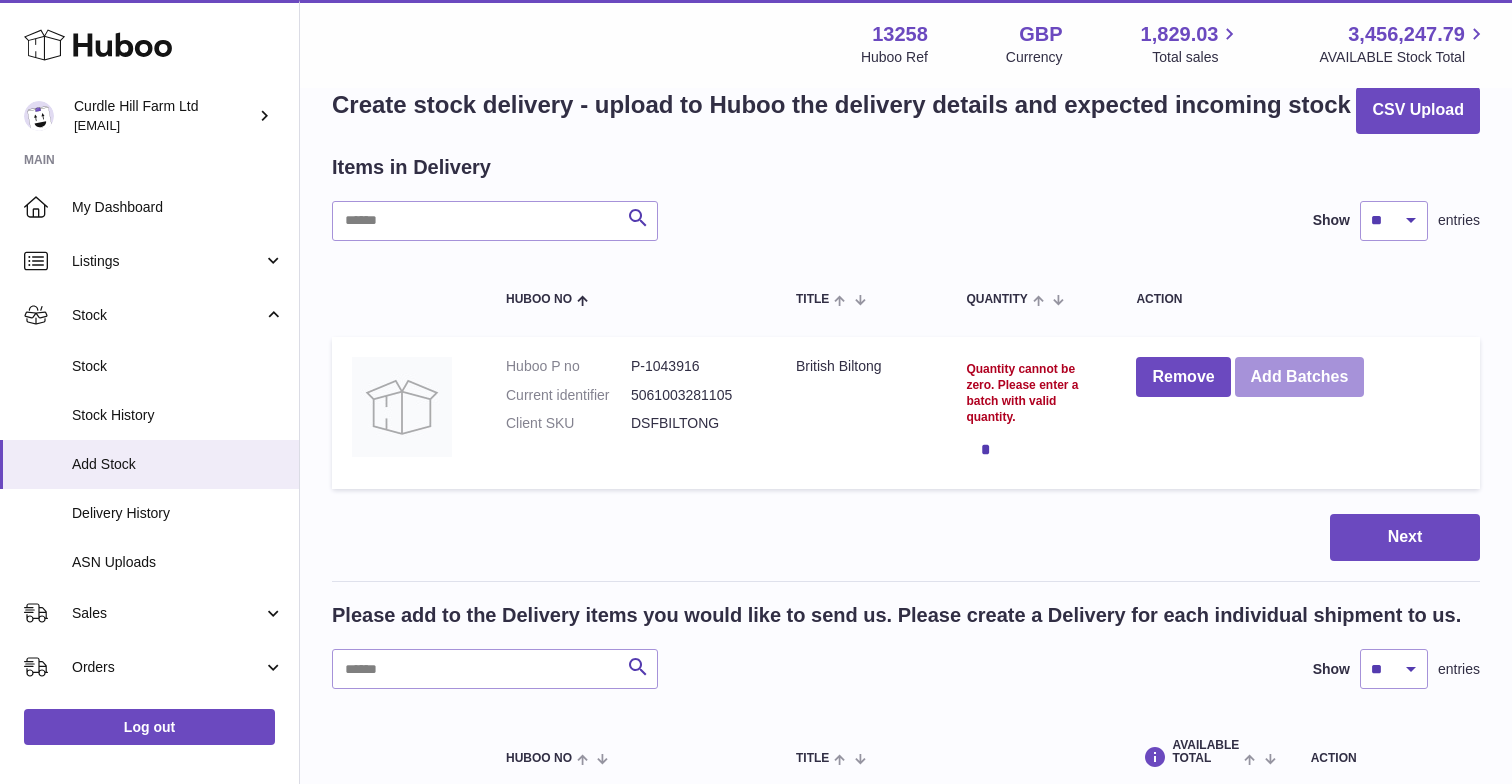 click on "Add Batches" at bounding box center [1300, 377] 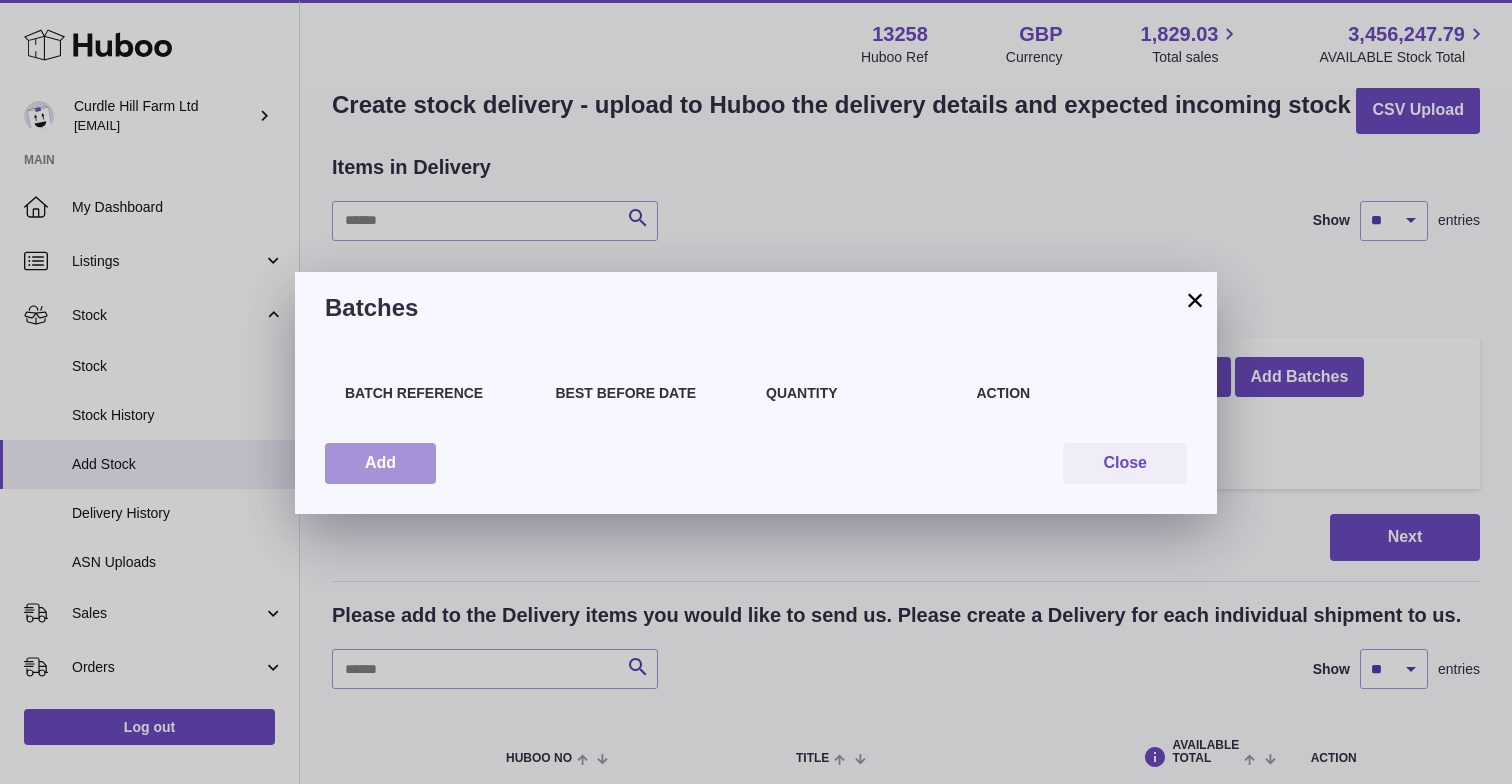 click on "Add" at bounding box center [380, 463] 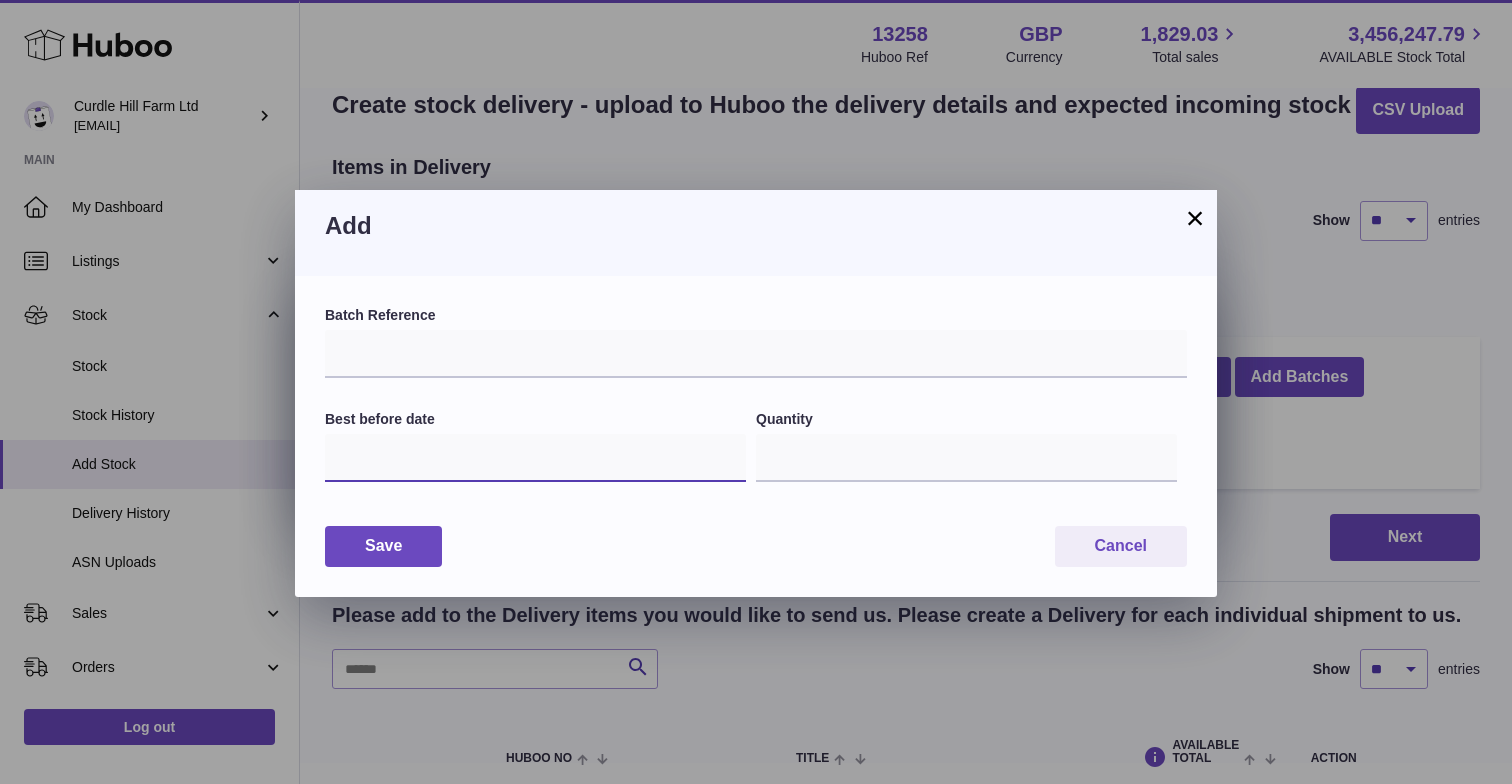 click at bounding box center [535, 458] 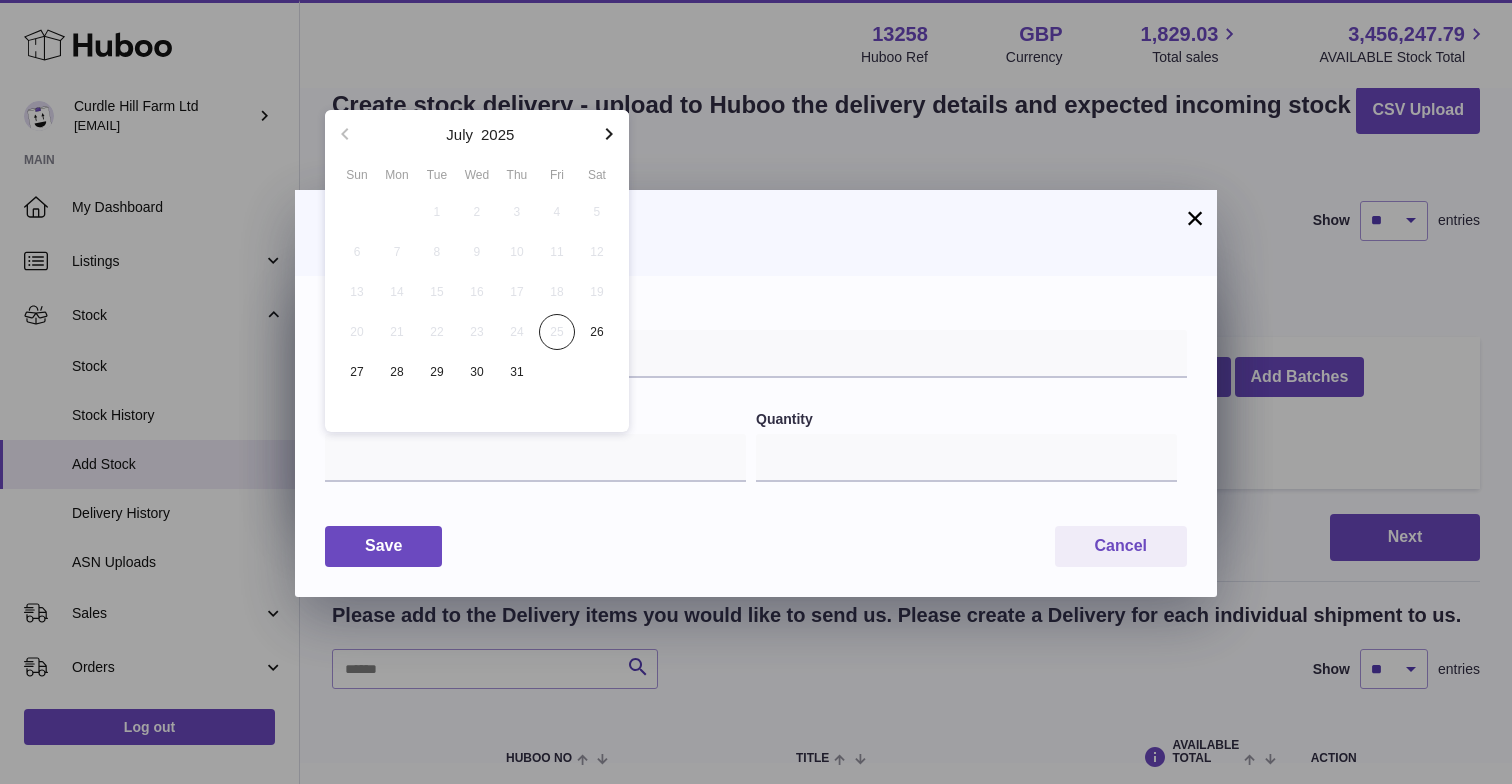 click on "Batch Reference
Best before date
Quantity
*
Save
Cancel" at bounding box center [756, 436] 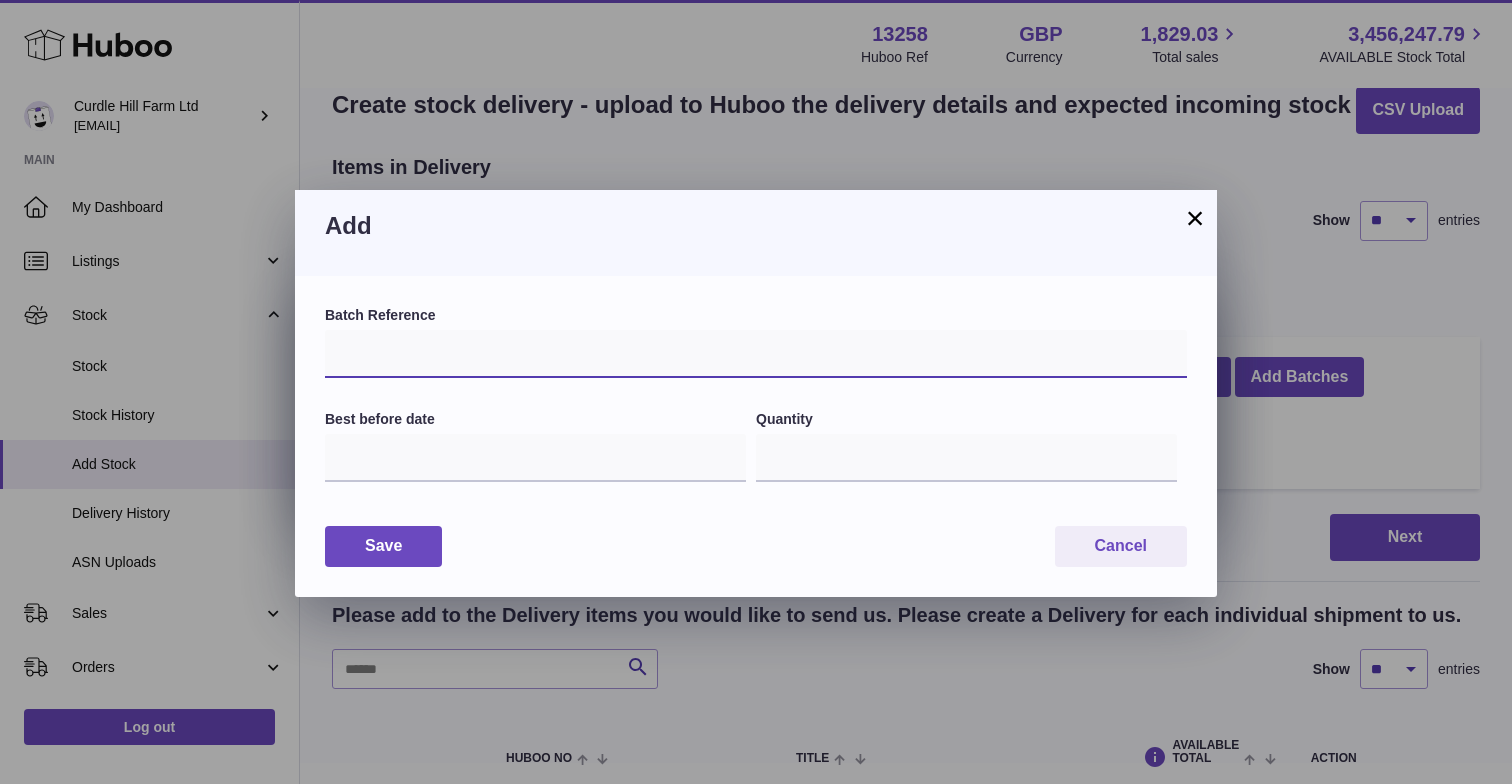 click at bounding box center [756, 354] 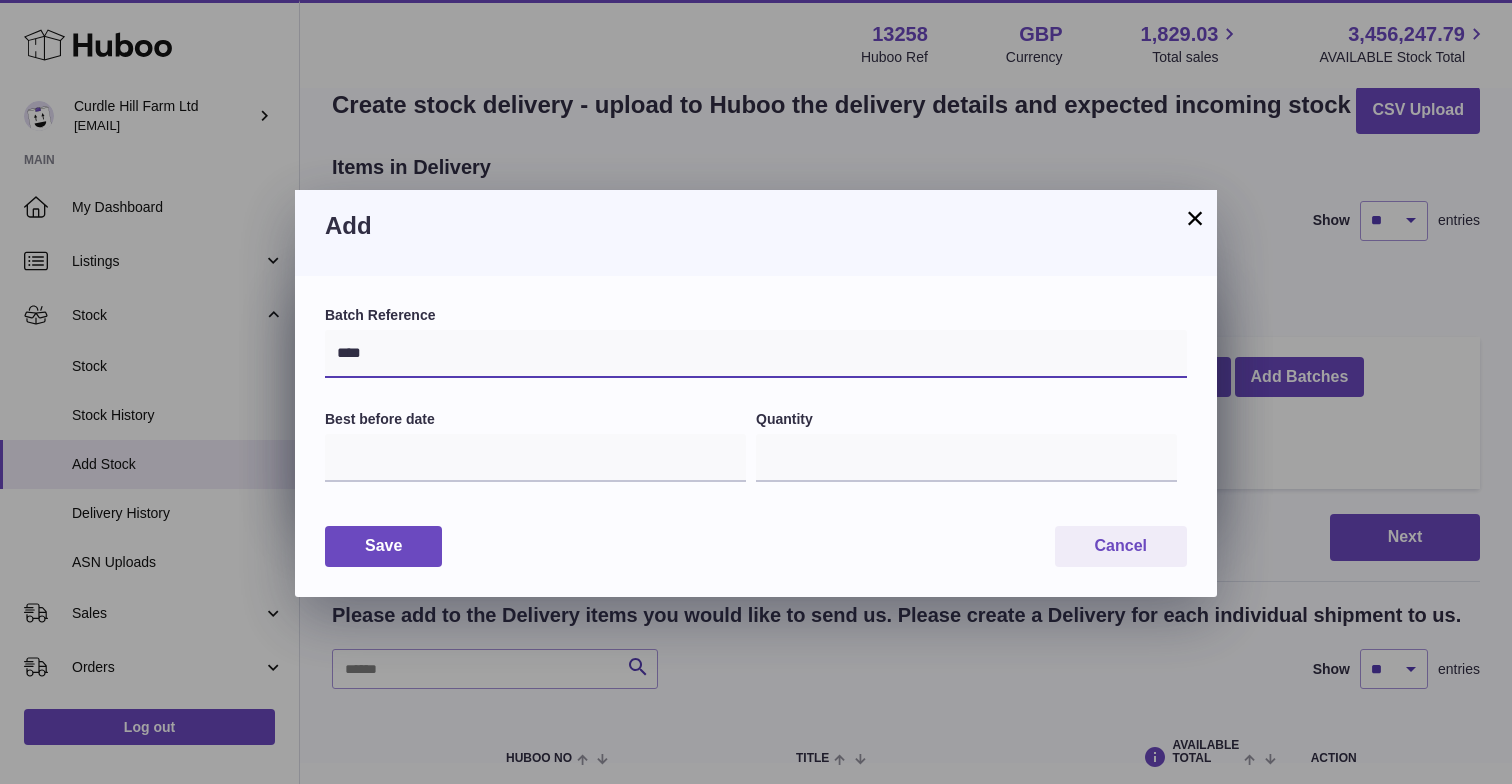 type on "****" 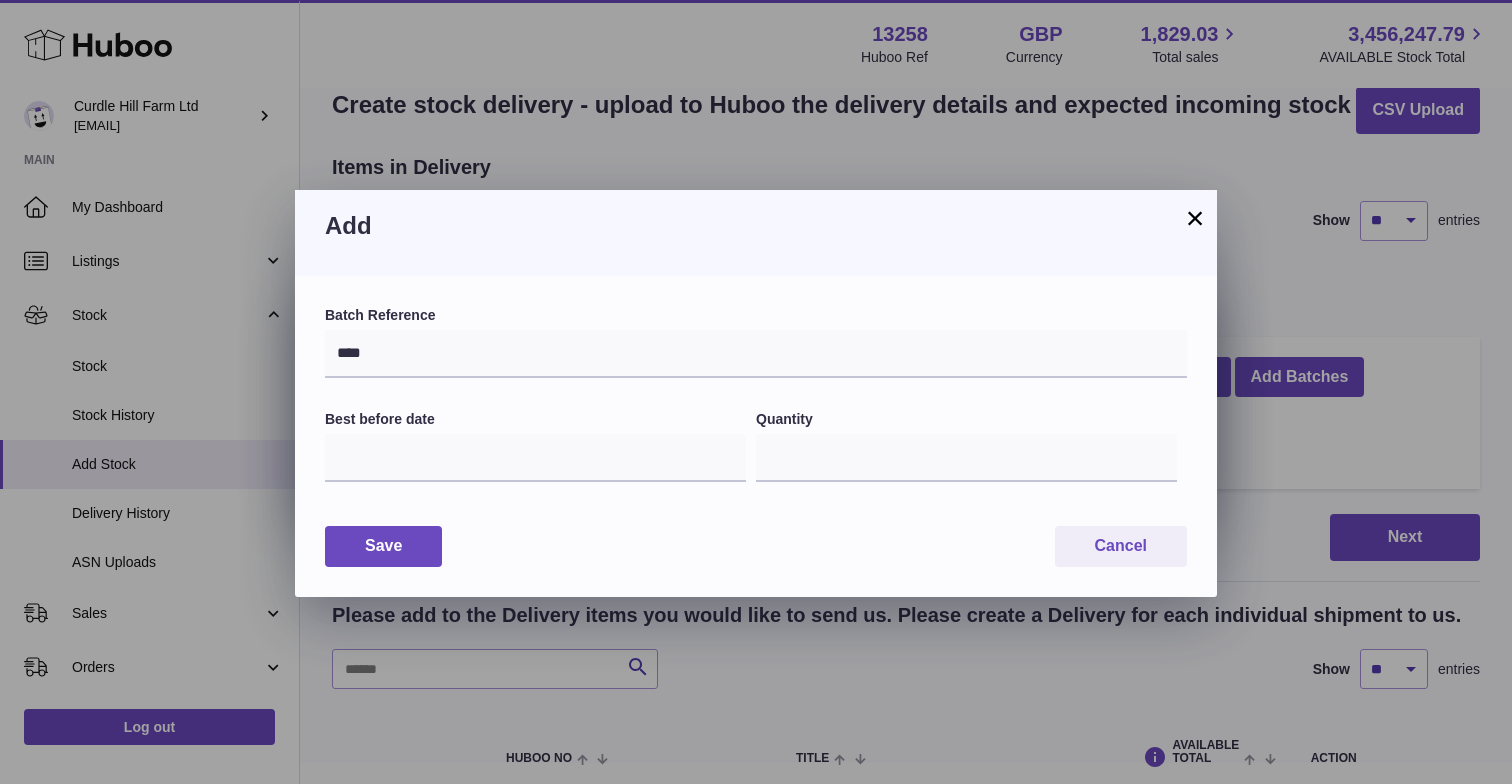 click on "Best before date" at bounding box center (540, 458) 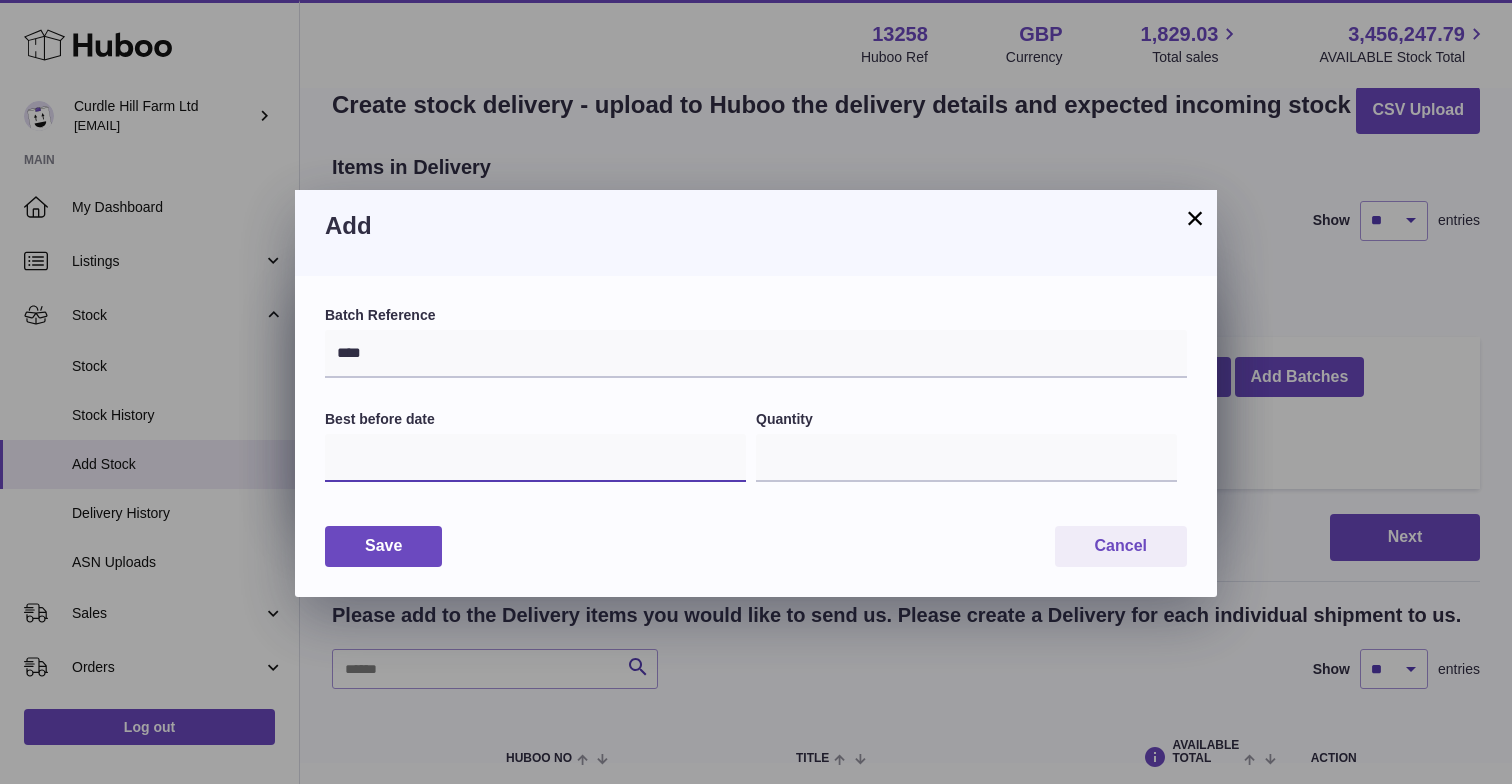 click at bounding box center (535, 458) 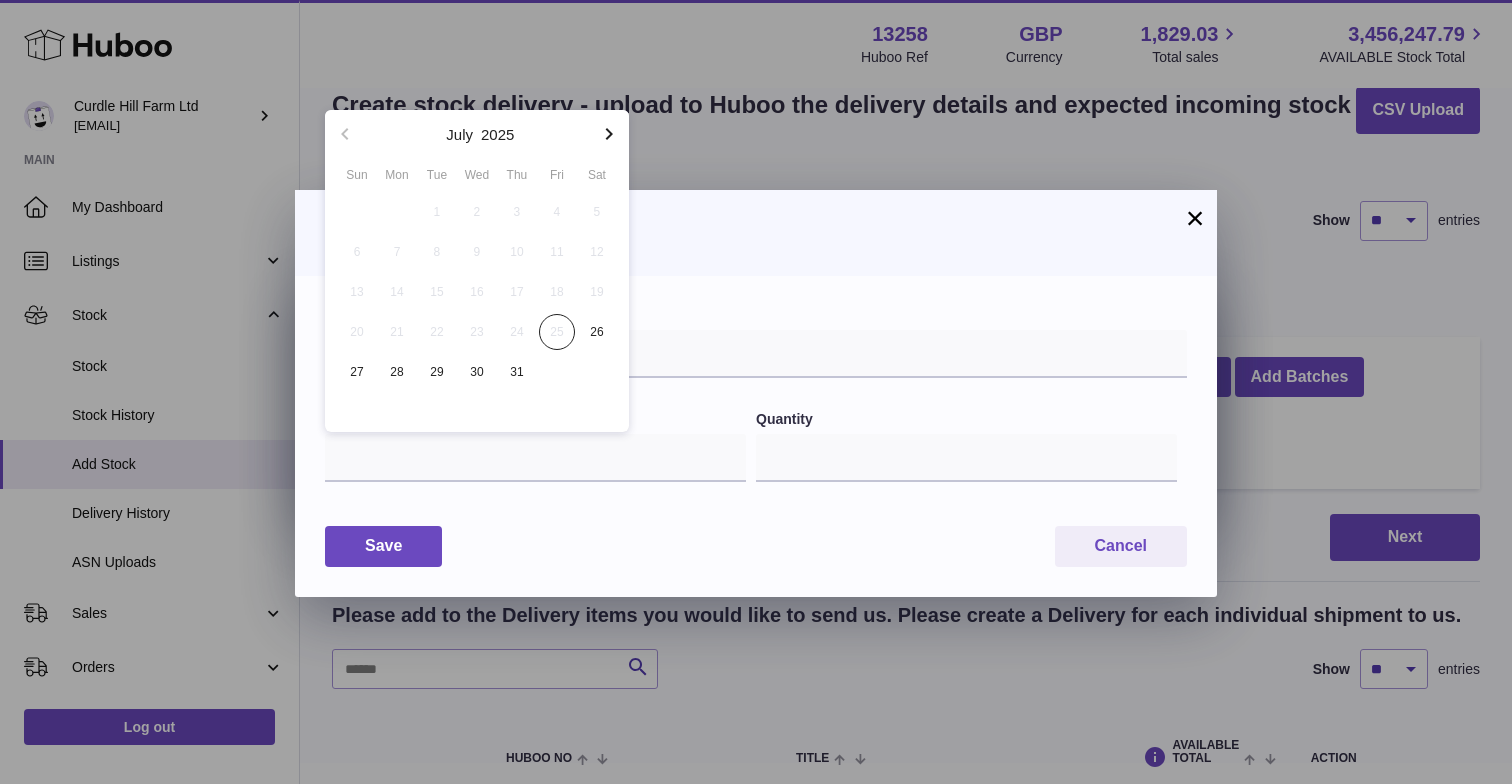 click 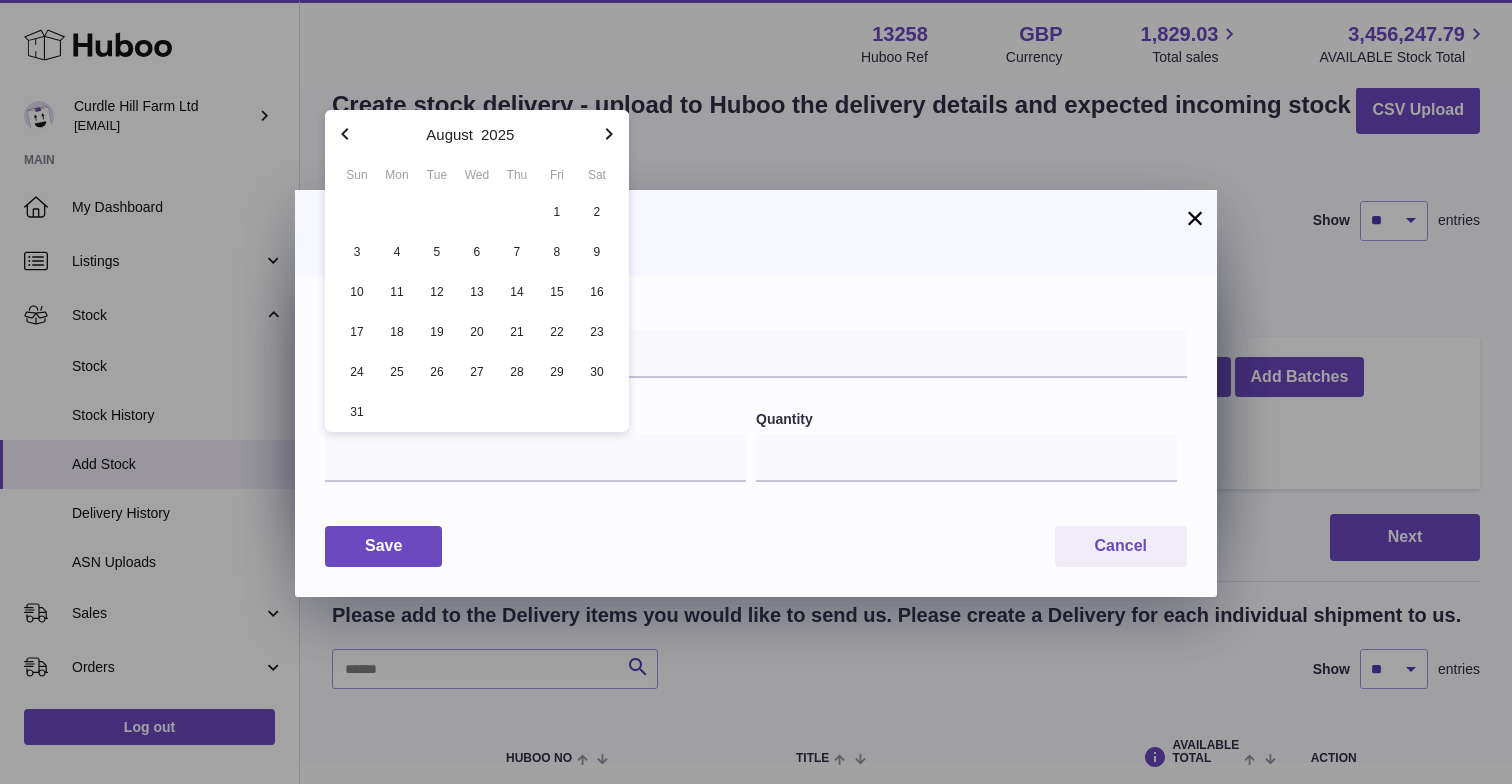 click 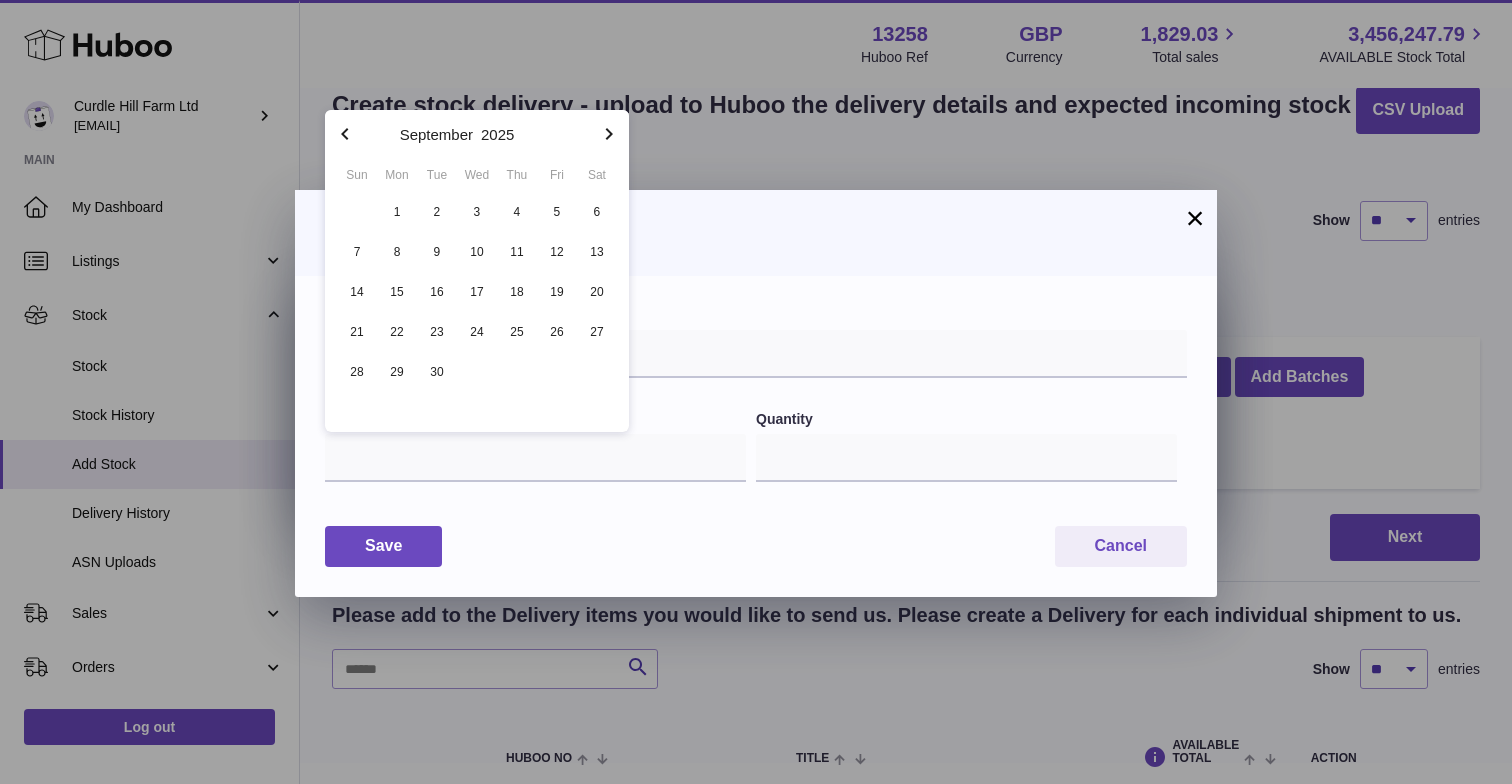 click 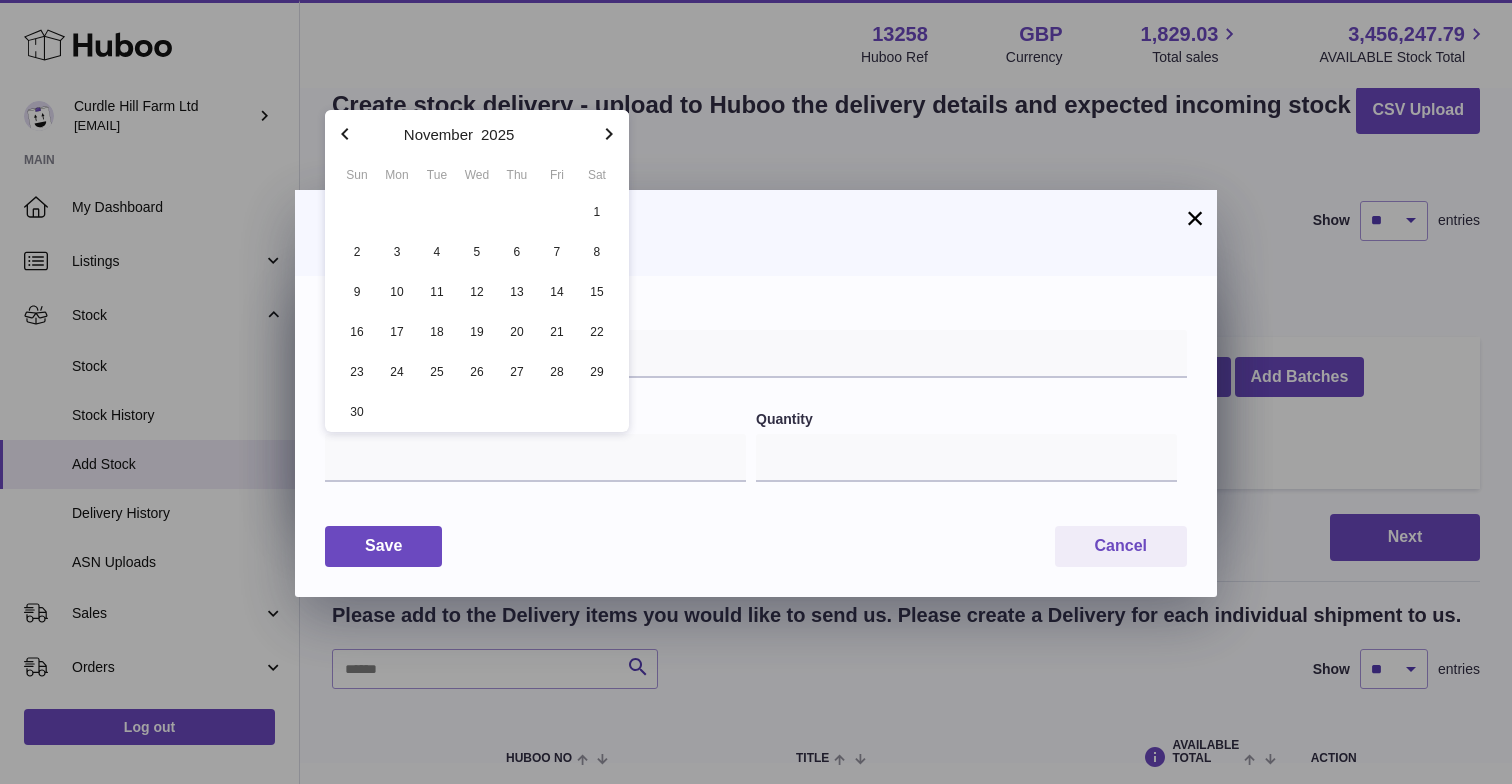 click 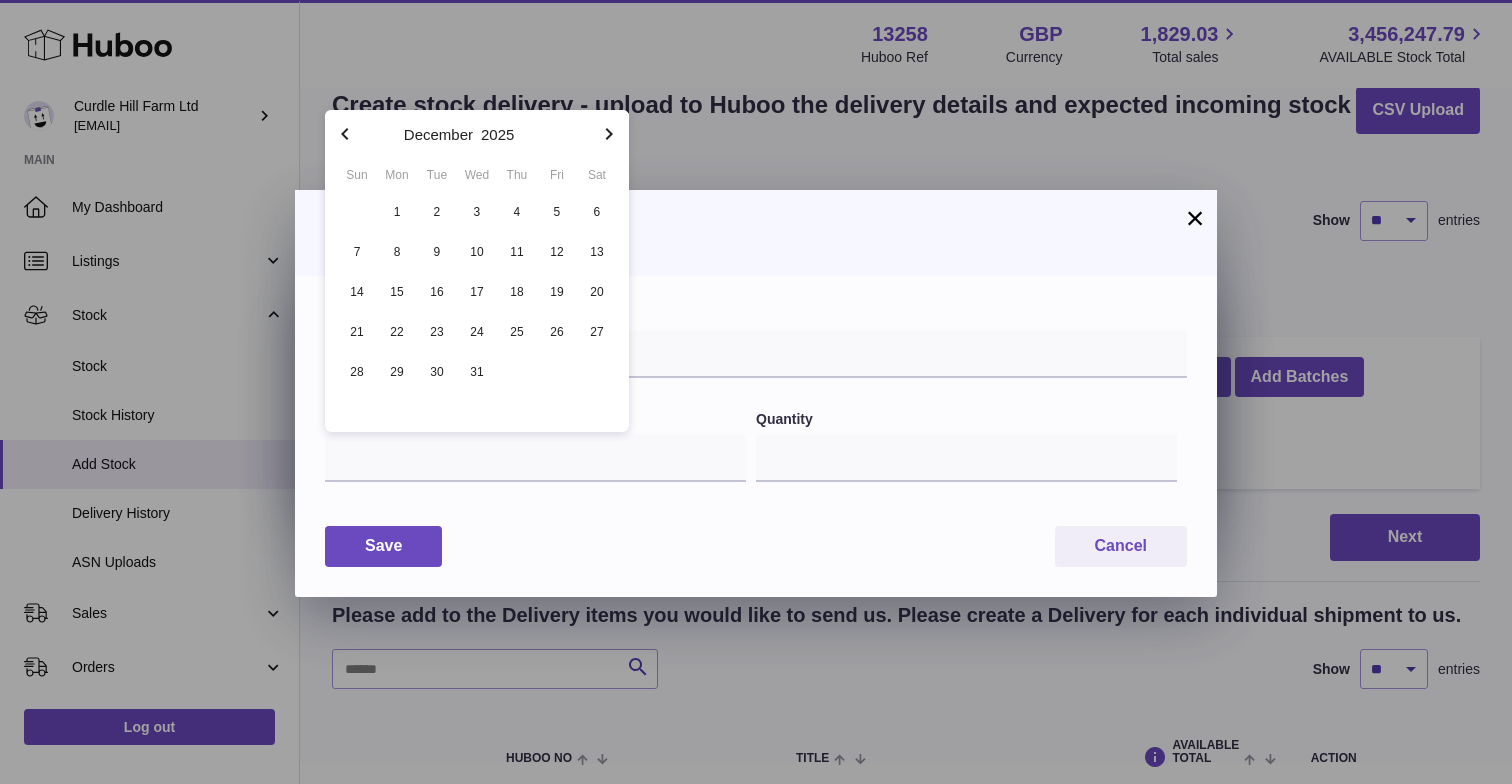 click 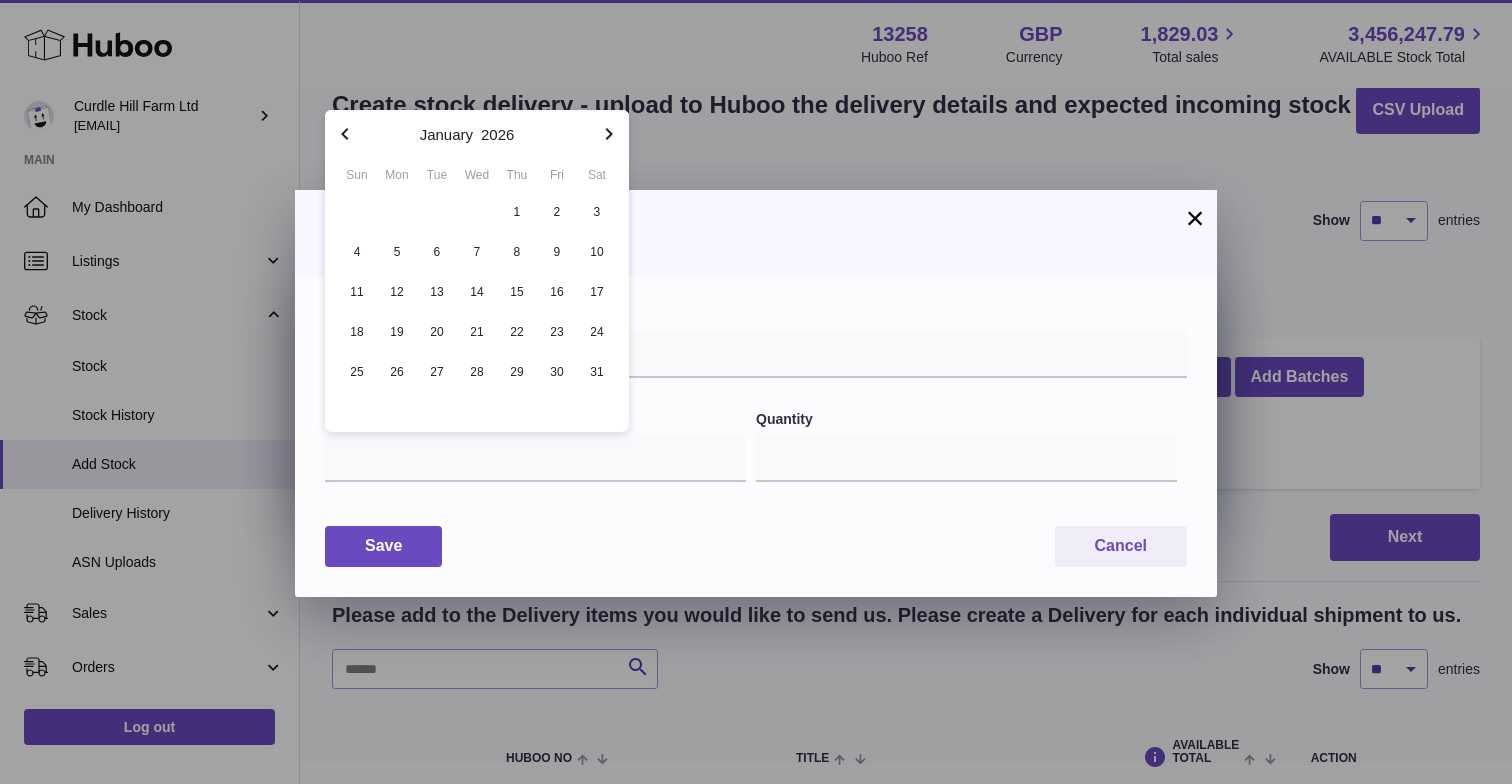click 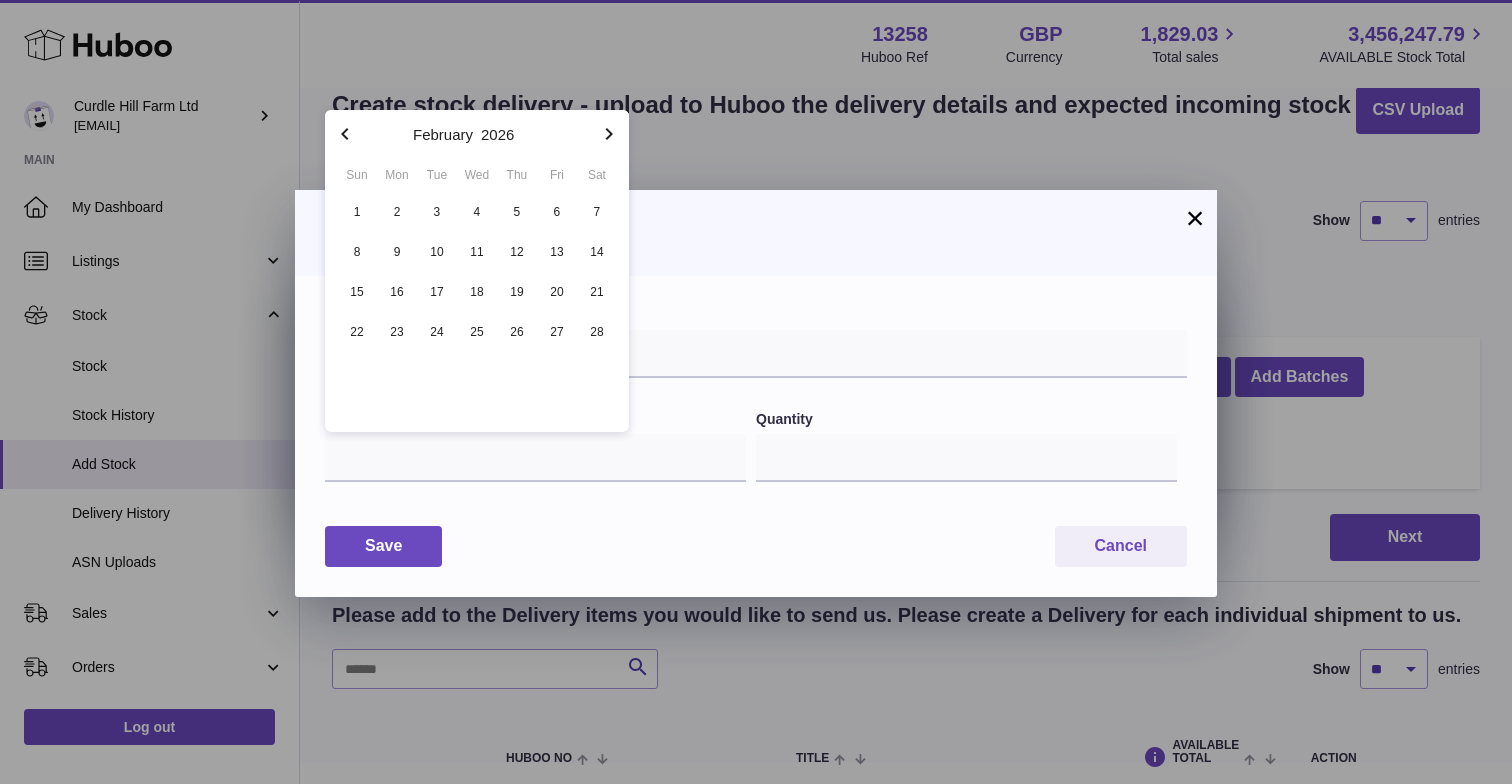 click 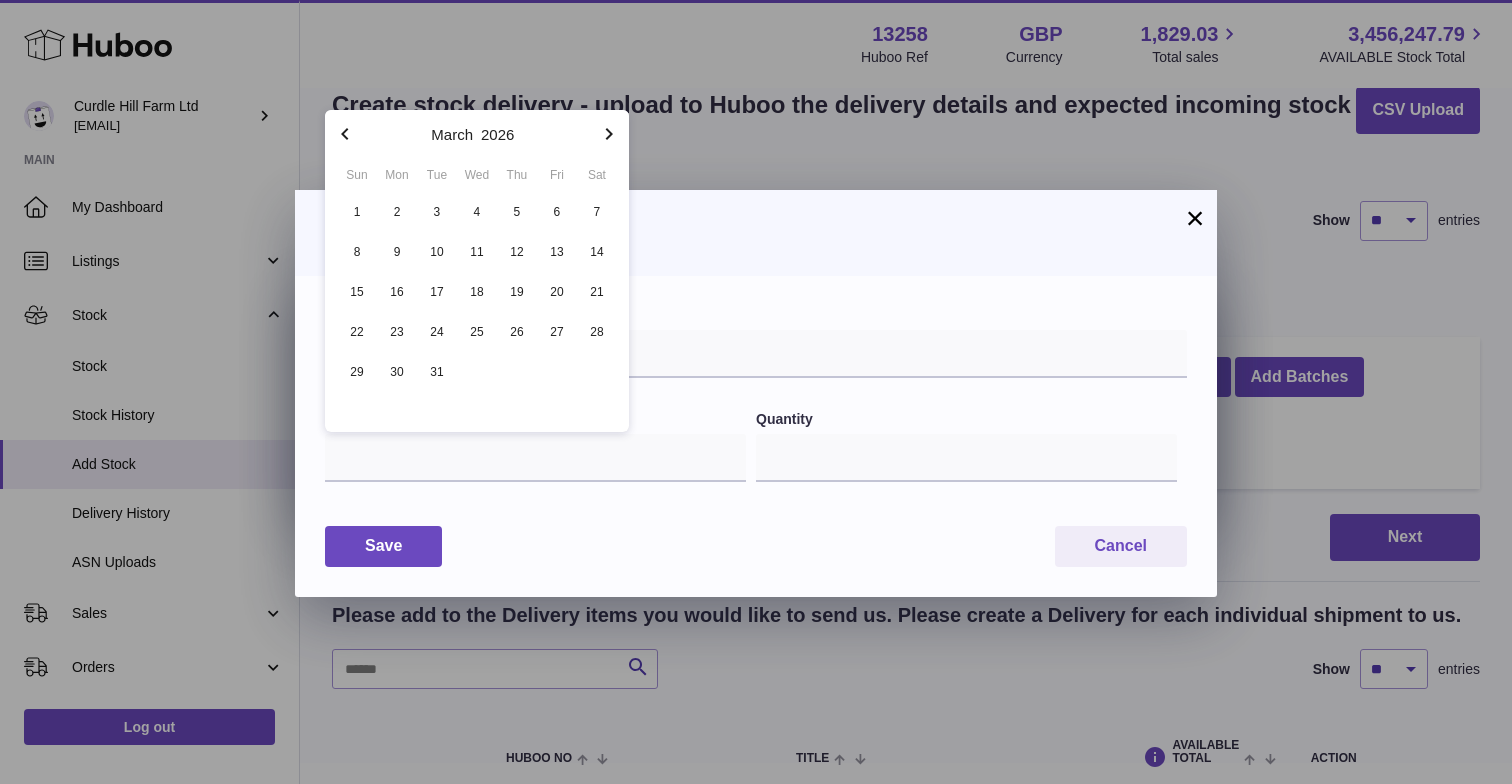 click 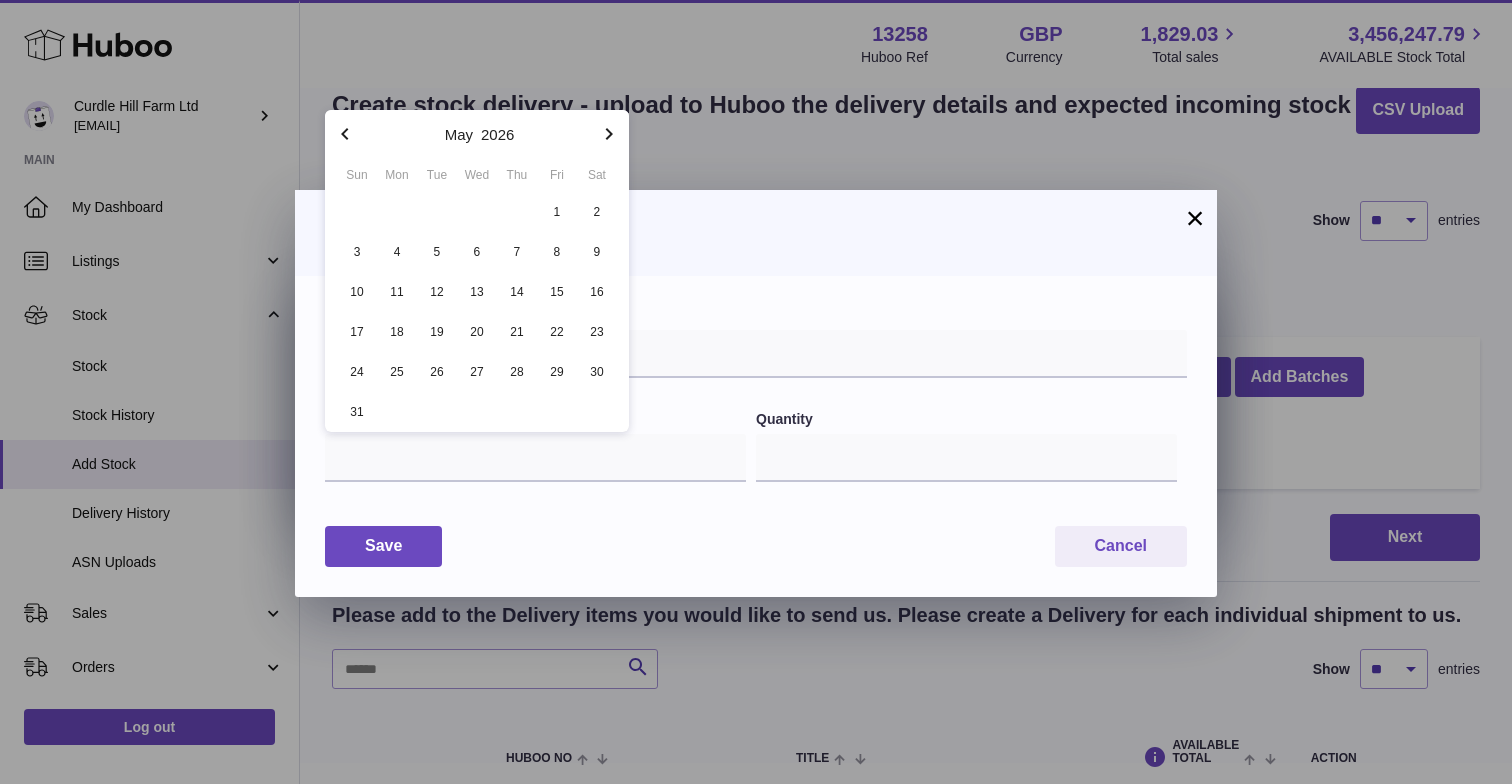 click 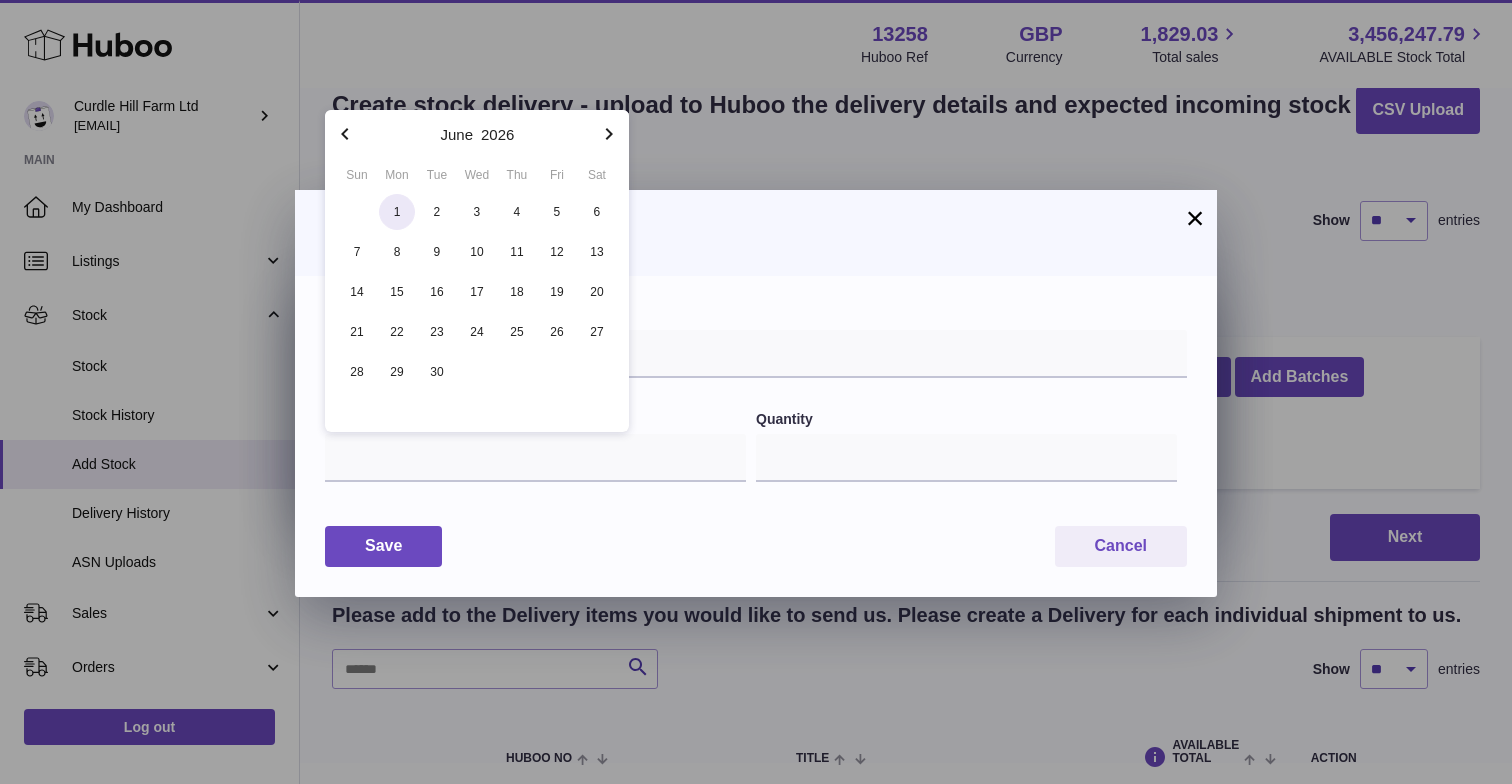 click on "1" at bounding box center [397, 212] 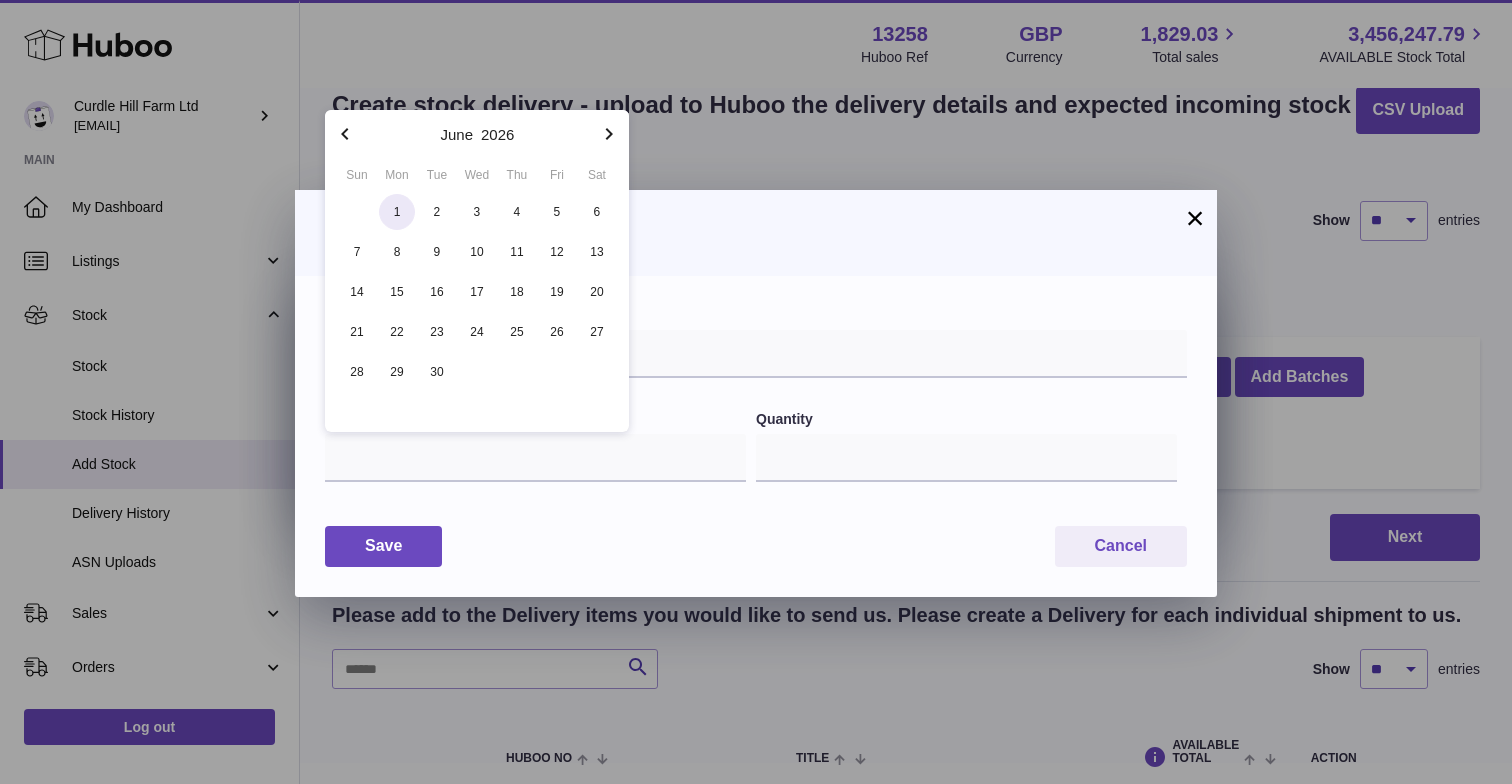 type on "**********" 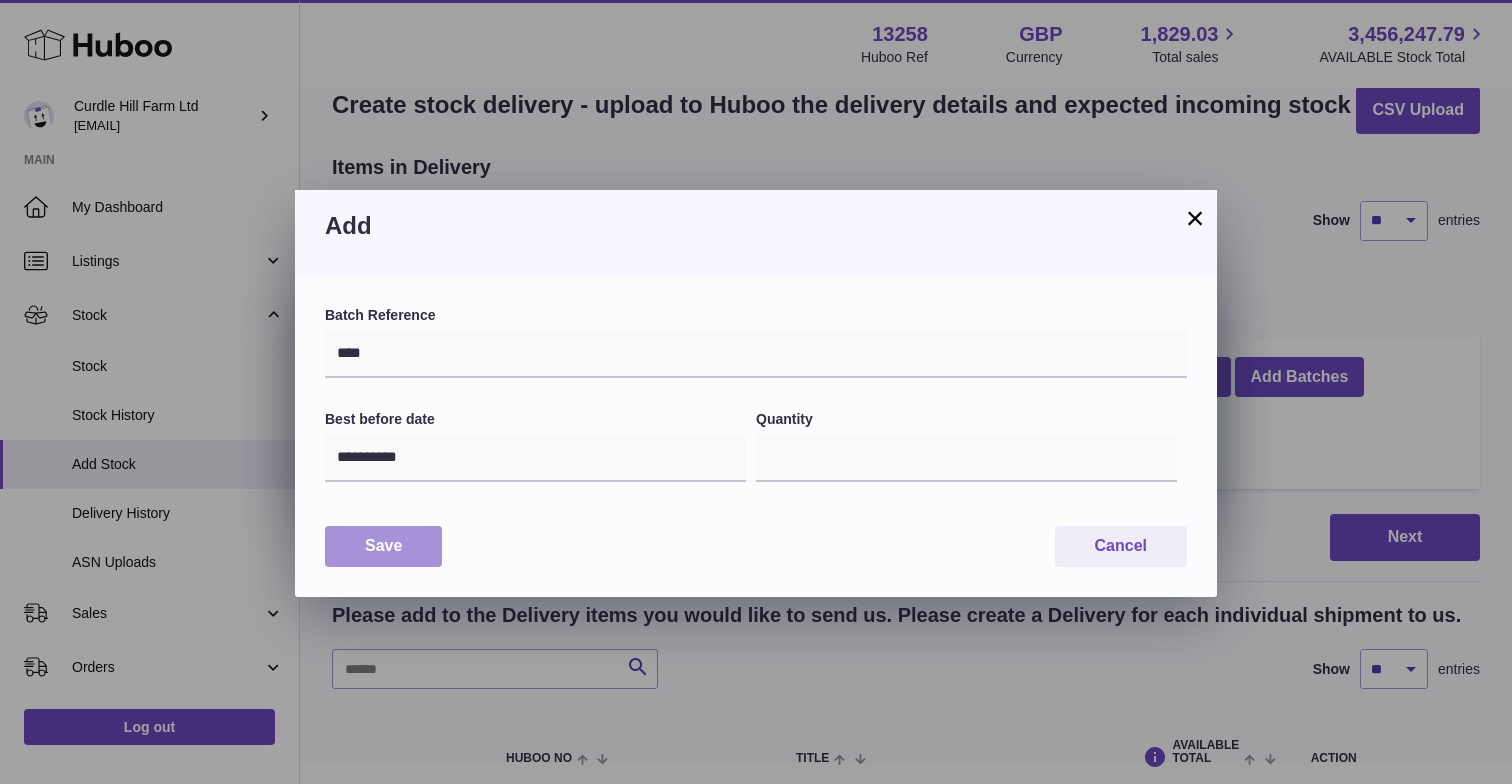 click on "Save" at bounding box center (383, 546) 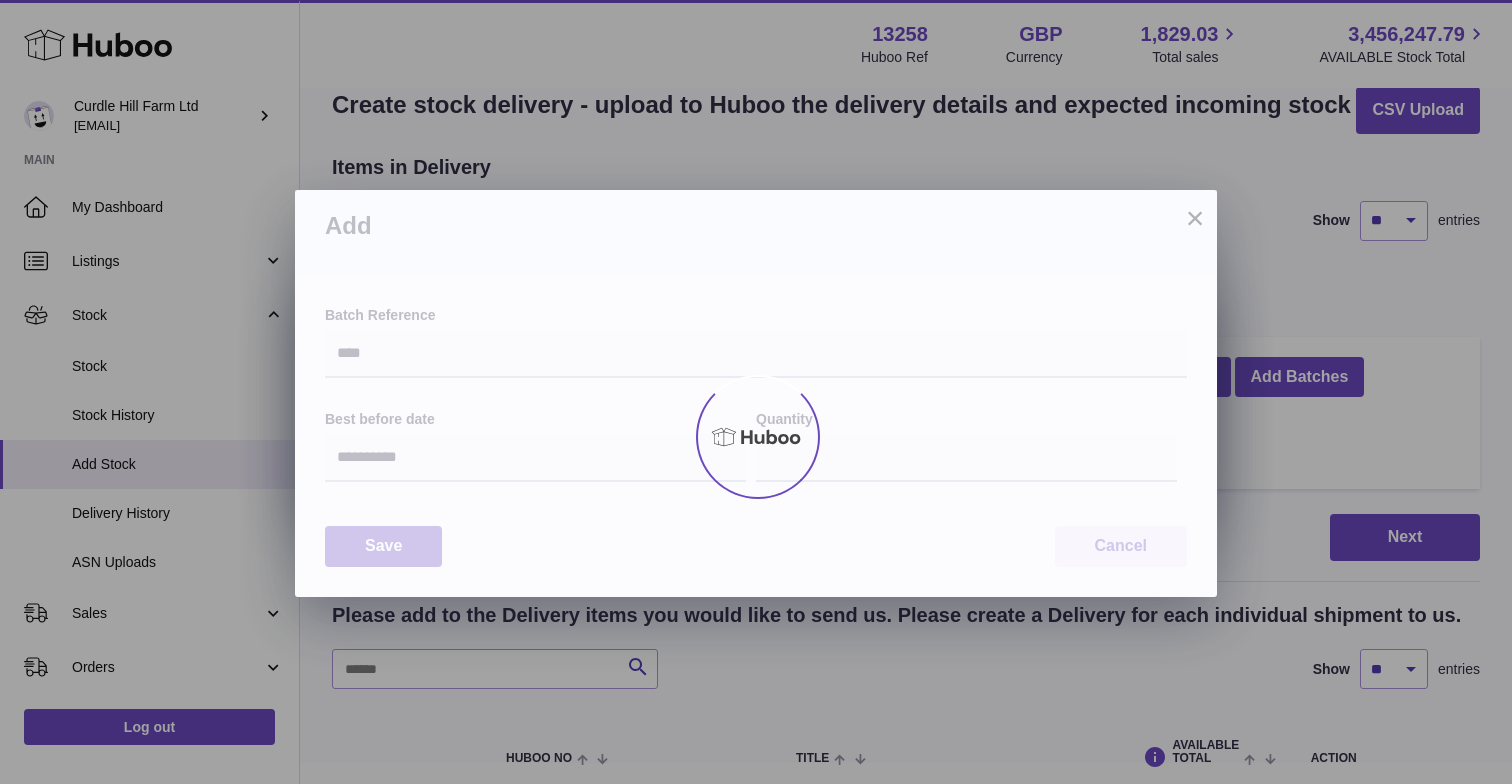 type on "*" 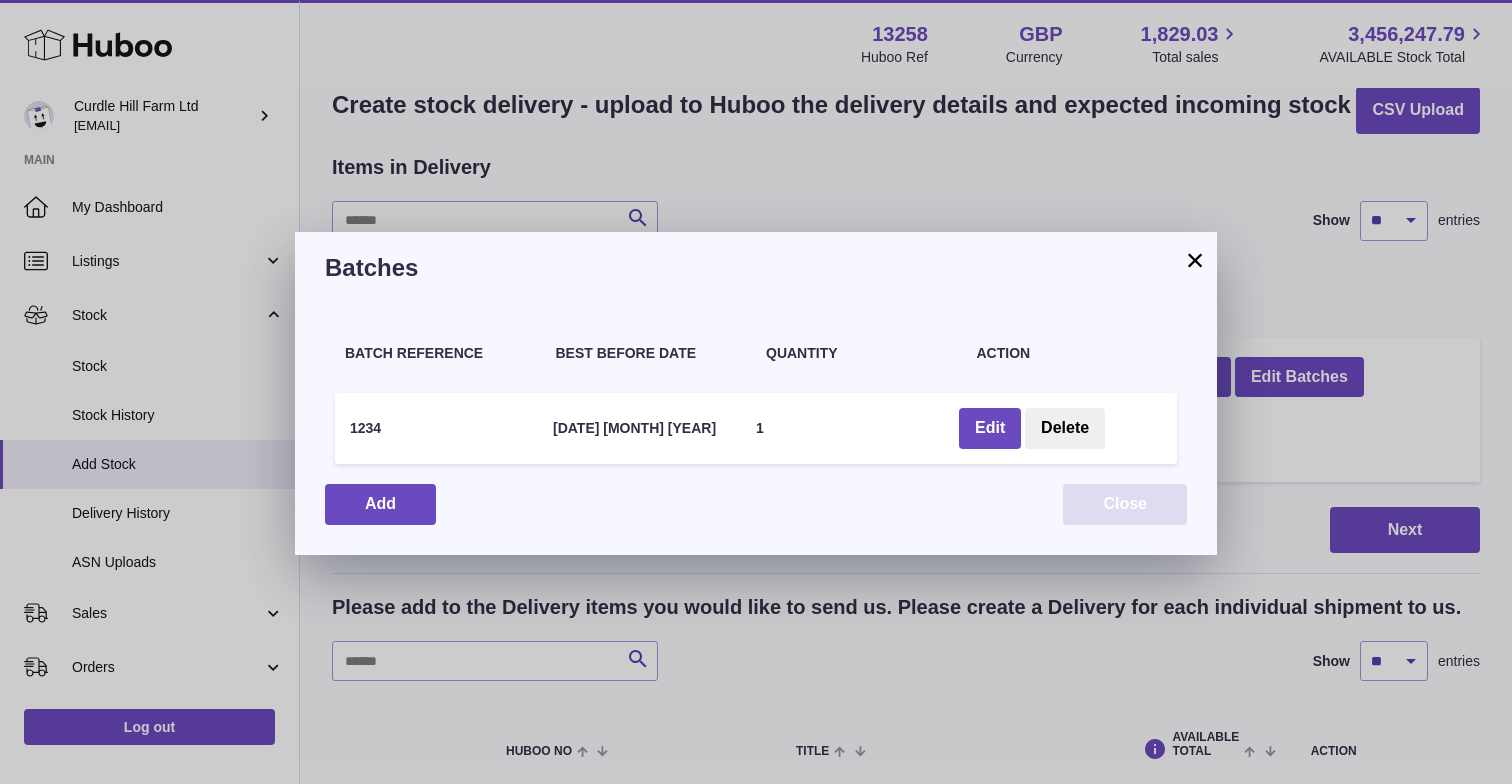 click on "Close" at bounding box center [1125, 504] 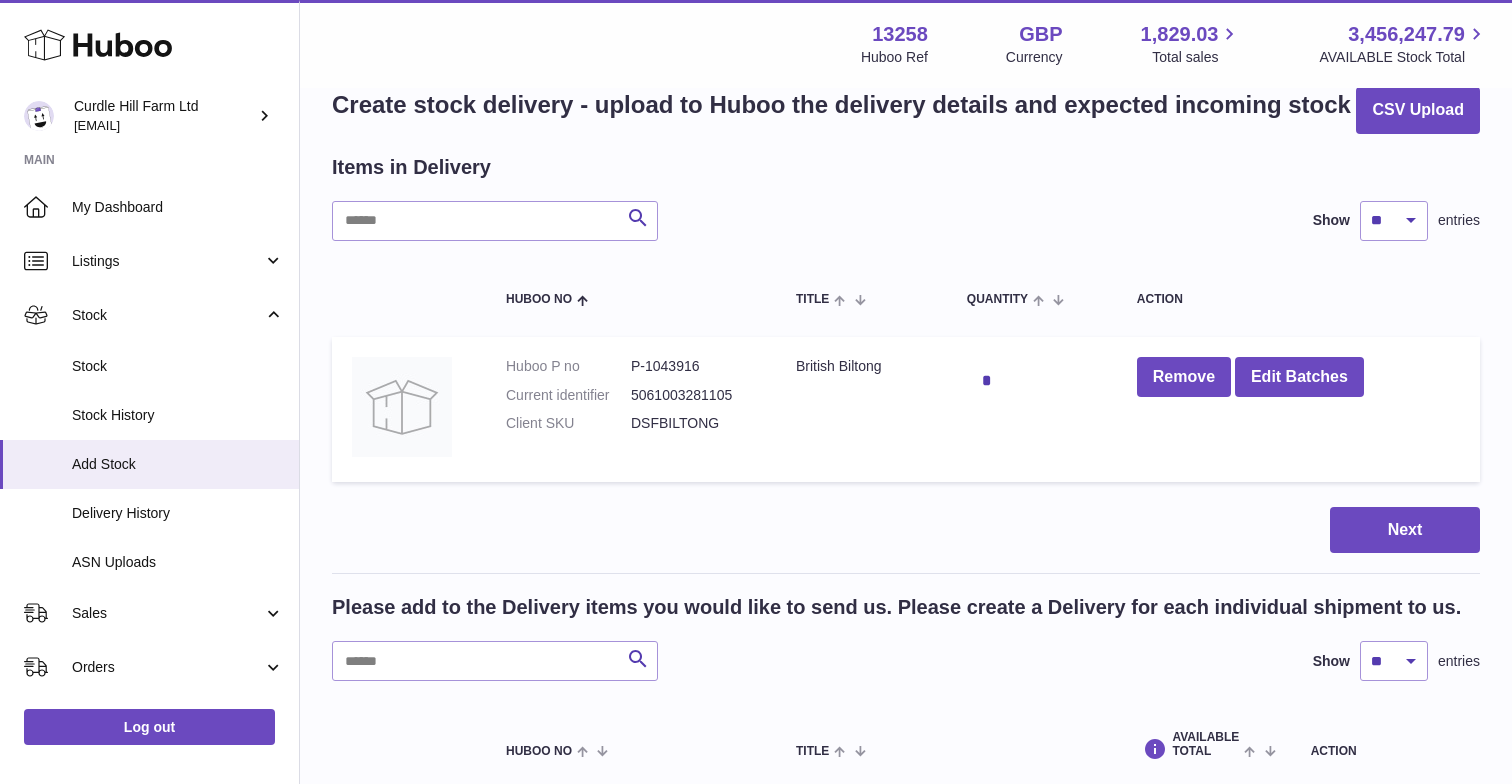 click on "*" at bounding box center (1032, 381) 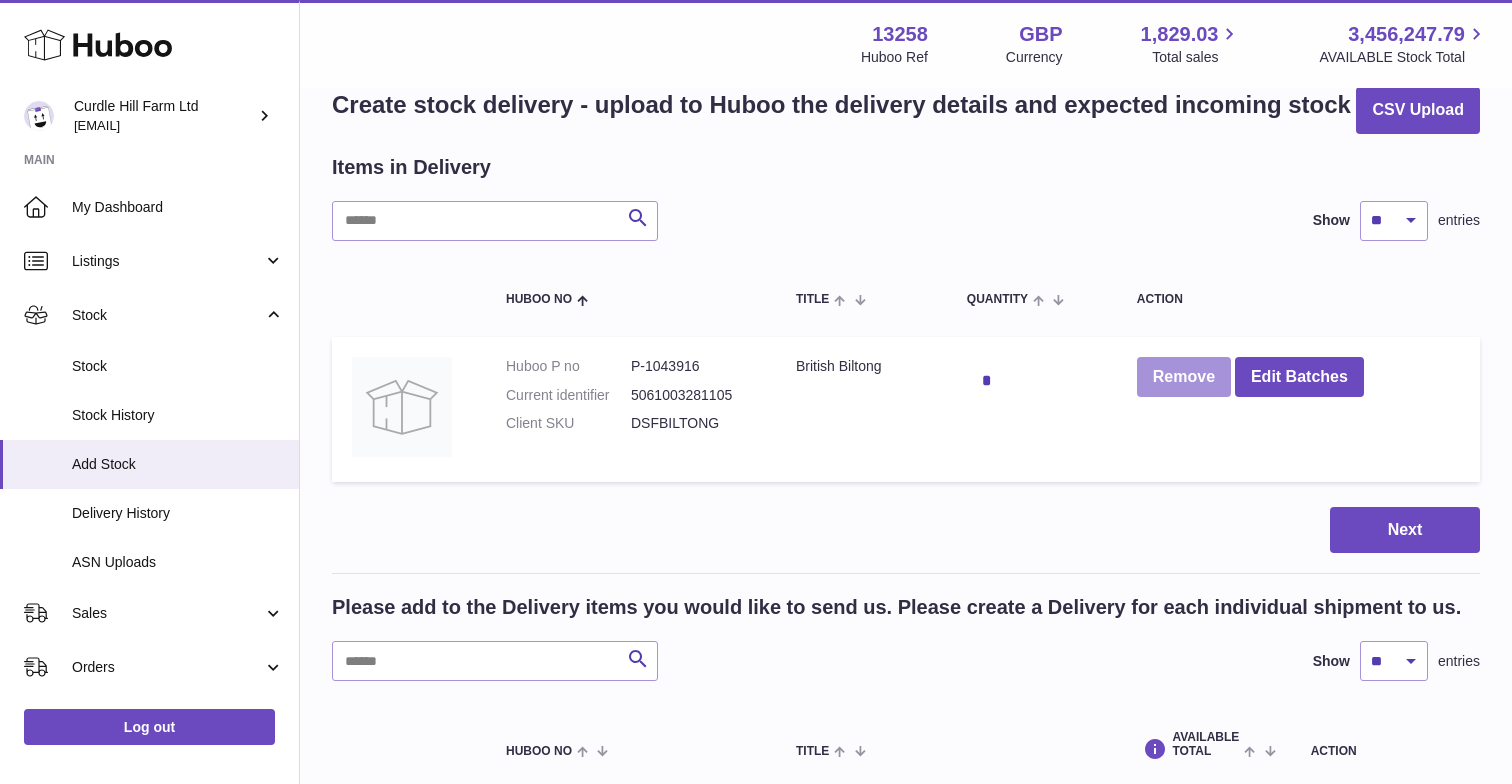 click on "Remove" at bounding box center [1184, 377] 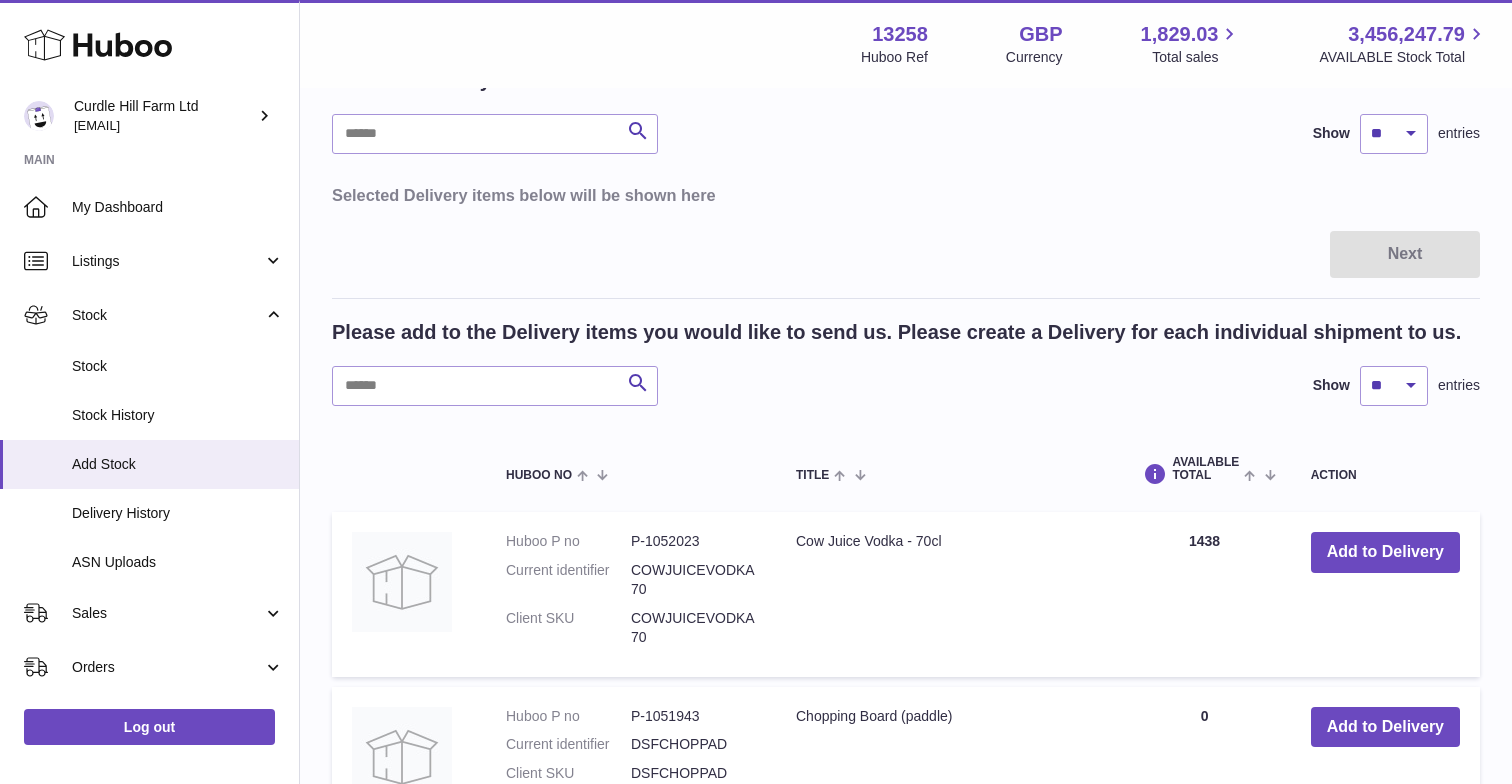 scroll, scrollTop: 155, scrollLeft: 0, axis: vertical 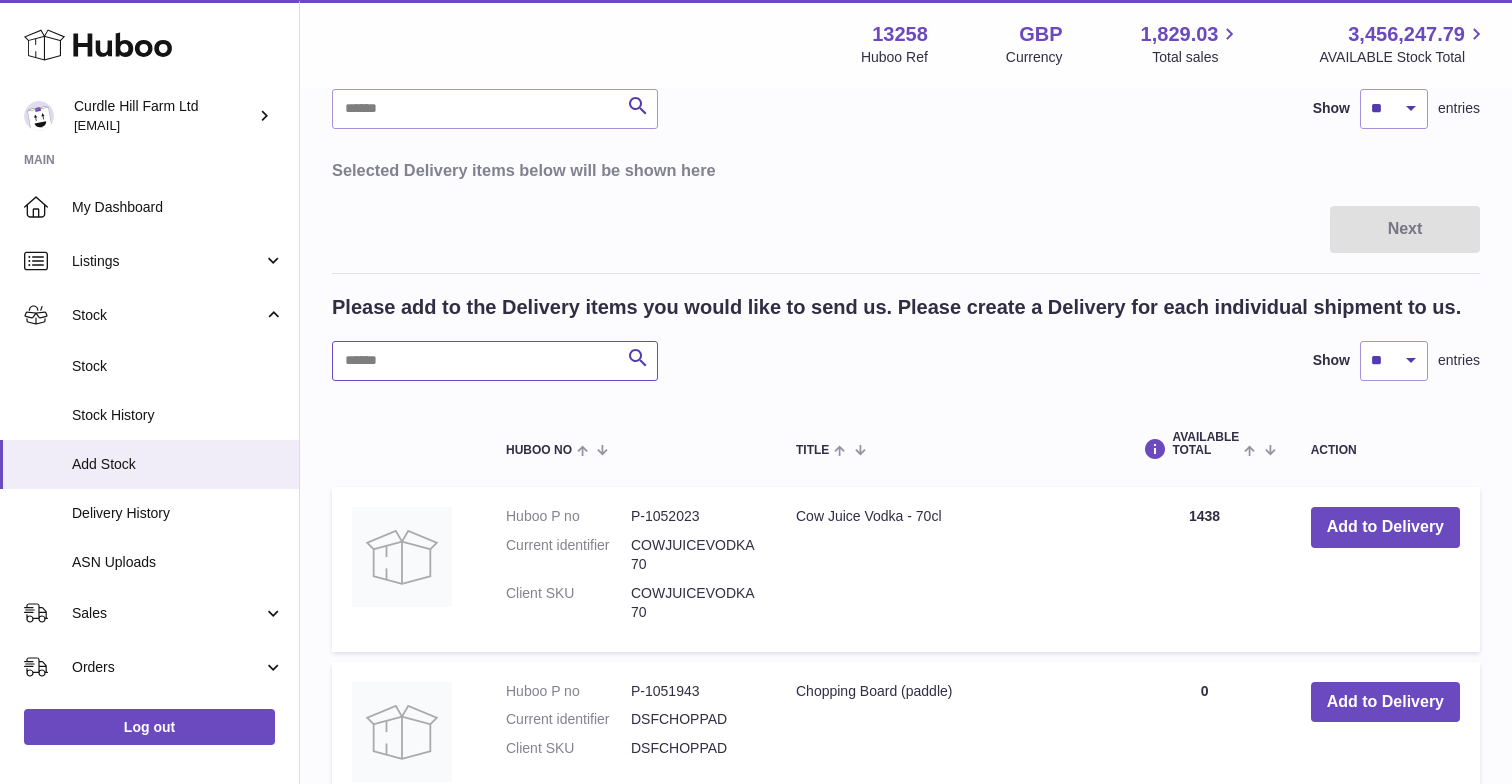 click at bounding box center (495, 361) 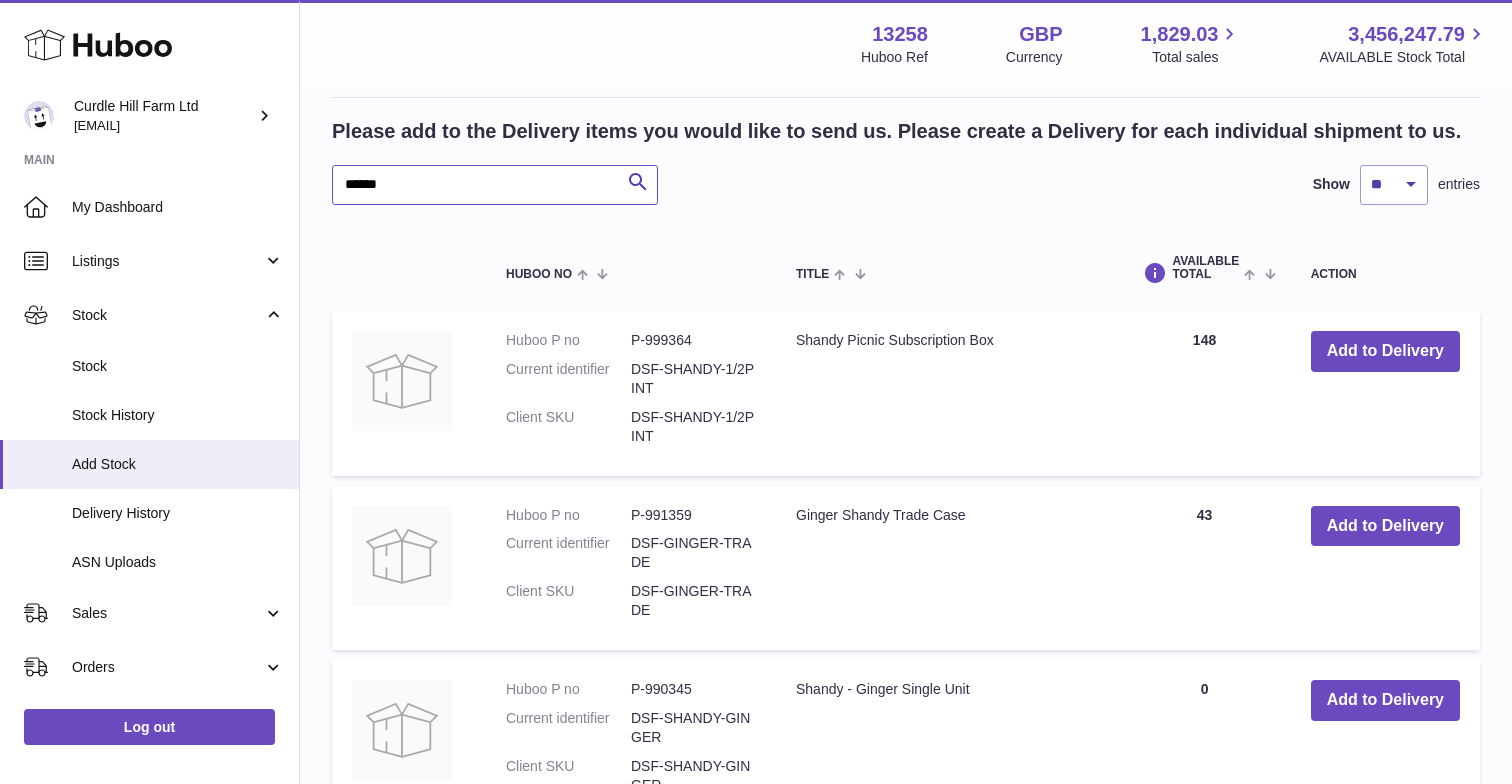 scroll, scrollTop: 325, scrollLeft: 0, axis: vertical 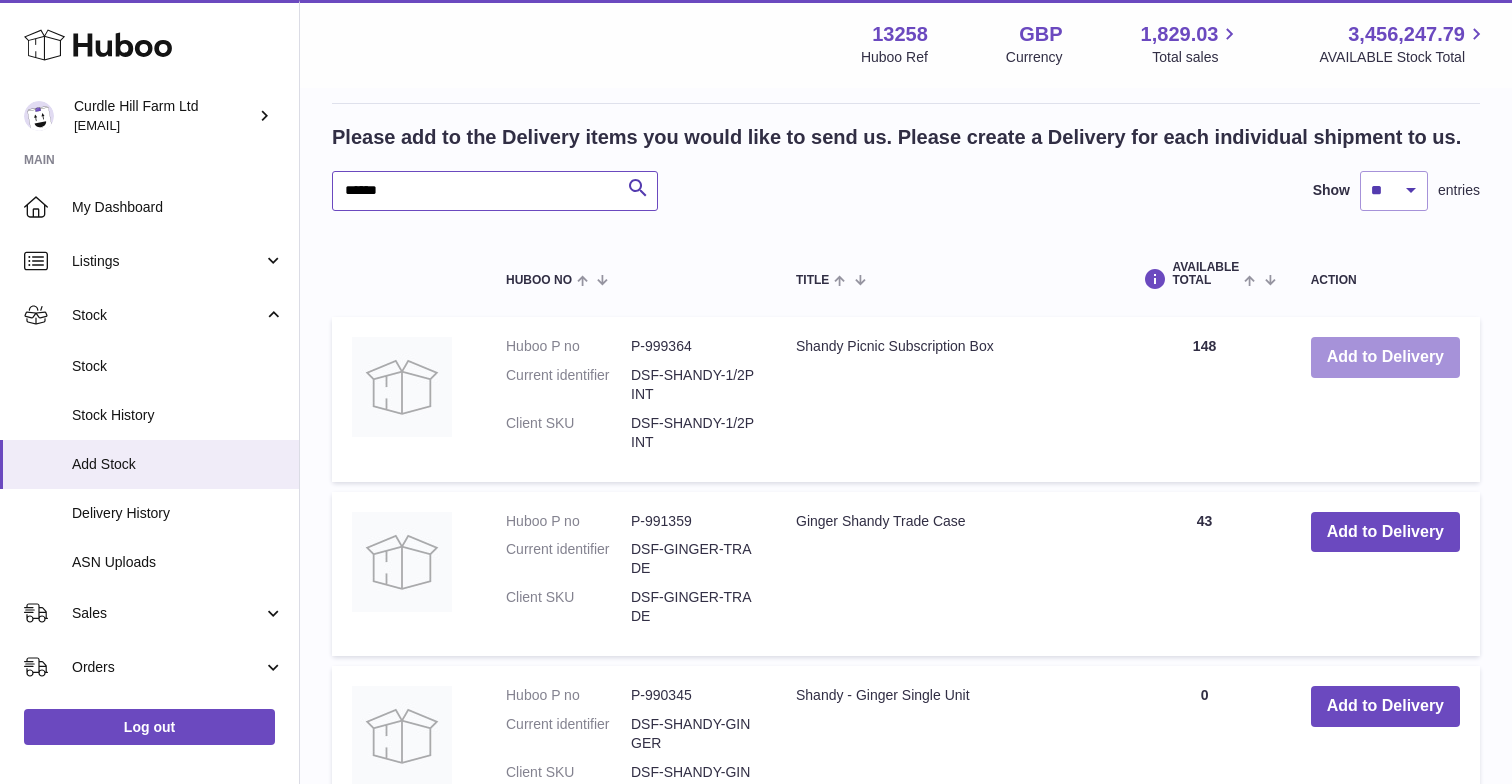 type on "******" 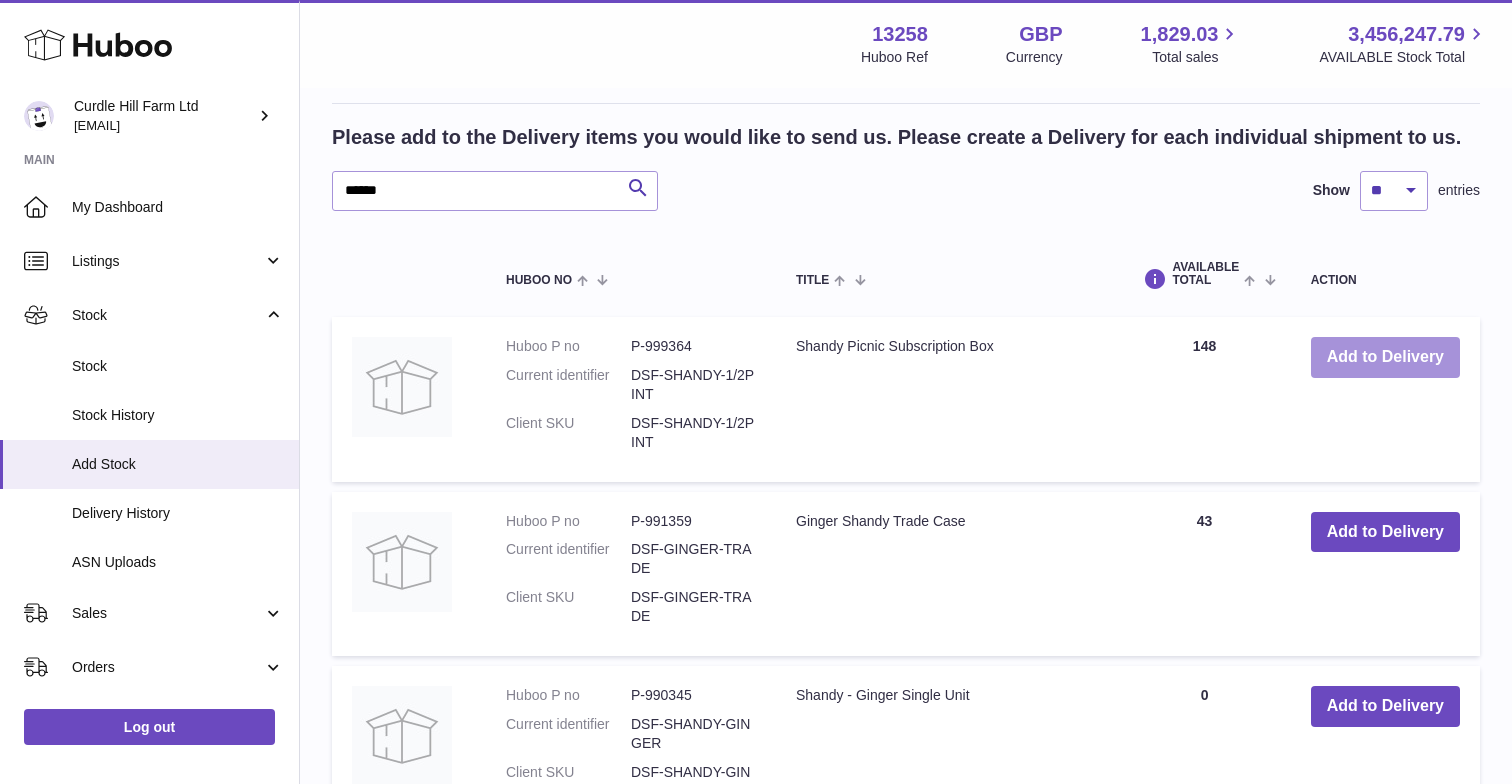 click on "Add to Delivery" at bounding box center [1385, 357] 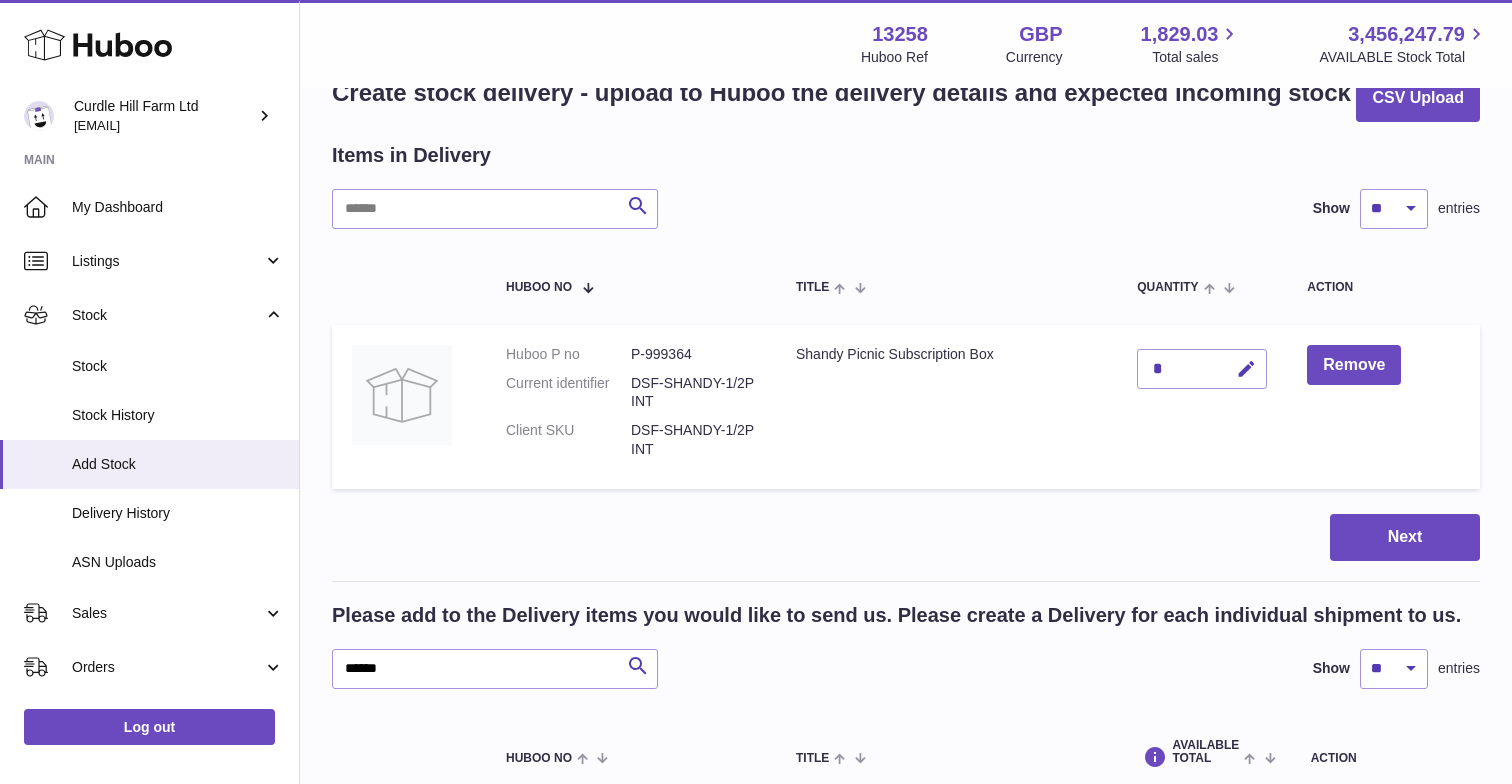 scroll, scrollTop: 50, scrollLeft: 0, axis: vertical 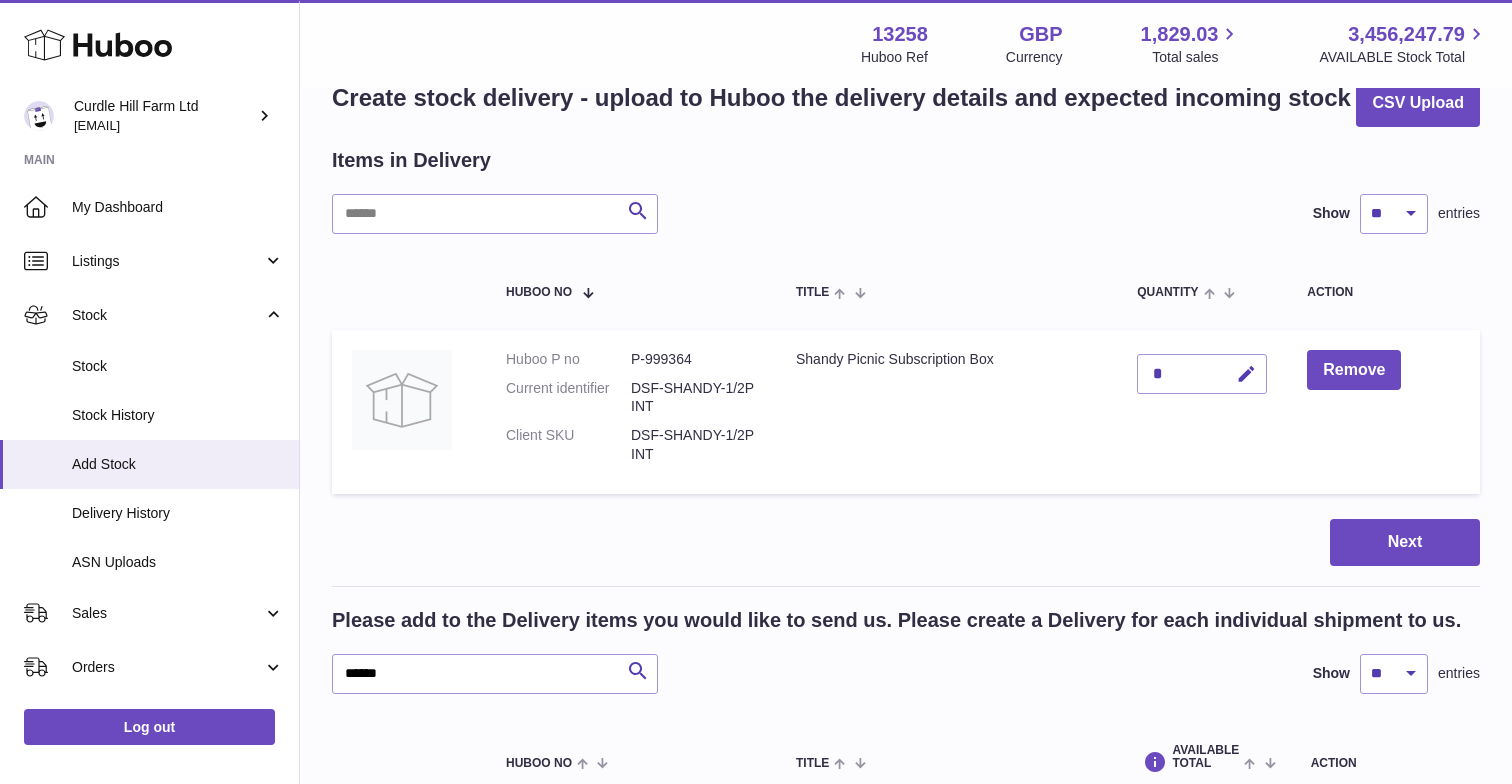 click on "*" at bounding box center (1202, 374) 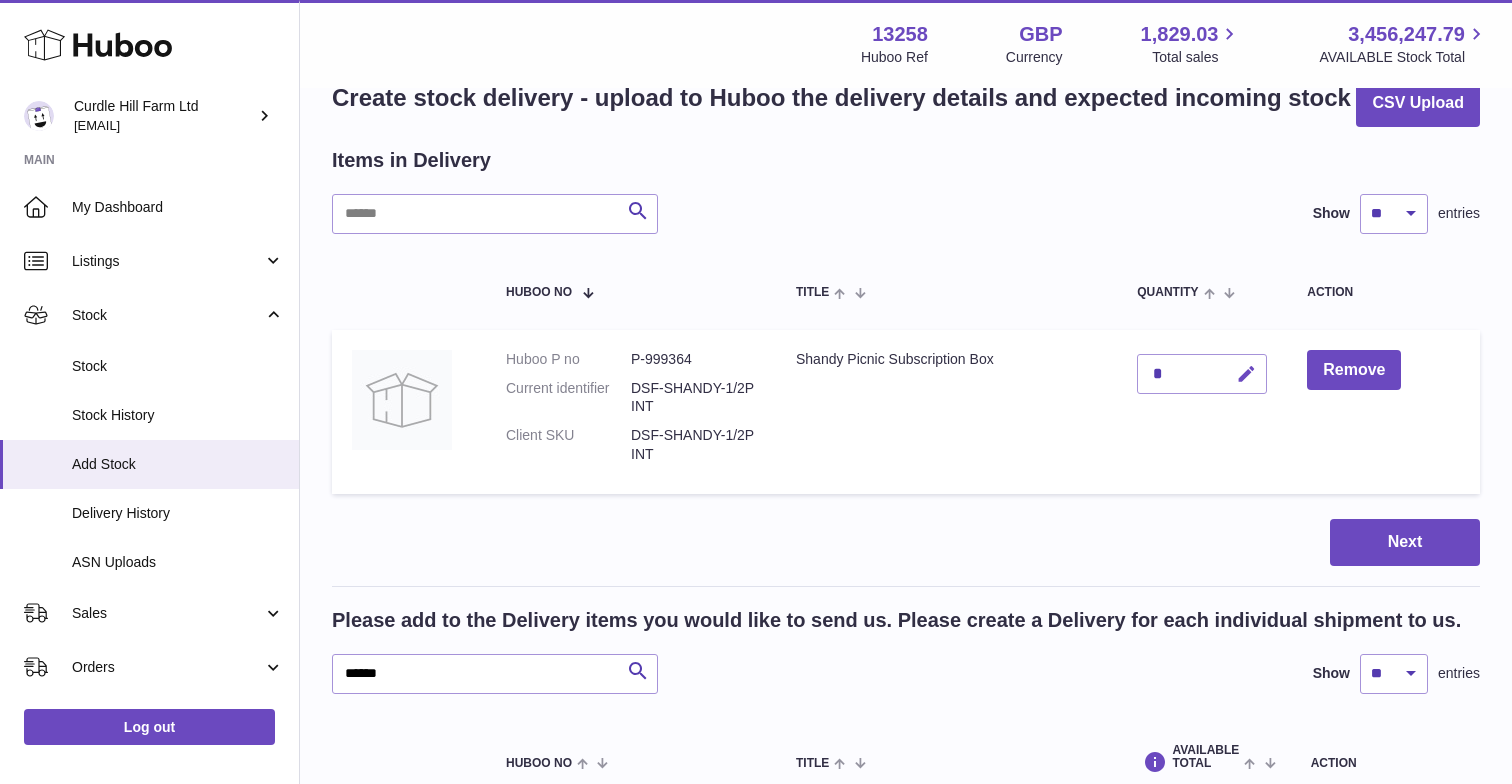 click at bounding box center [1246, 374] 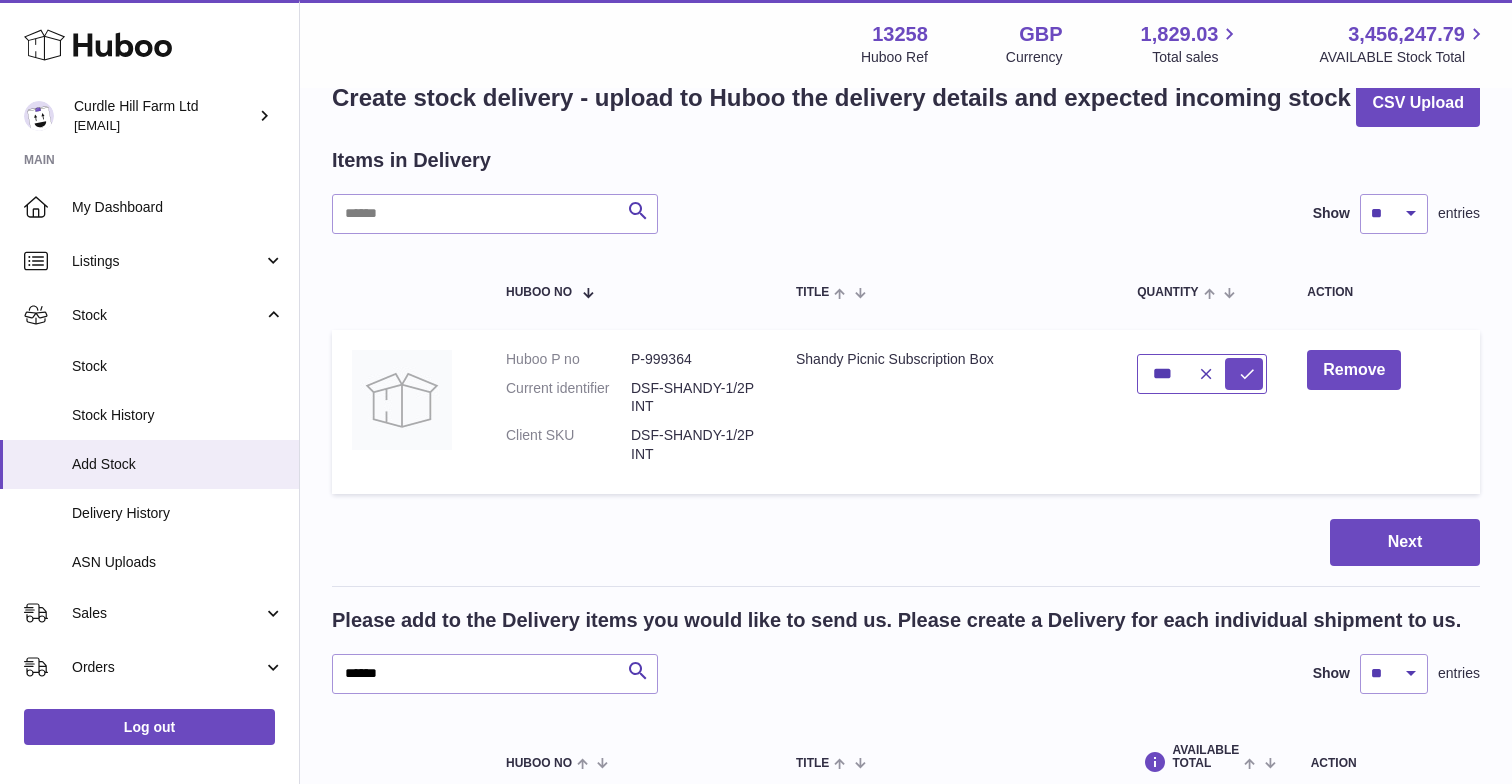 type on "***" 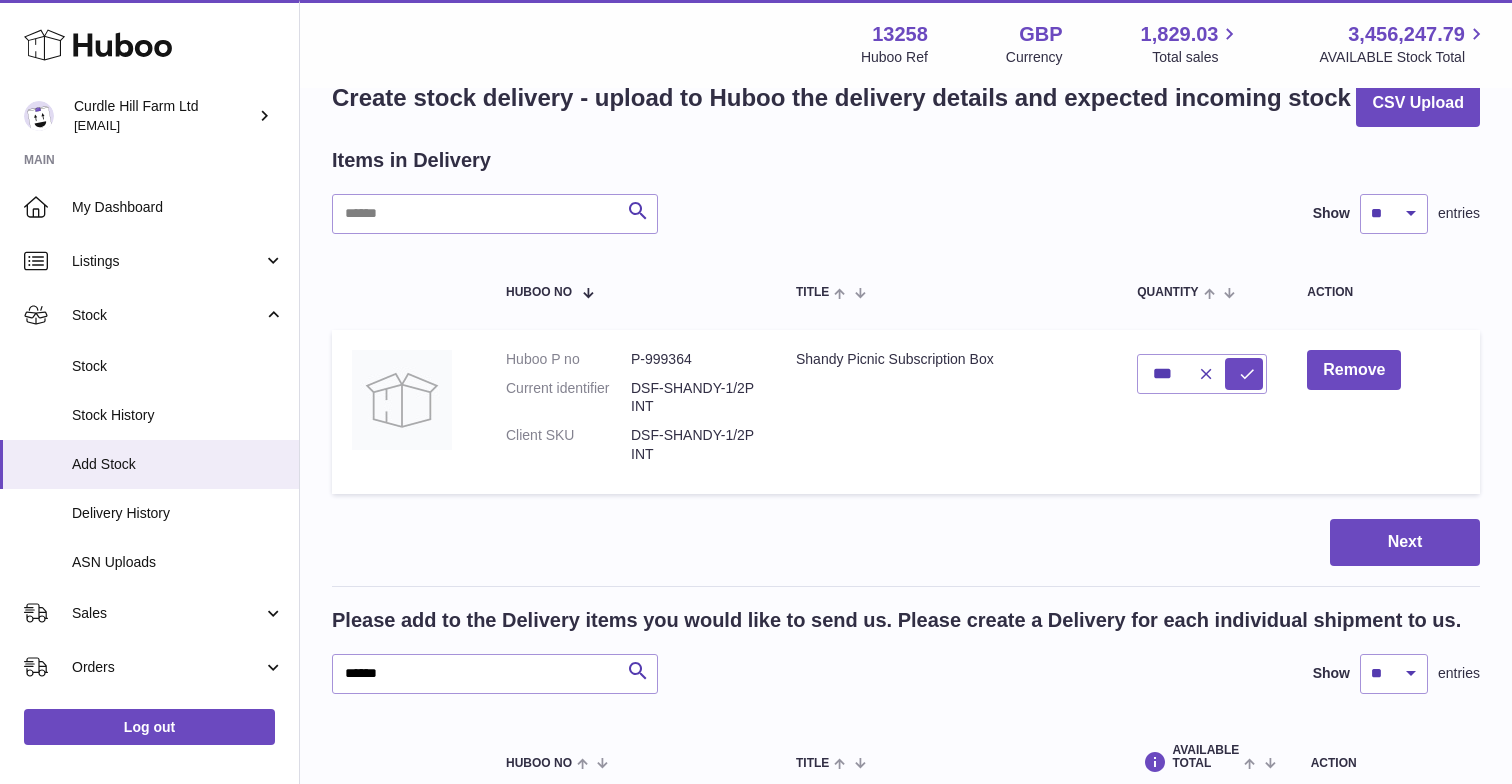 click on "***" at bounding box center (1202, 412) 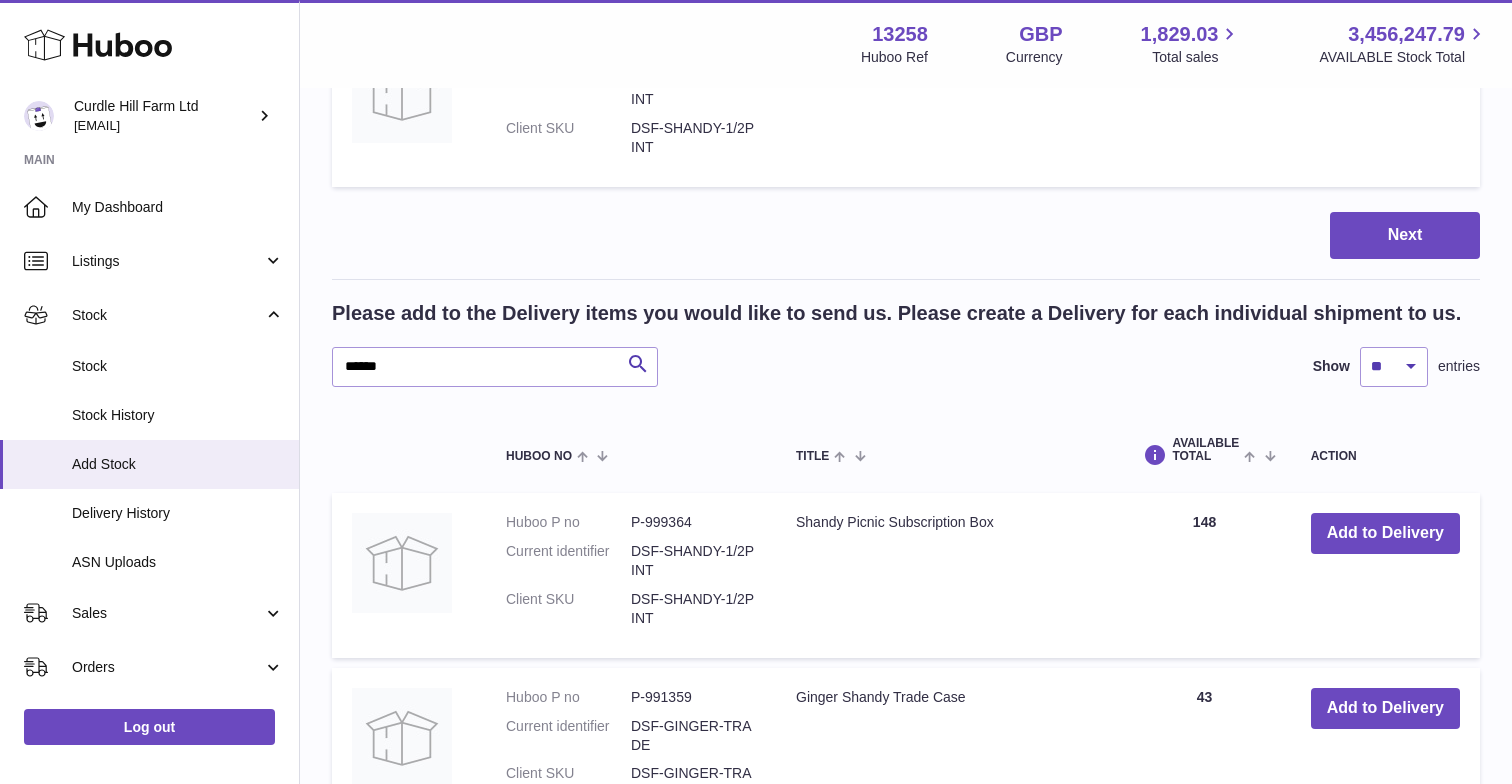 scroll, scrollTop: 360, scrollLeft: 0, axis: vertical 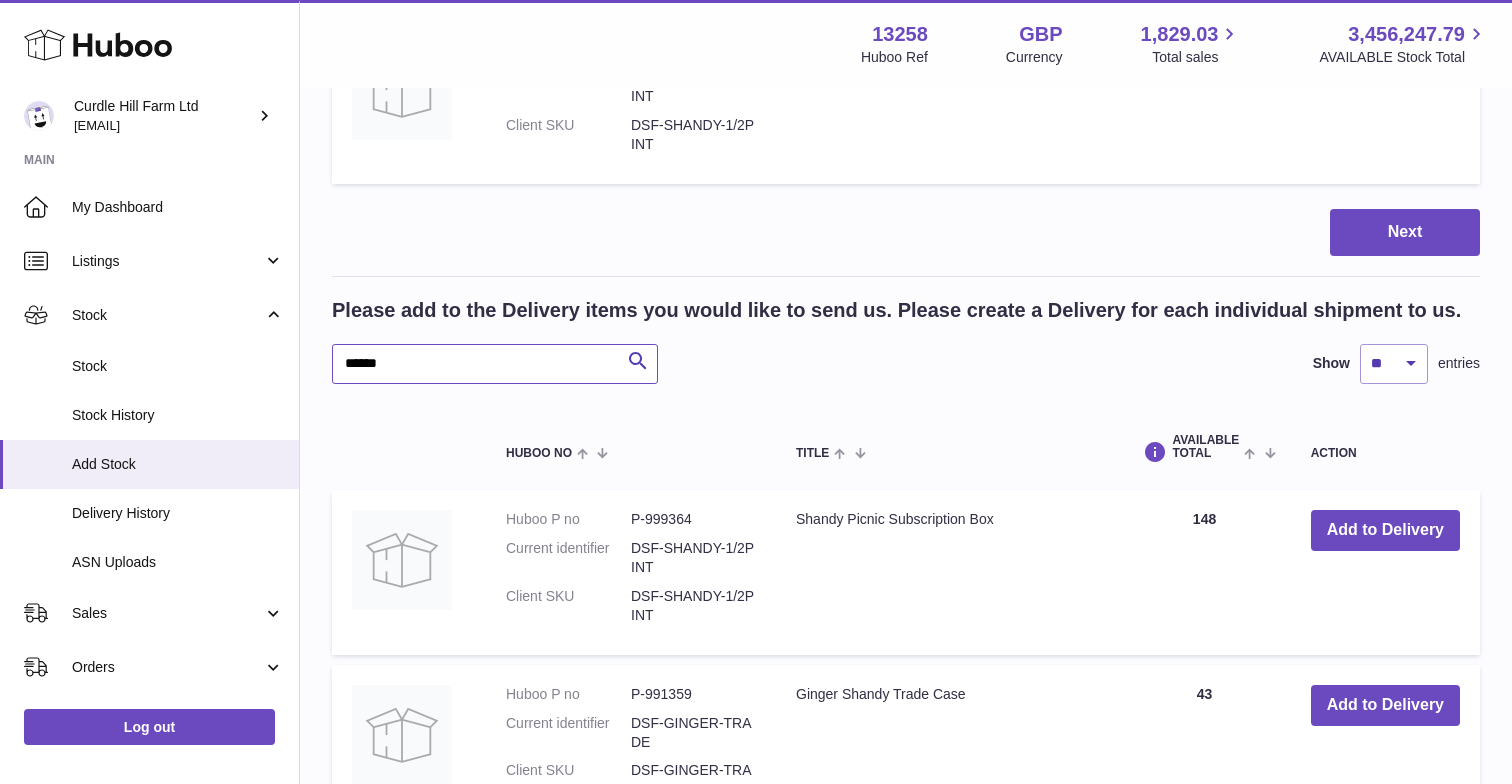 click on "******" at bounding box center (495, 364) 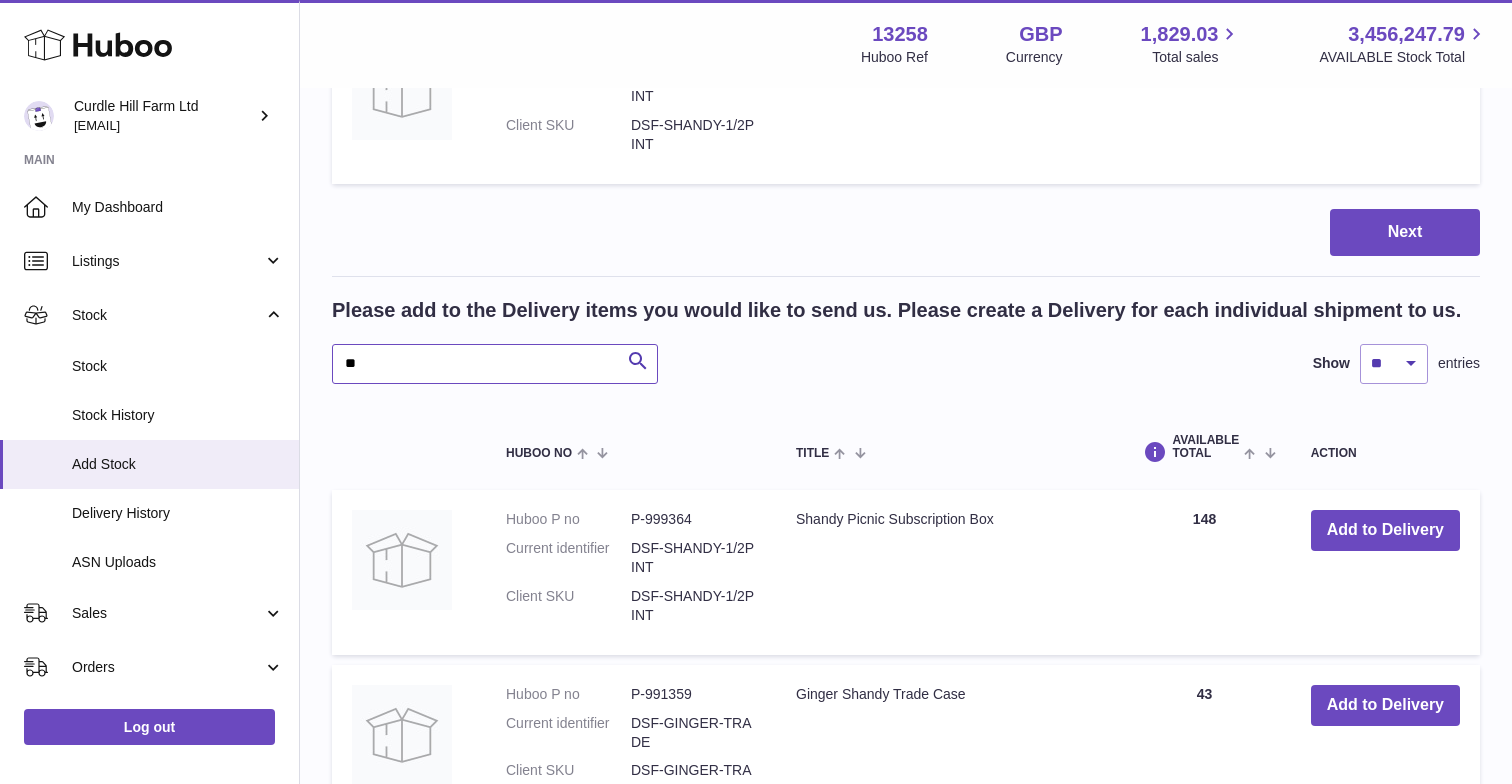 type on "*" 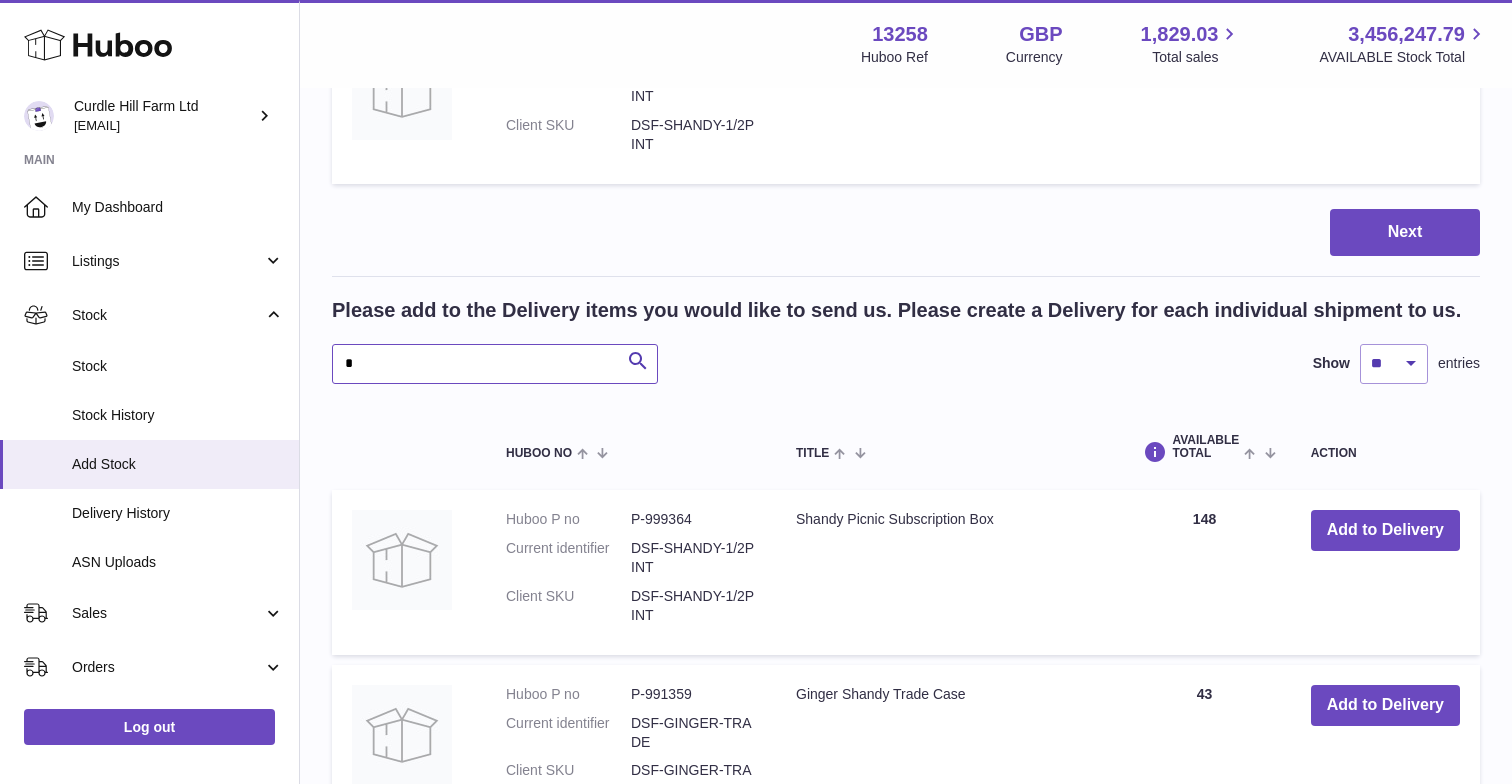 type 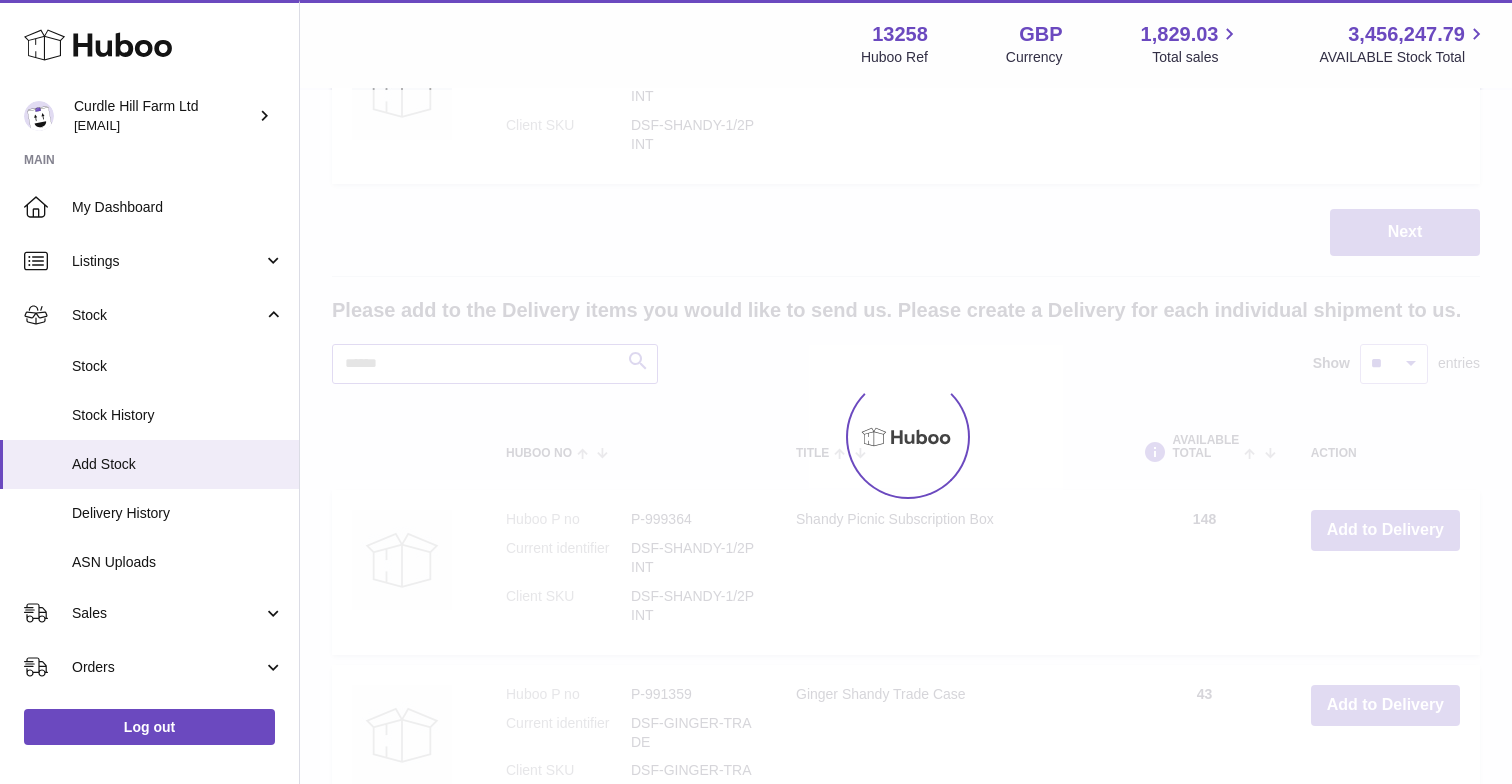 type on "*" 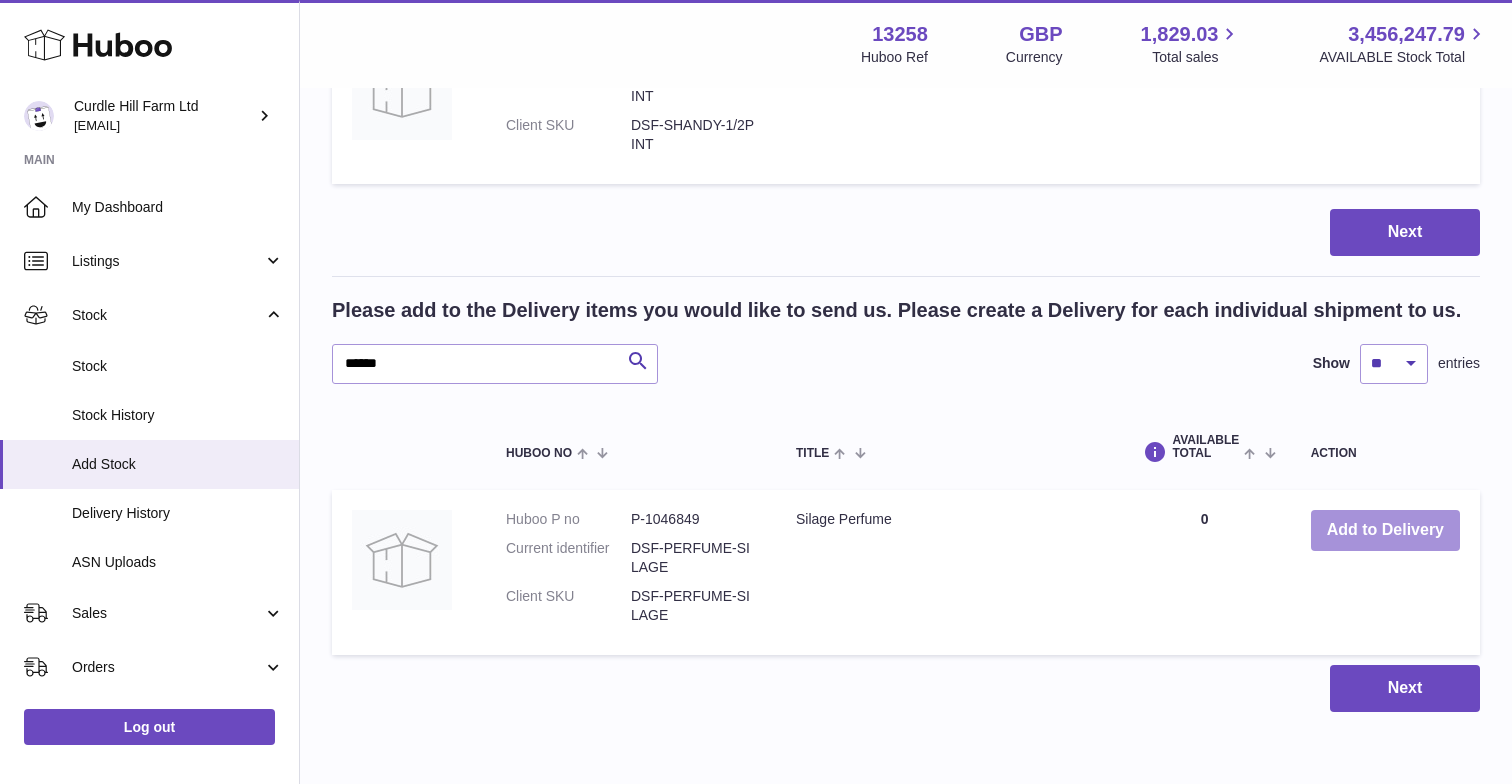 click on "Add to Delivery" at bounding box center [1385, 530] 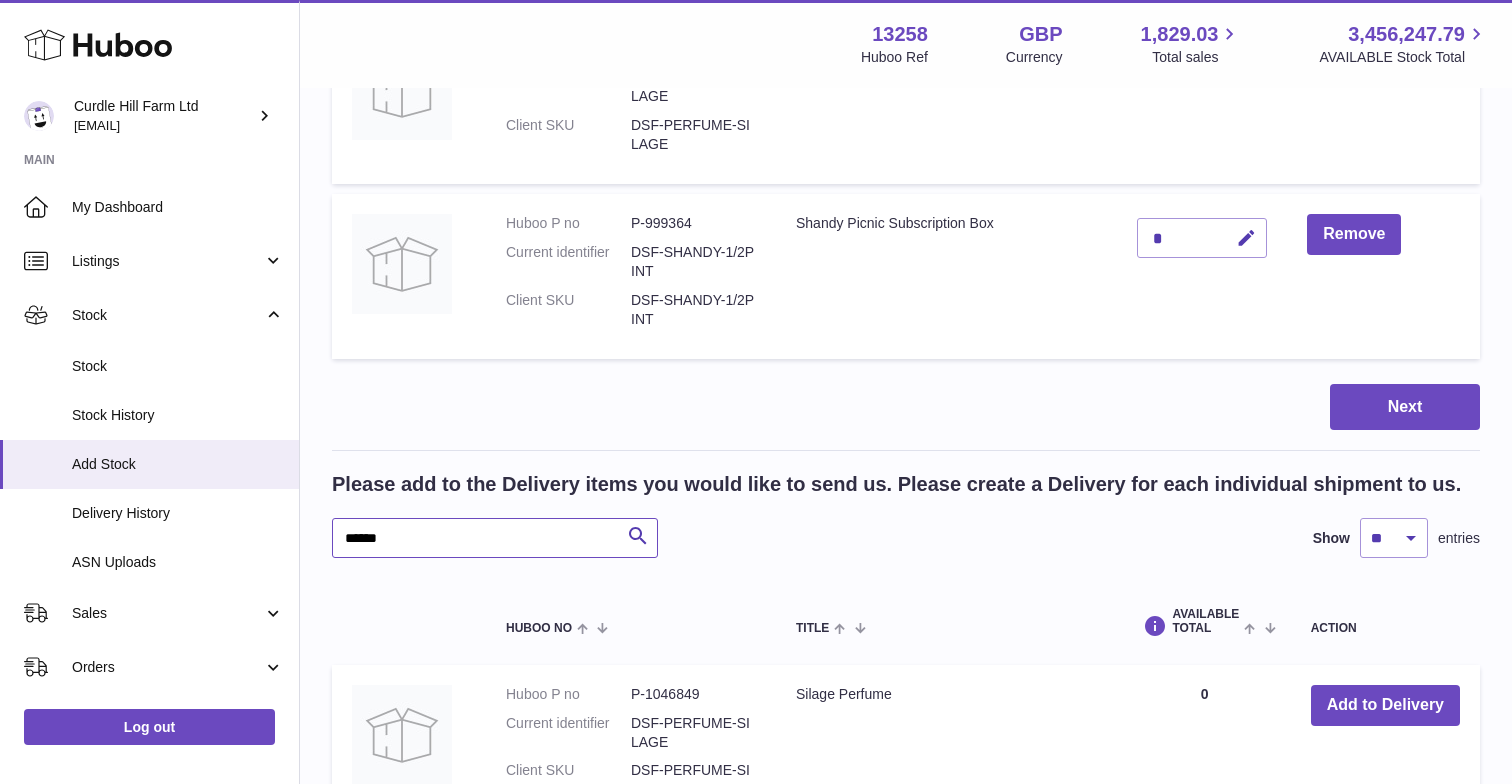 click on "******" at bounding box center [495, 538] 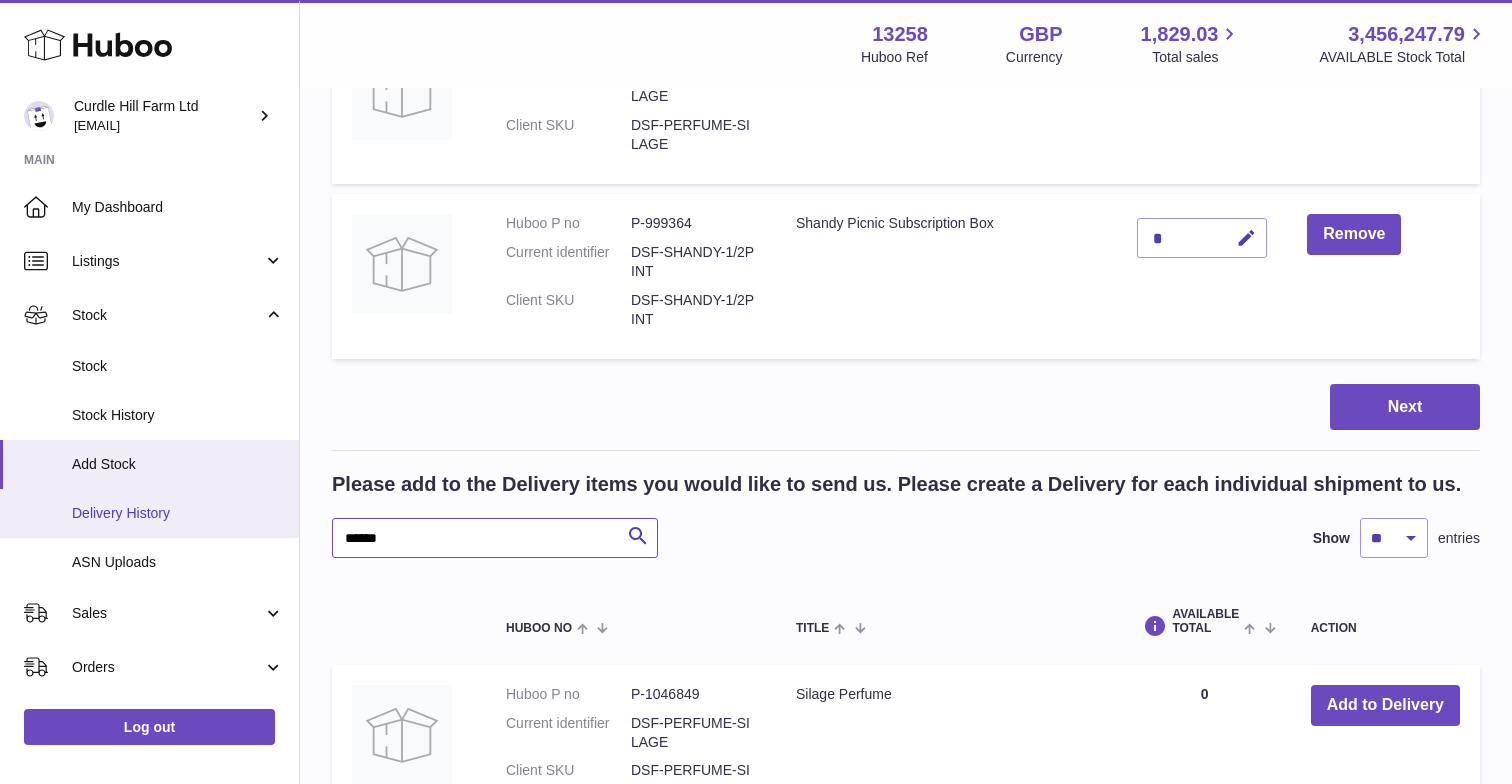 drag, startPoint x: 387, startPoint y: 521, endPoint x: 249, endPoint y: 521, distance: 138 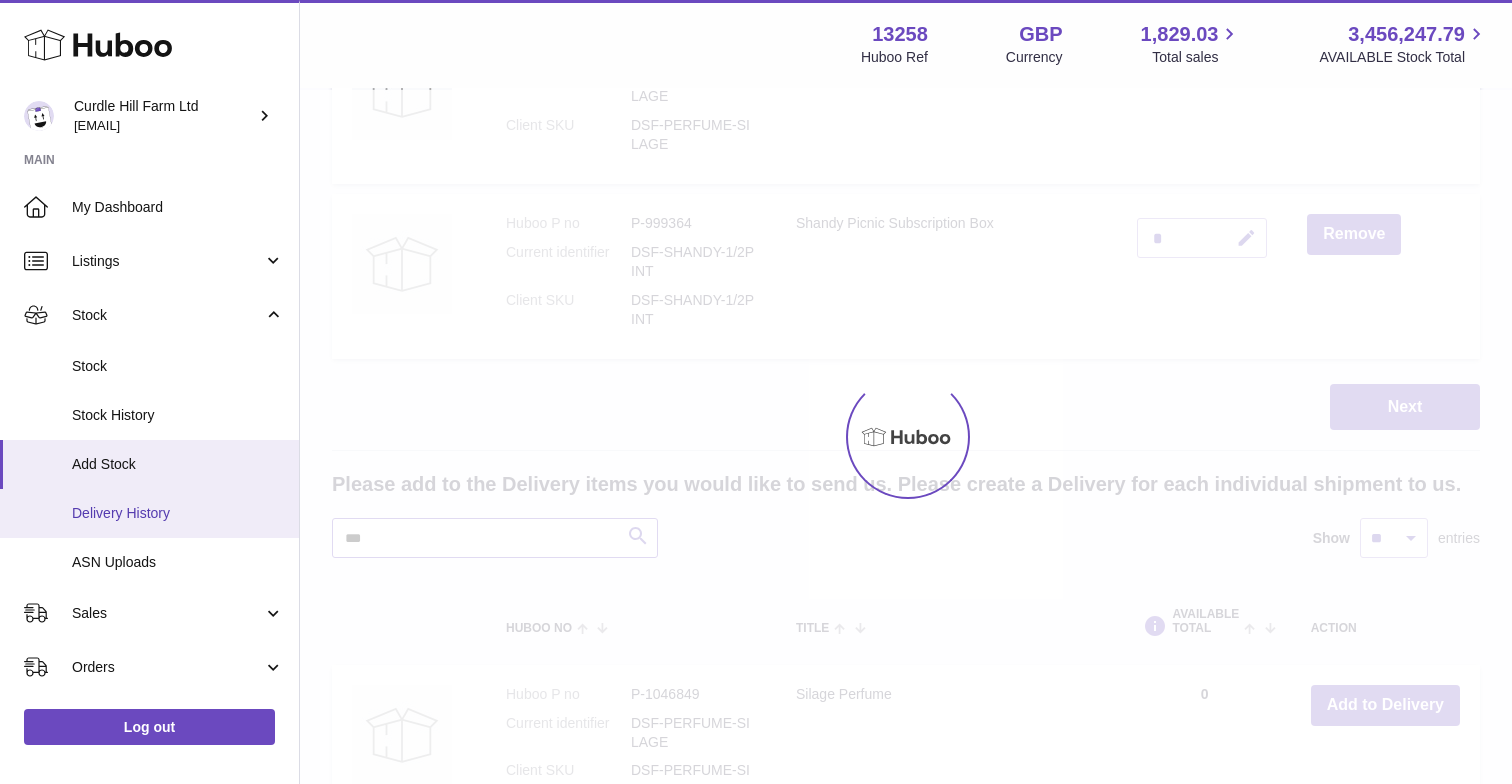 type on "***" 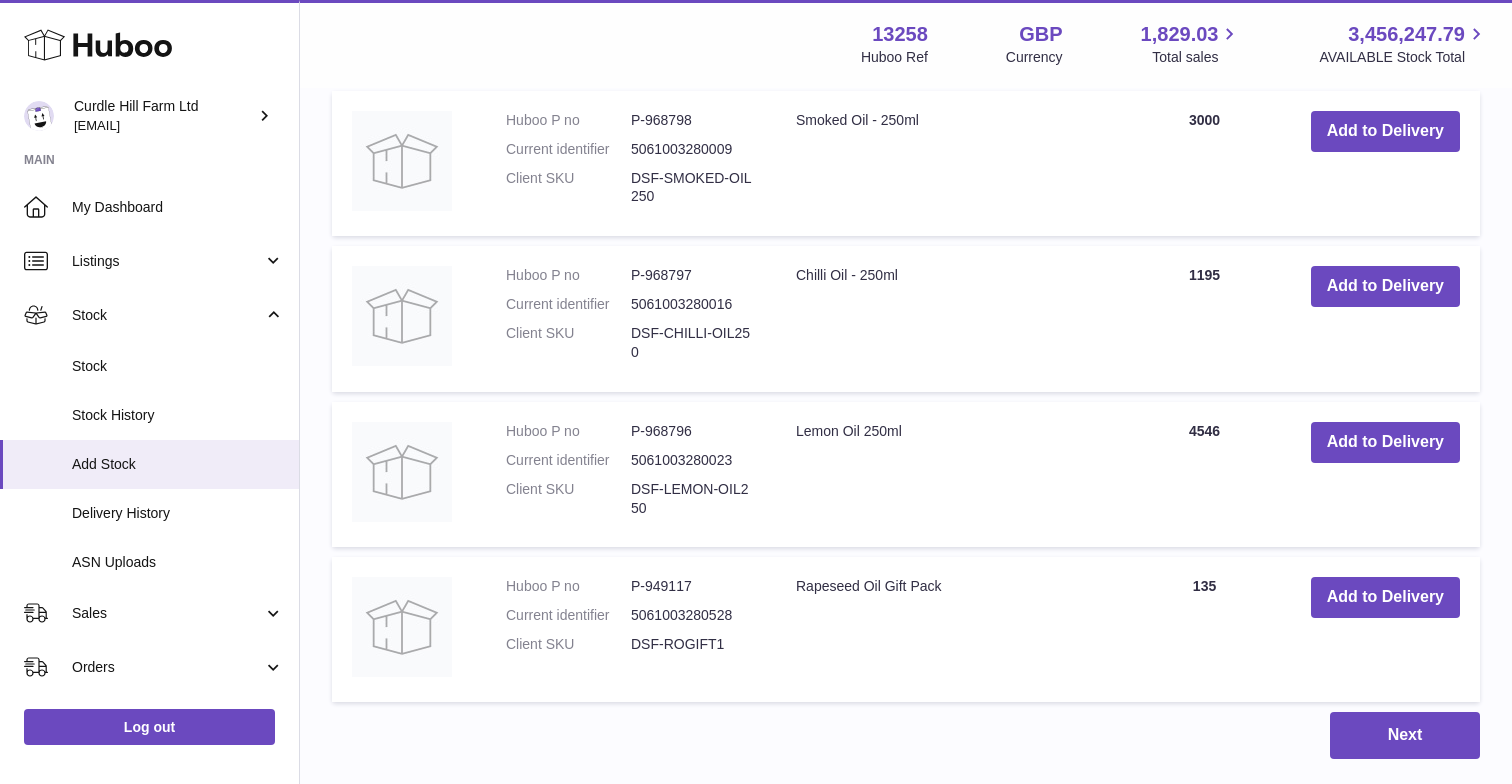 scroll, scrollTop: 977, scrollLeft: 0, axis: vertical 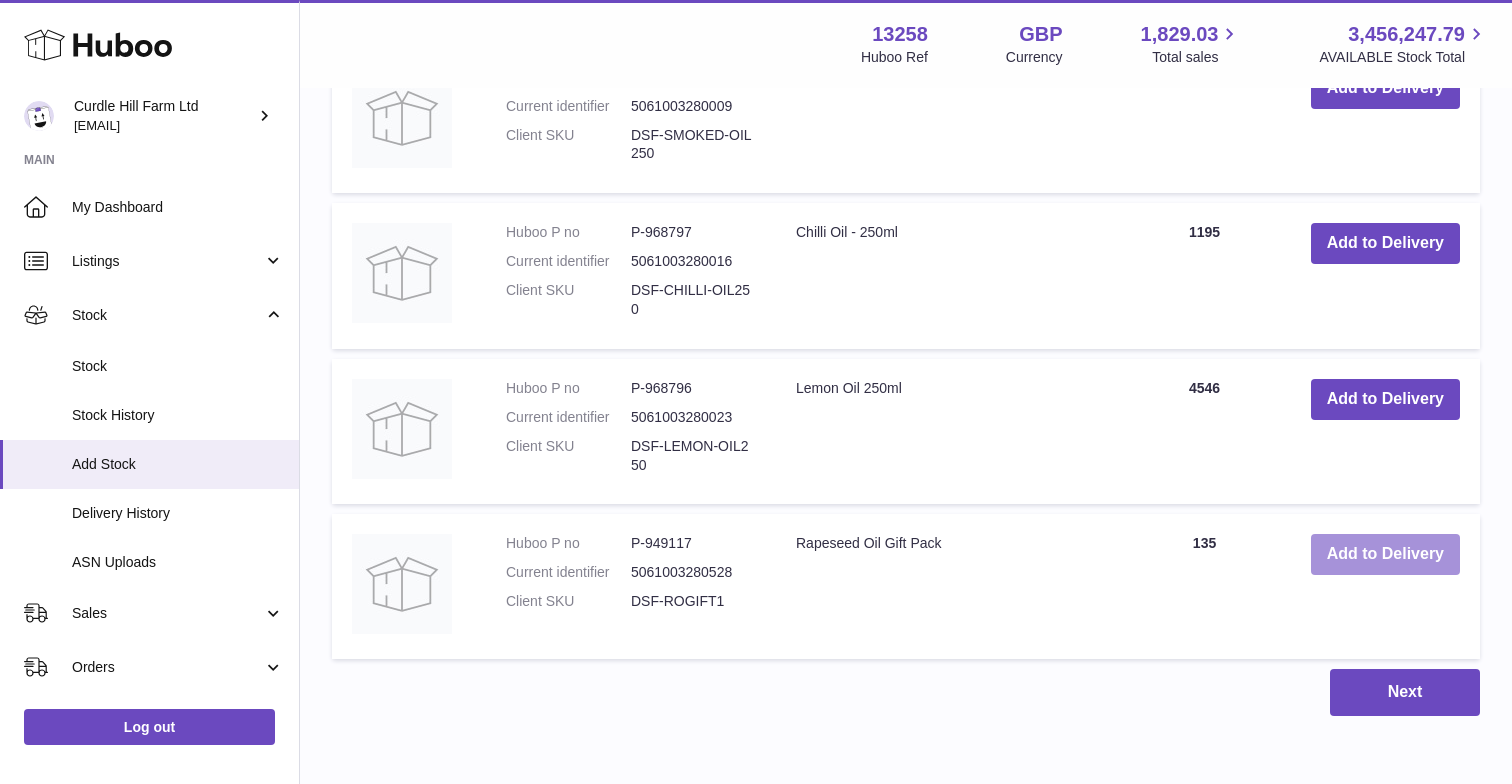 click on "Add to Delivery" at bounding box center [1385, 554] 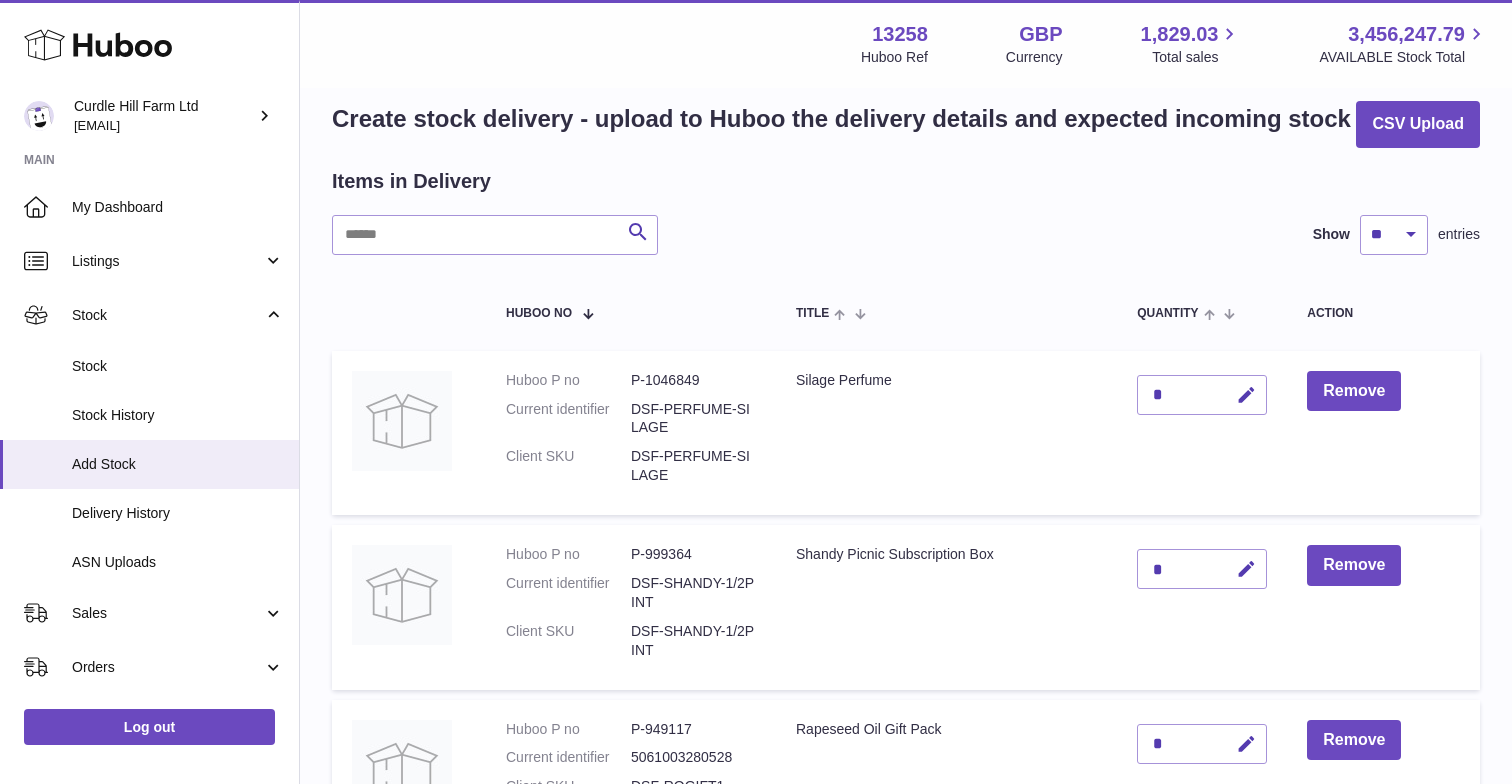 scroll, scrollTop: 13, scrollLeft: 0, axis: vertical 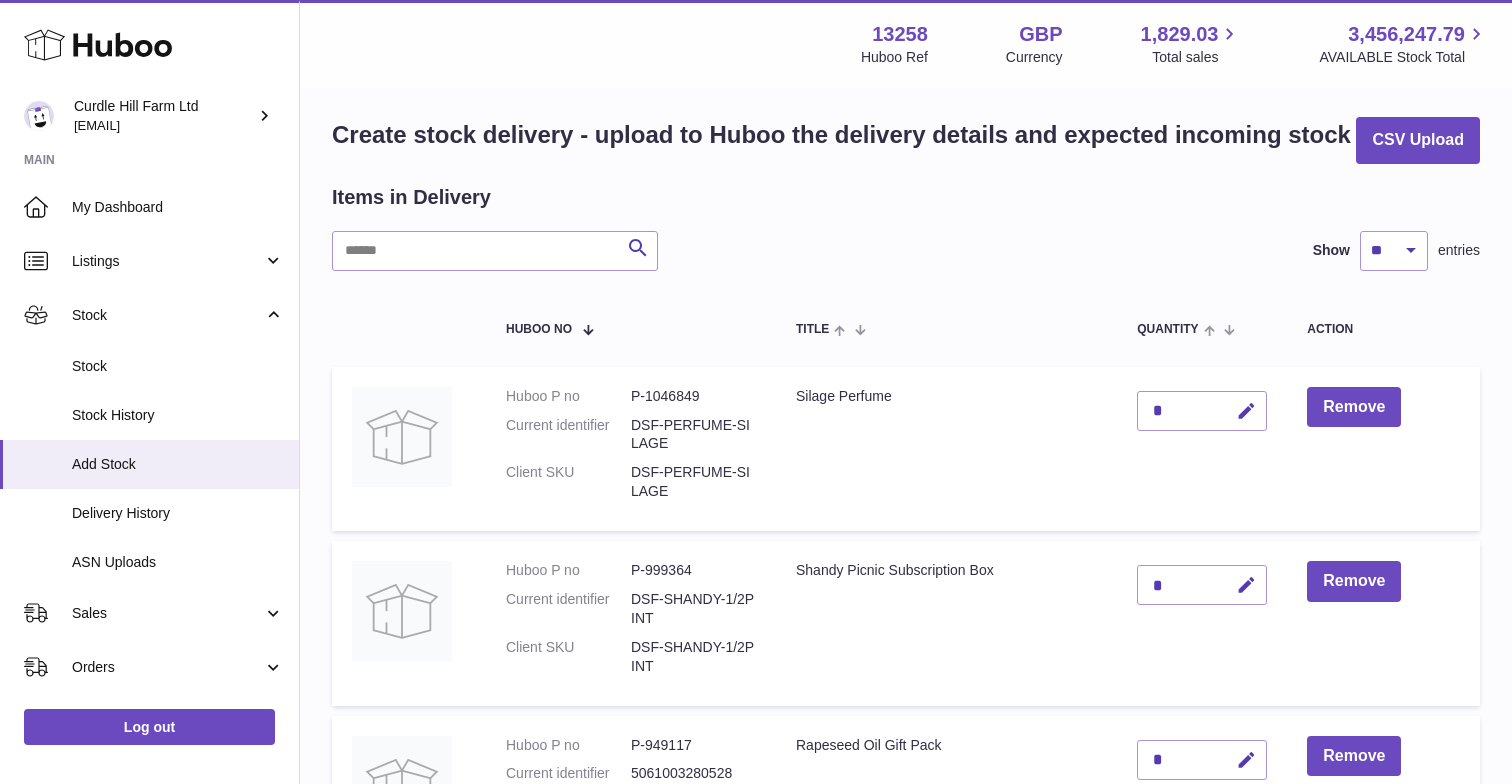 click on "*" at bounding box center [1202, 411] 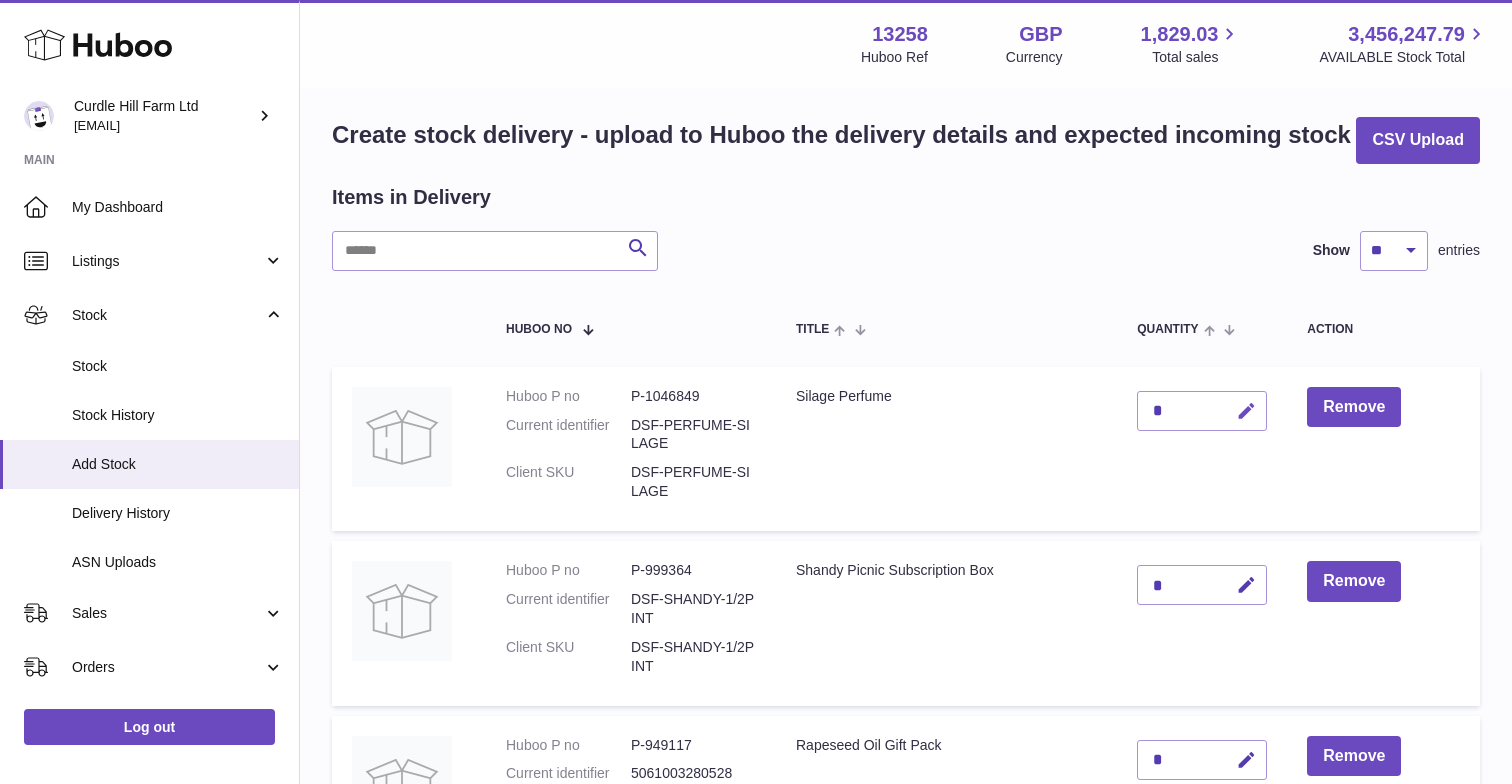 click at bounding box center [1246, 411] 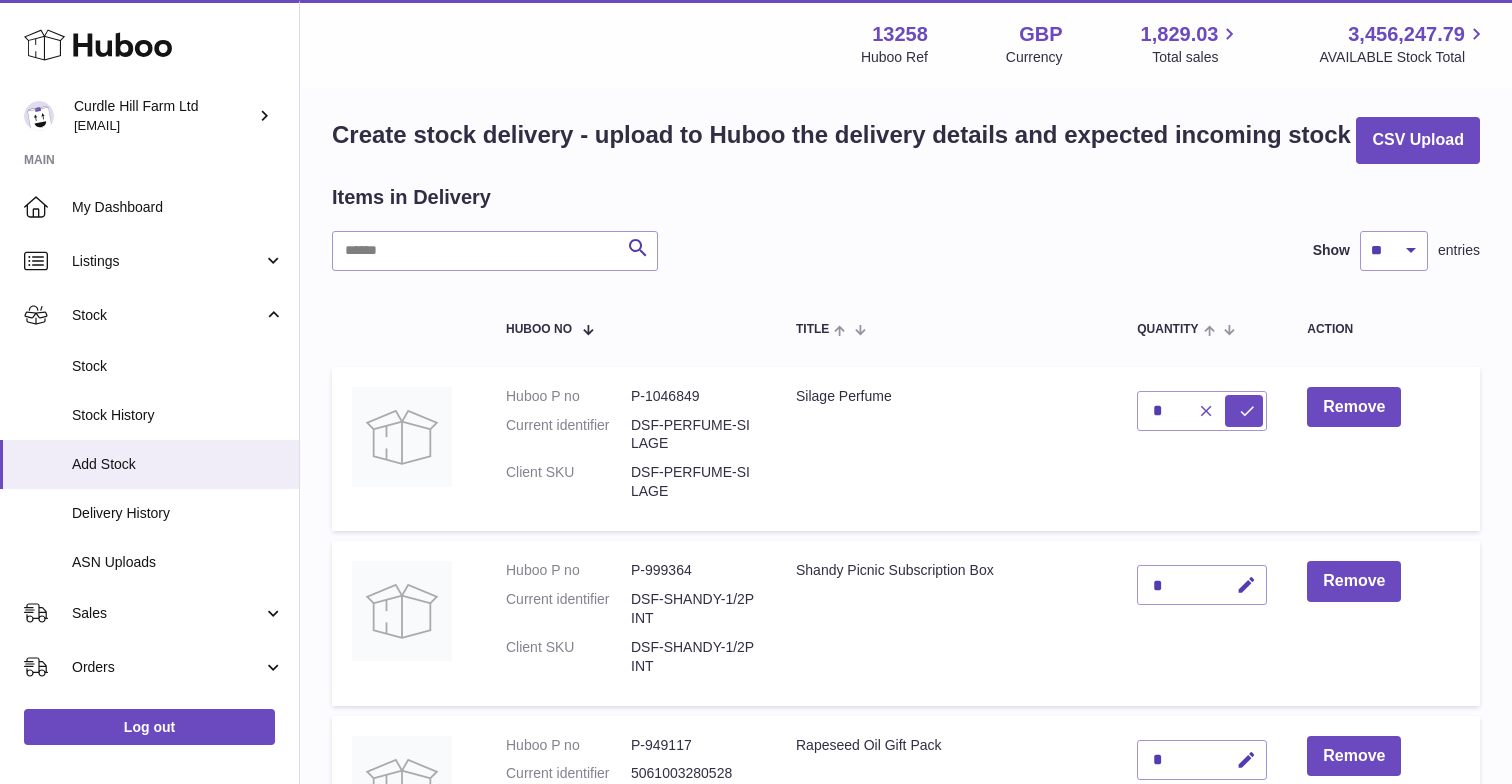 click at bounding box center (1206, 411) 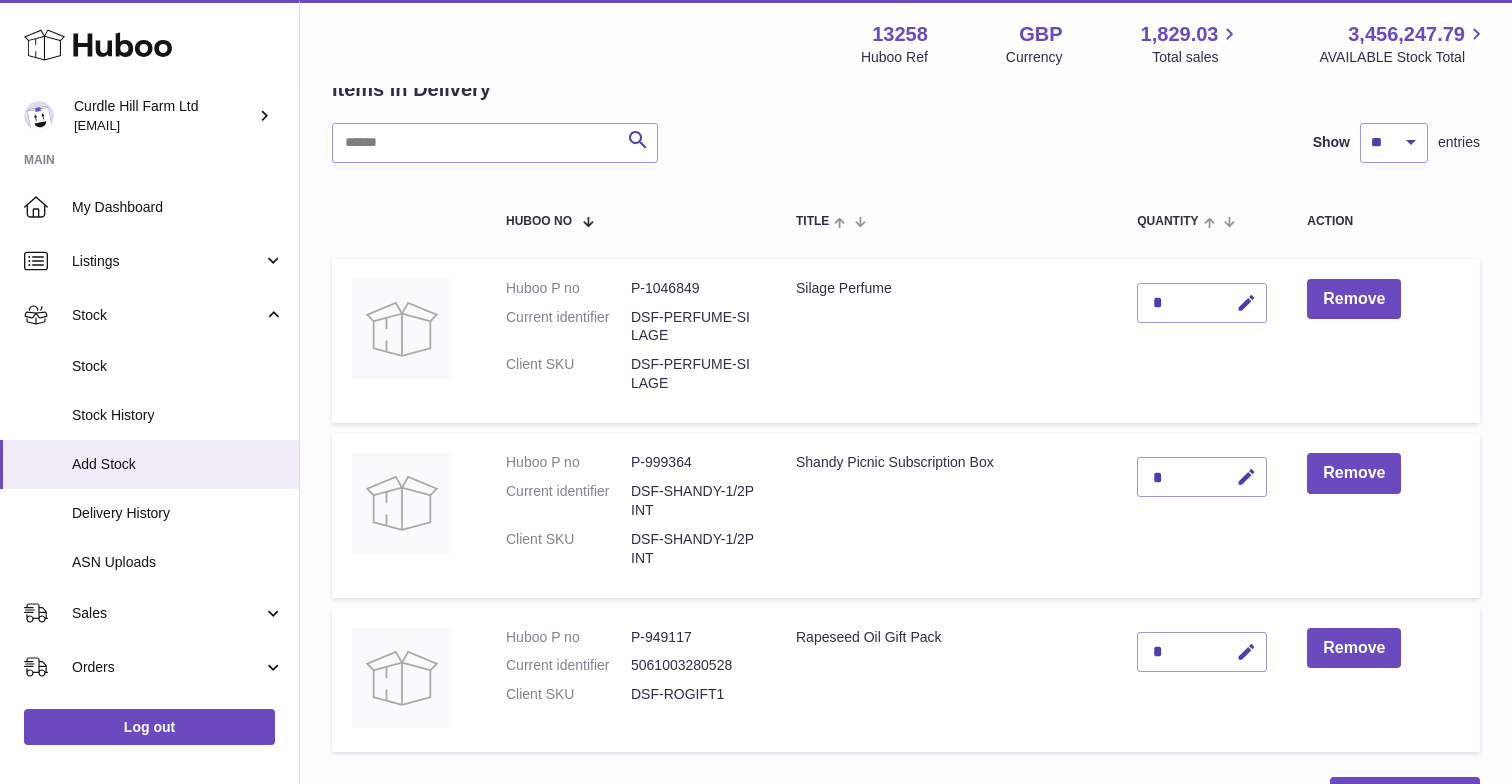 scroll, scrollTop: 122, scrollLeft: 0, axis: vertical 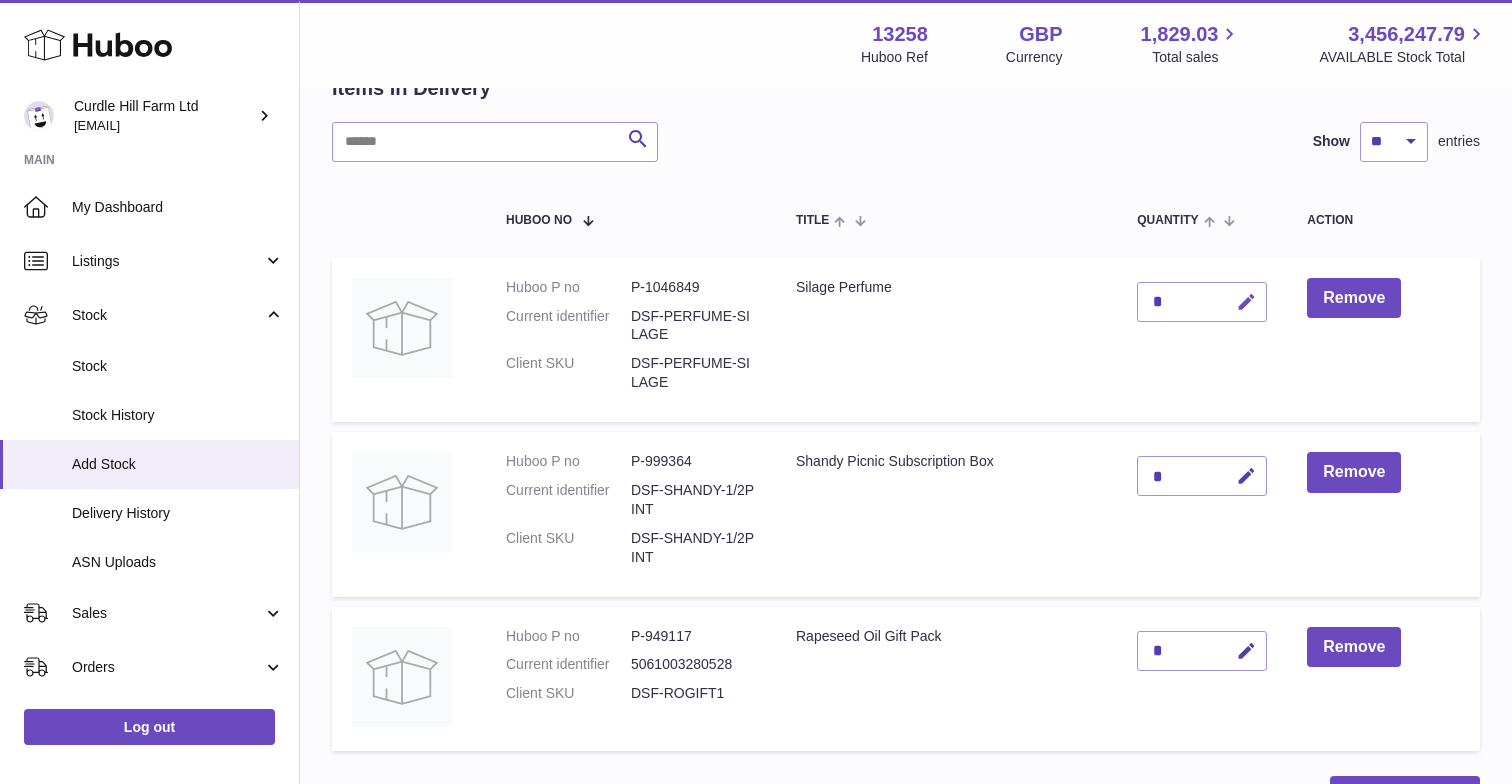 click at bounding box center (1246, 302) 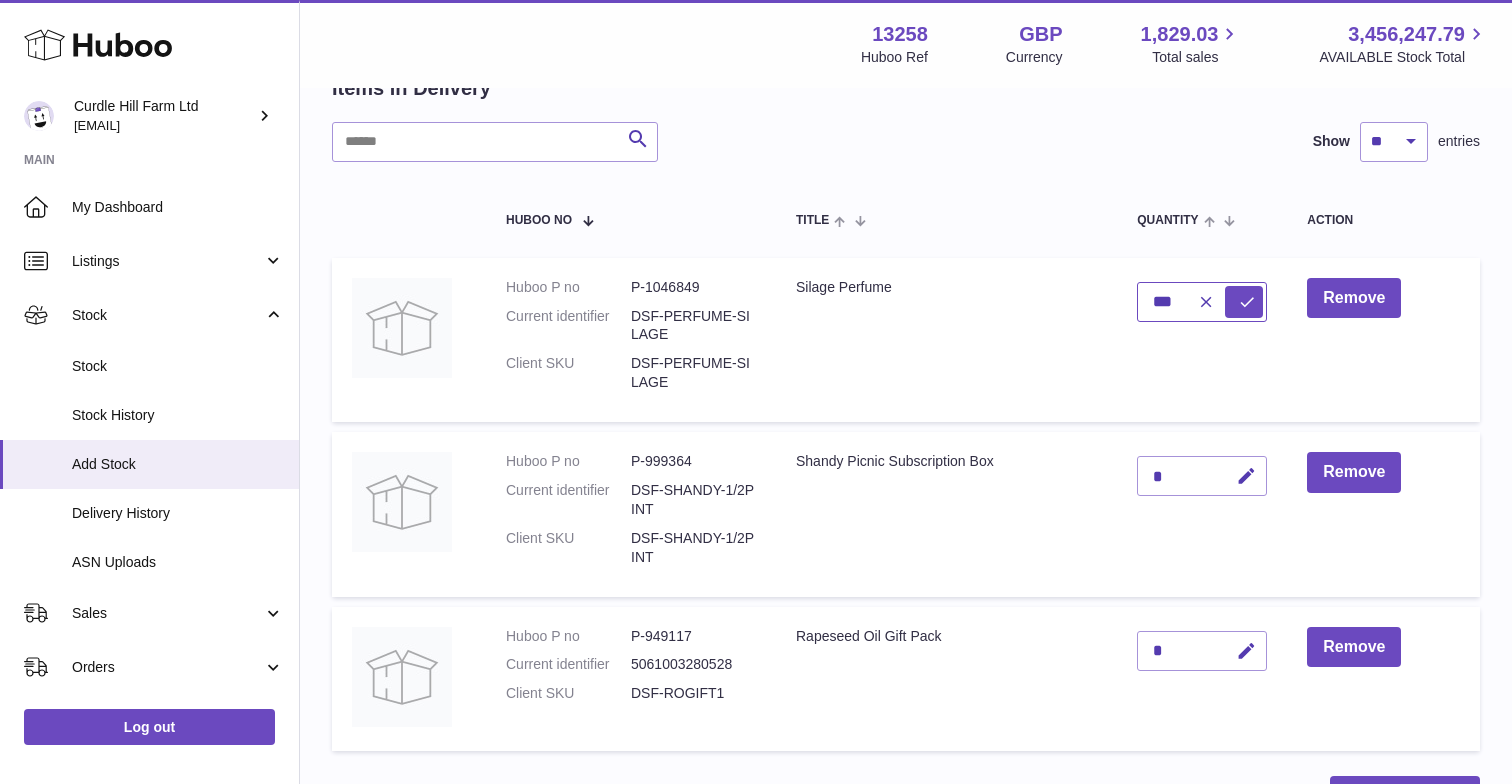 type on "***" 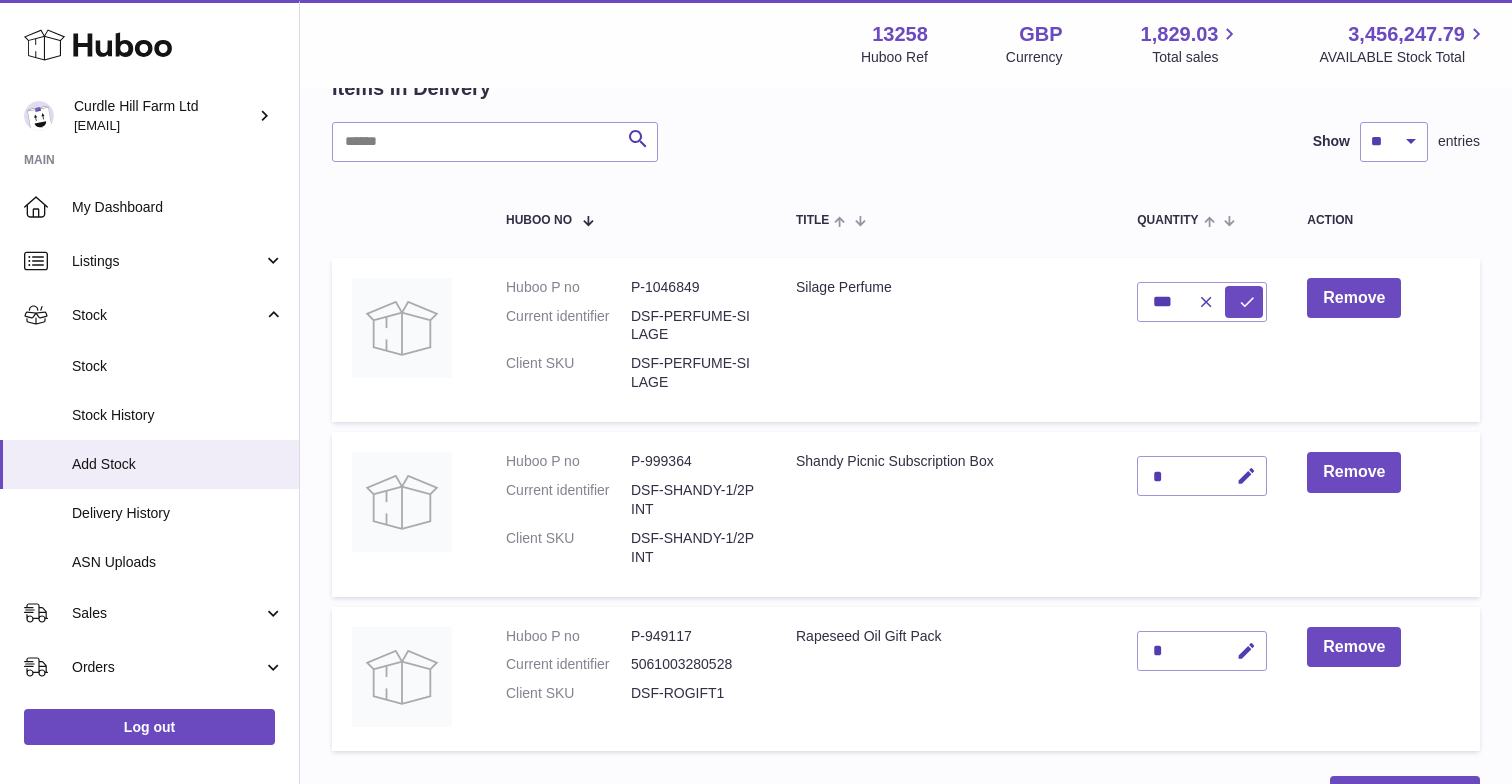click on "***" at bounding box center [1202, 340] 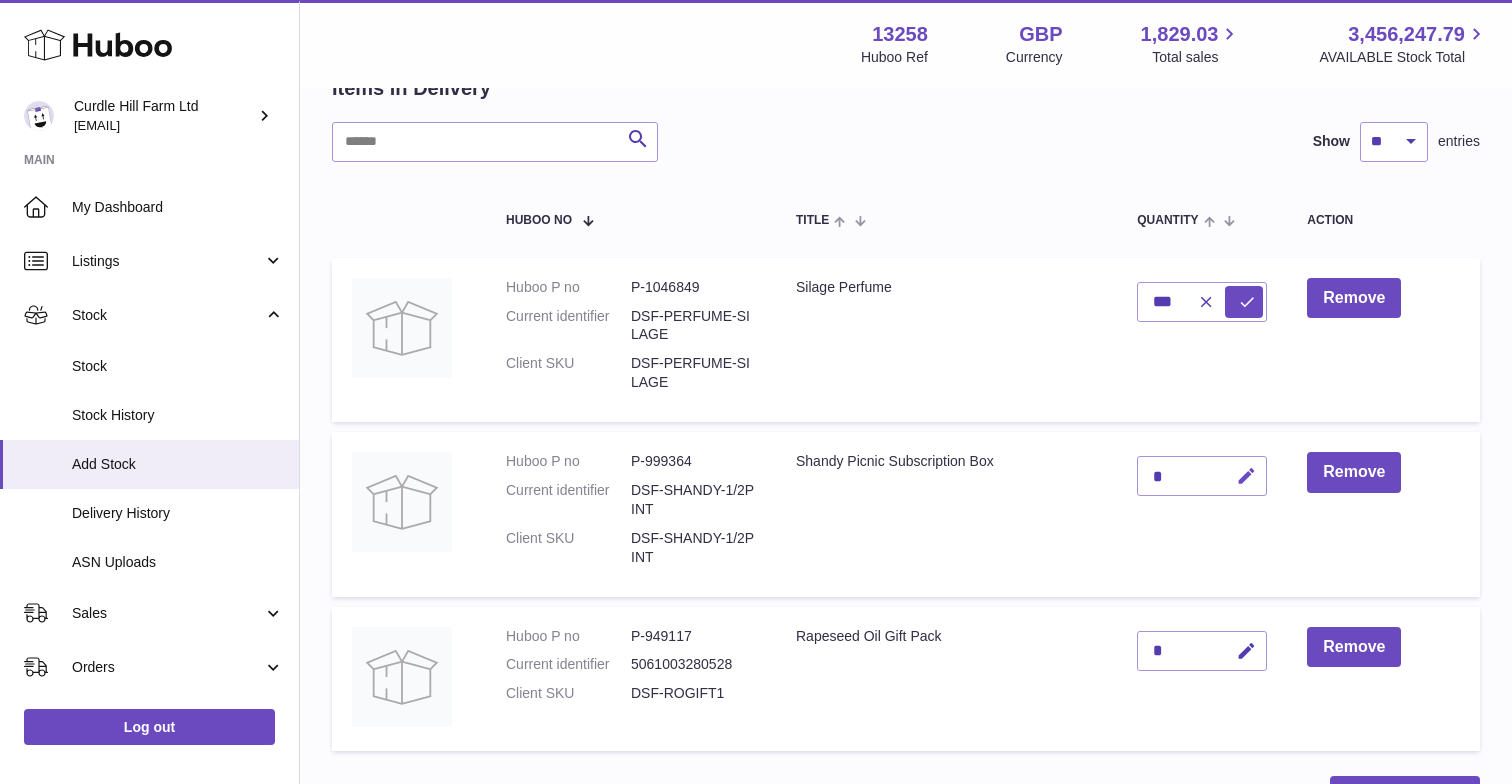 click at bounding box center [1246, 476] 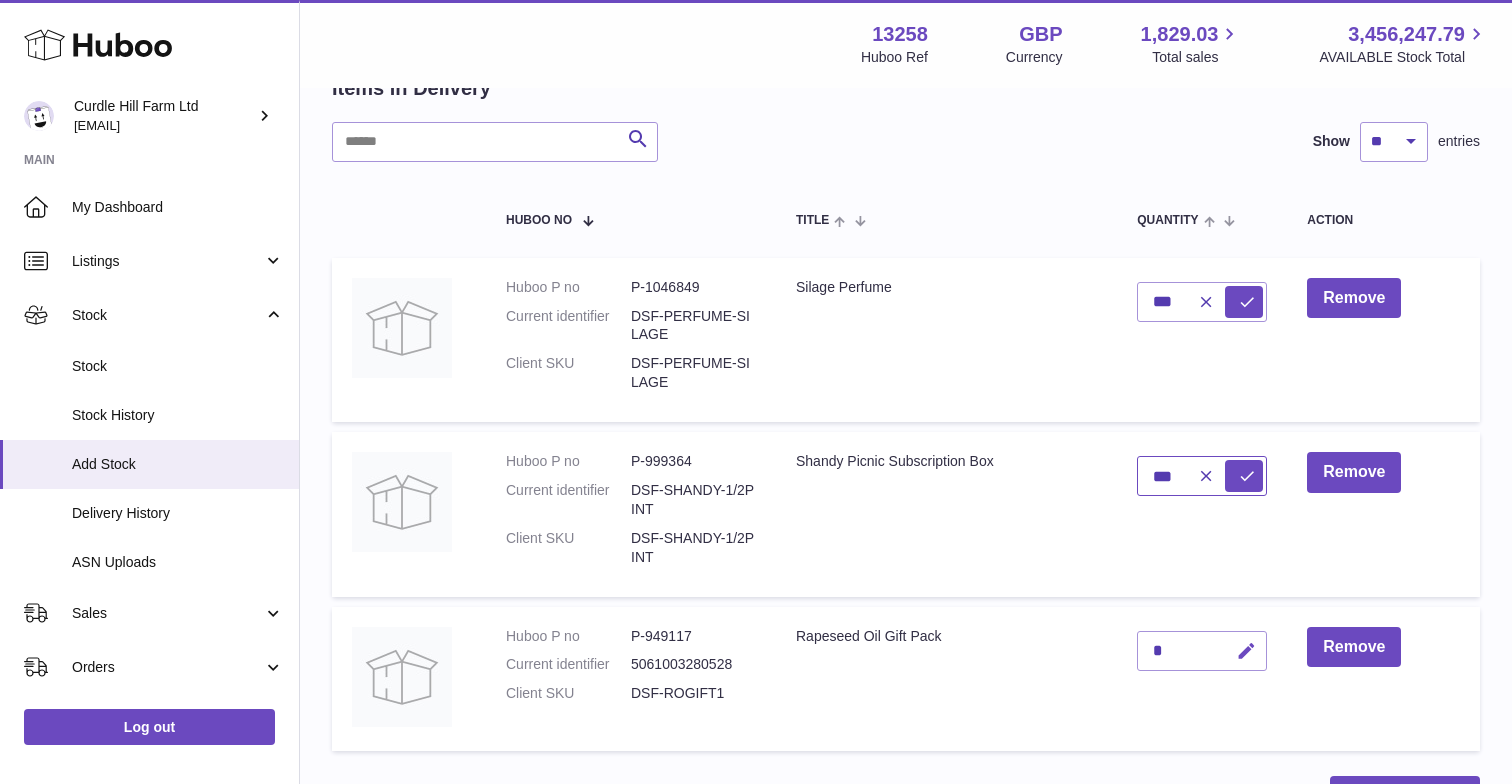 type on "***" 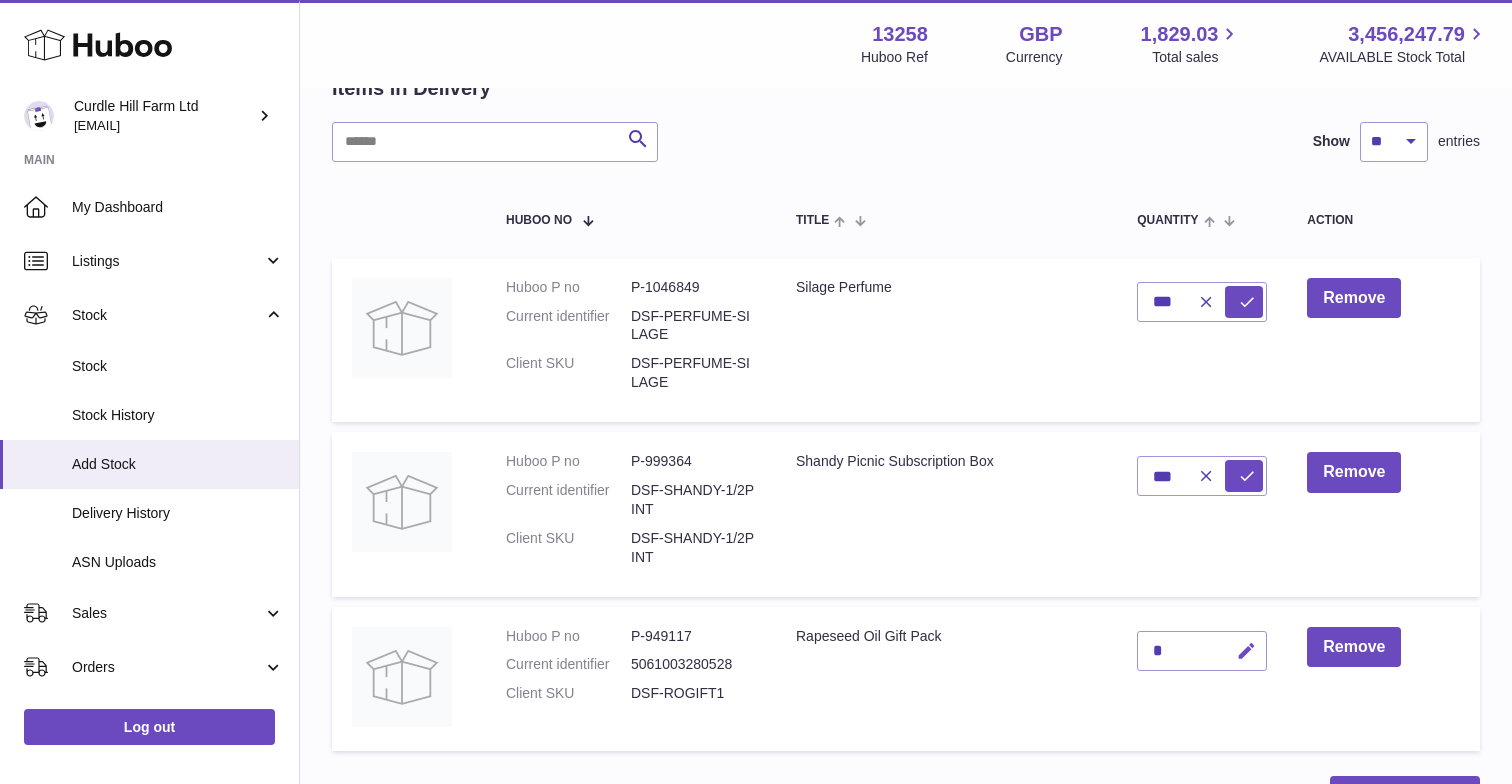 click at bounding box center (1246, 651) 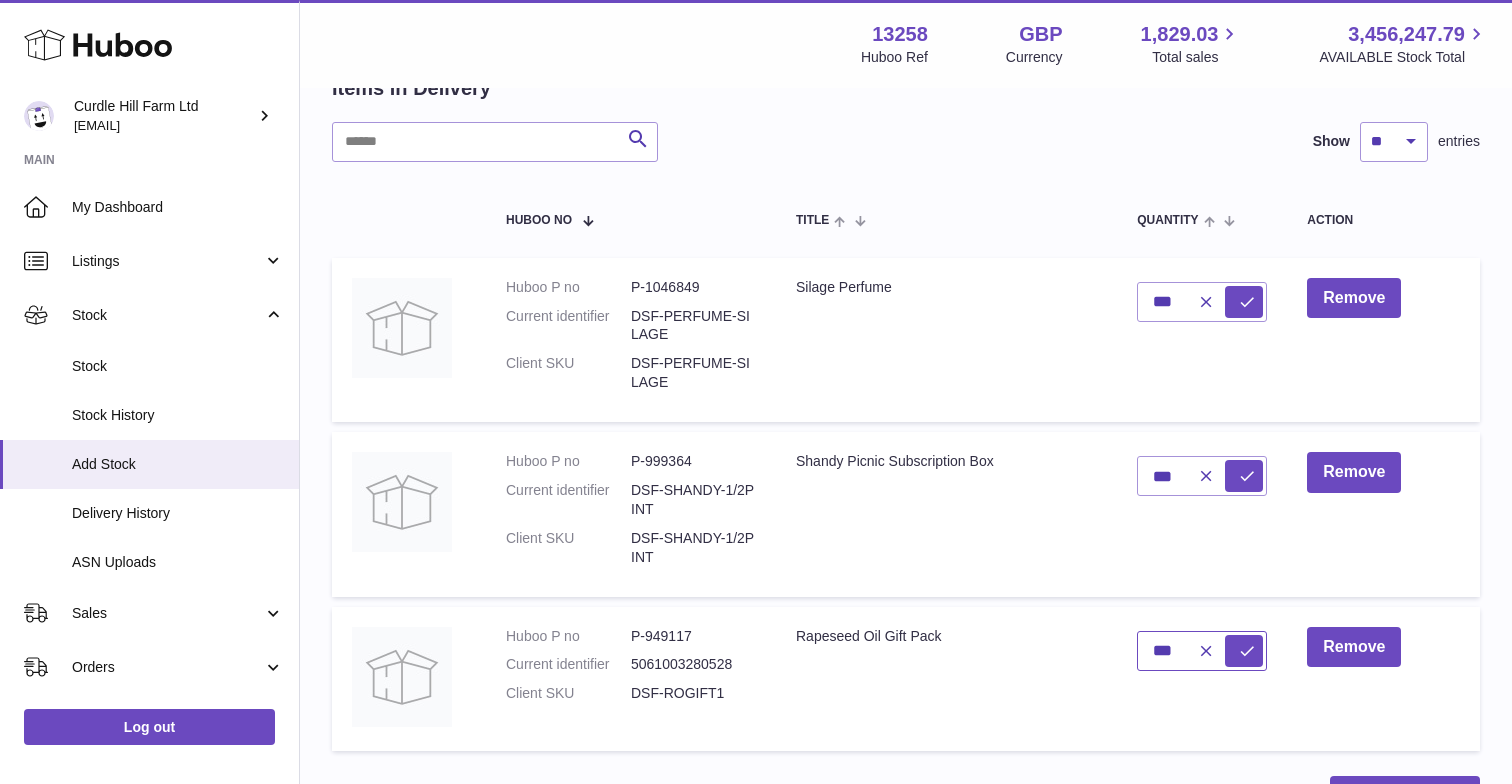 type on "***" 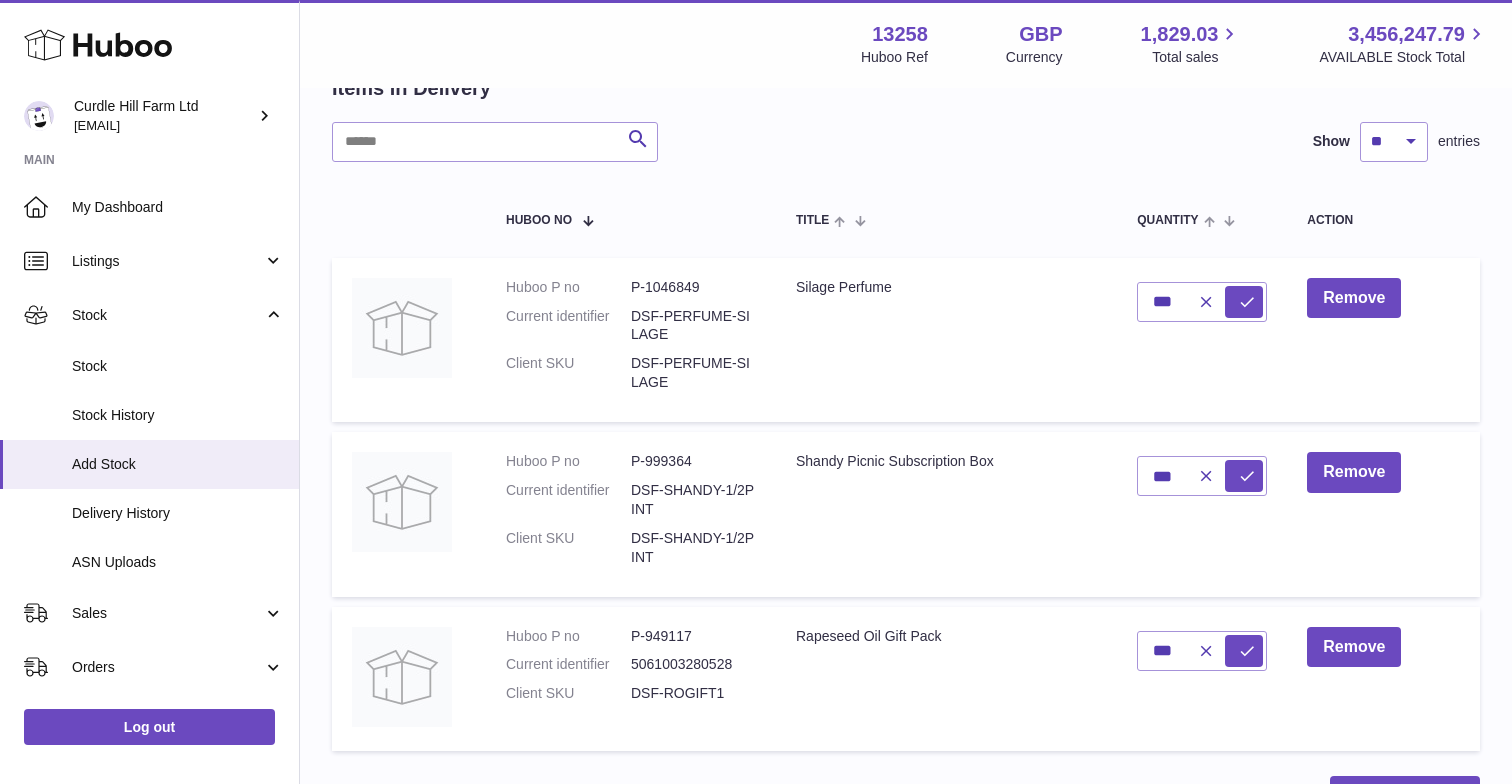click on "Remove" at bounding box center [1383, 679] 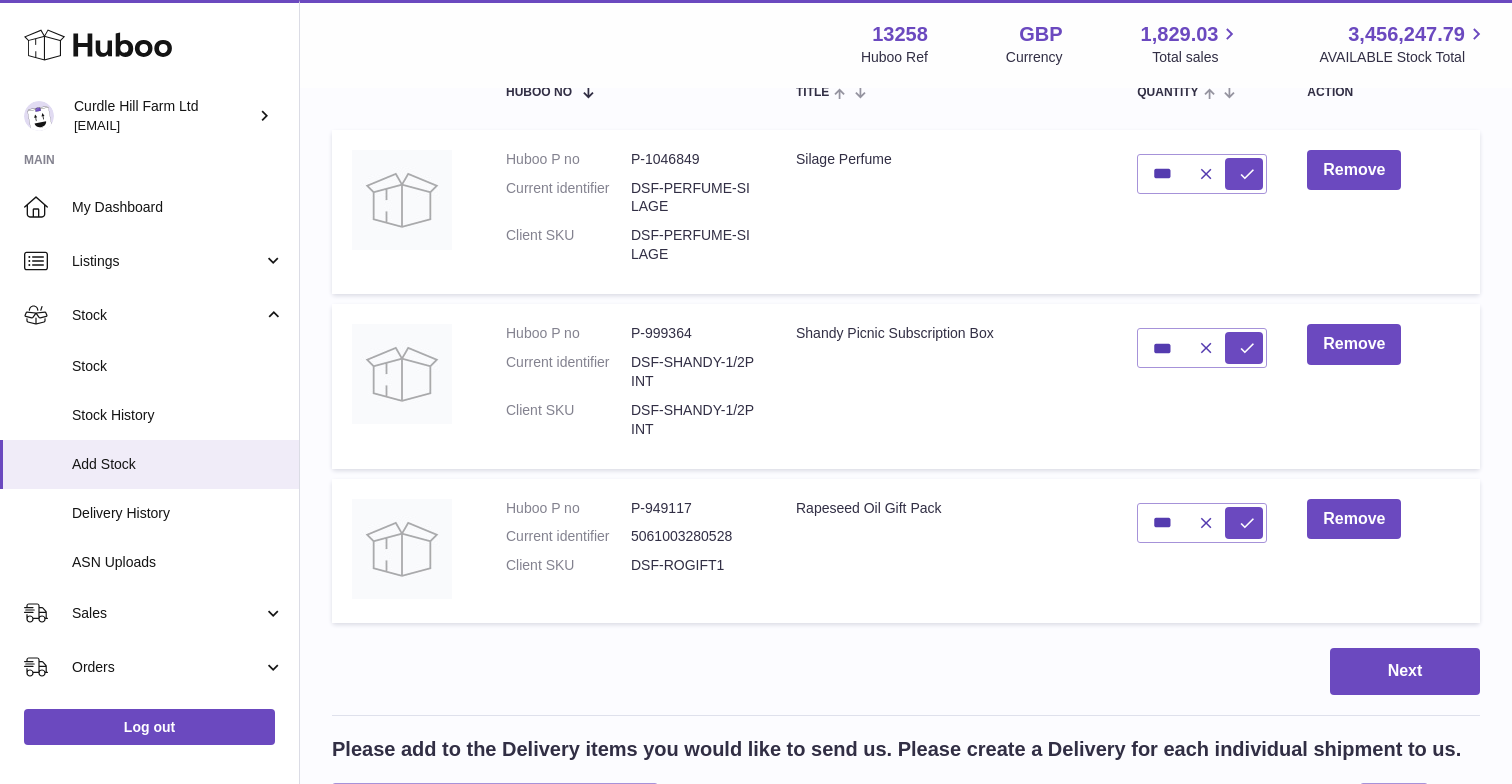 scroll, scrollTop: 275, scrollLeft: 0, axis: vertical 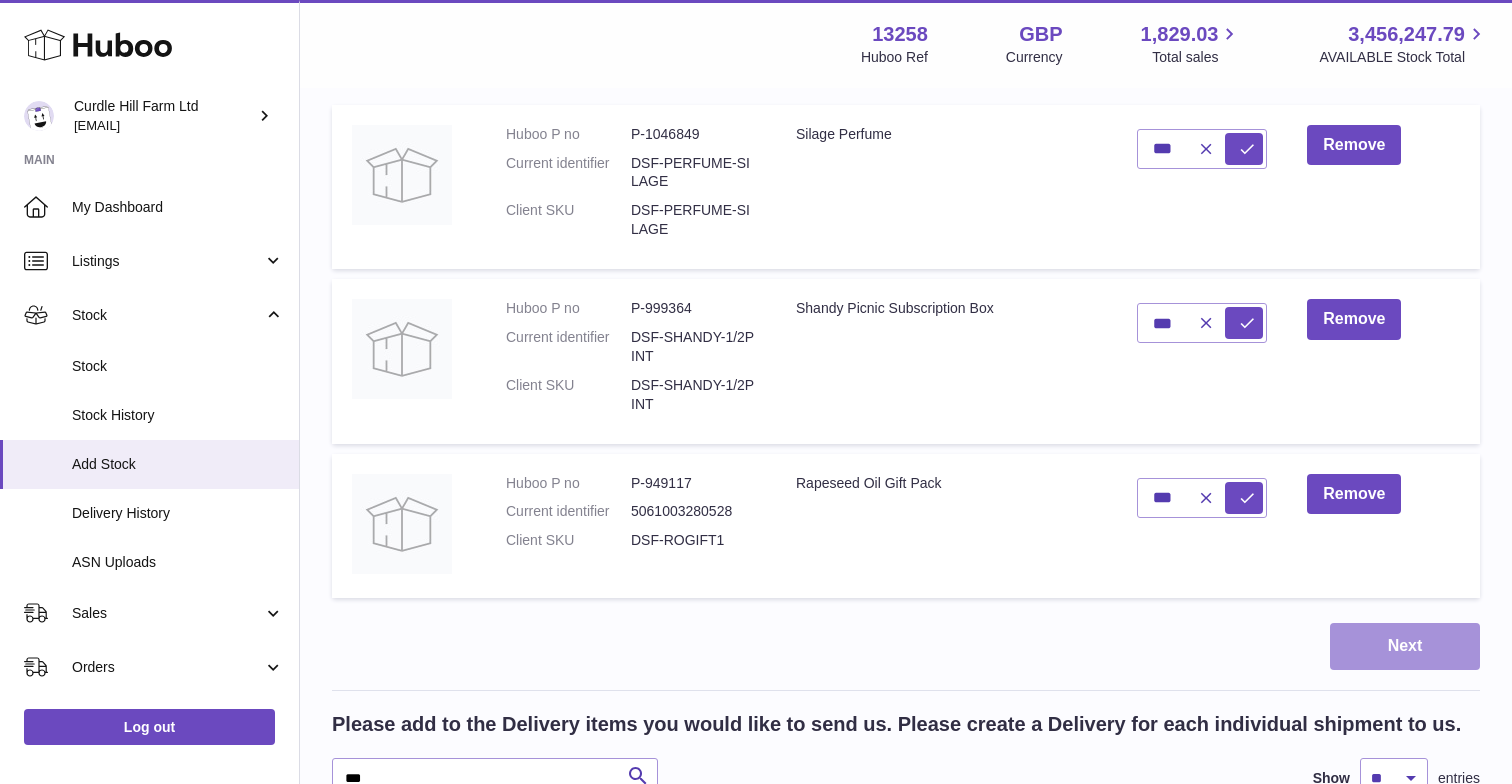 click on "Next" at bounding box center (1405, 646) 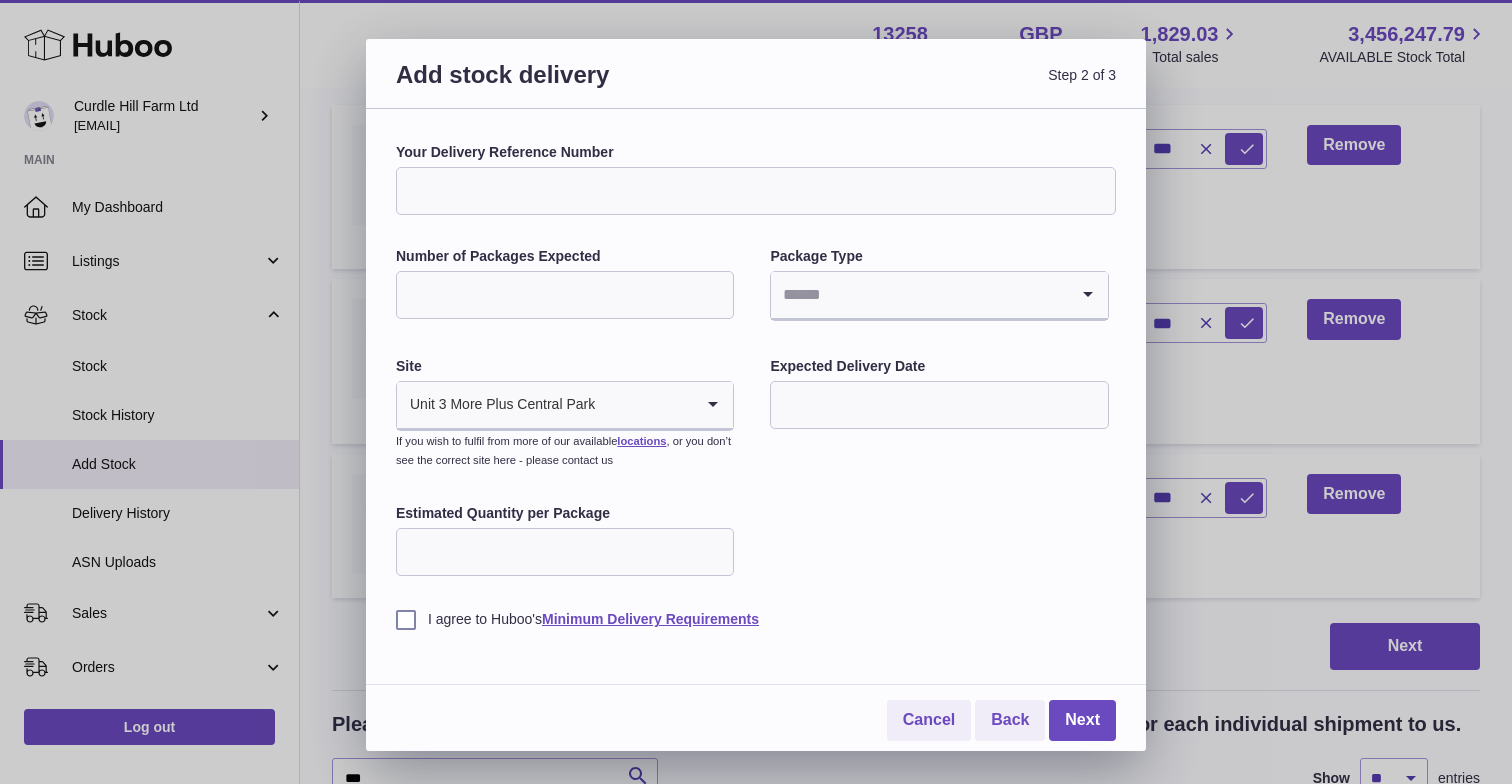 click on "Your Delivery Reference Number" at bounding box center [756, 191] 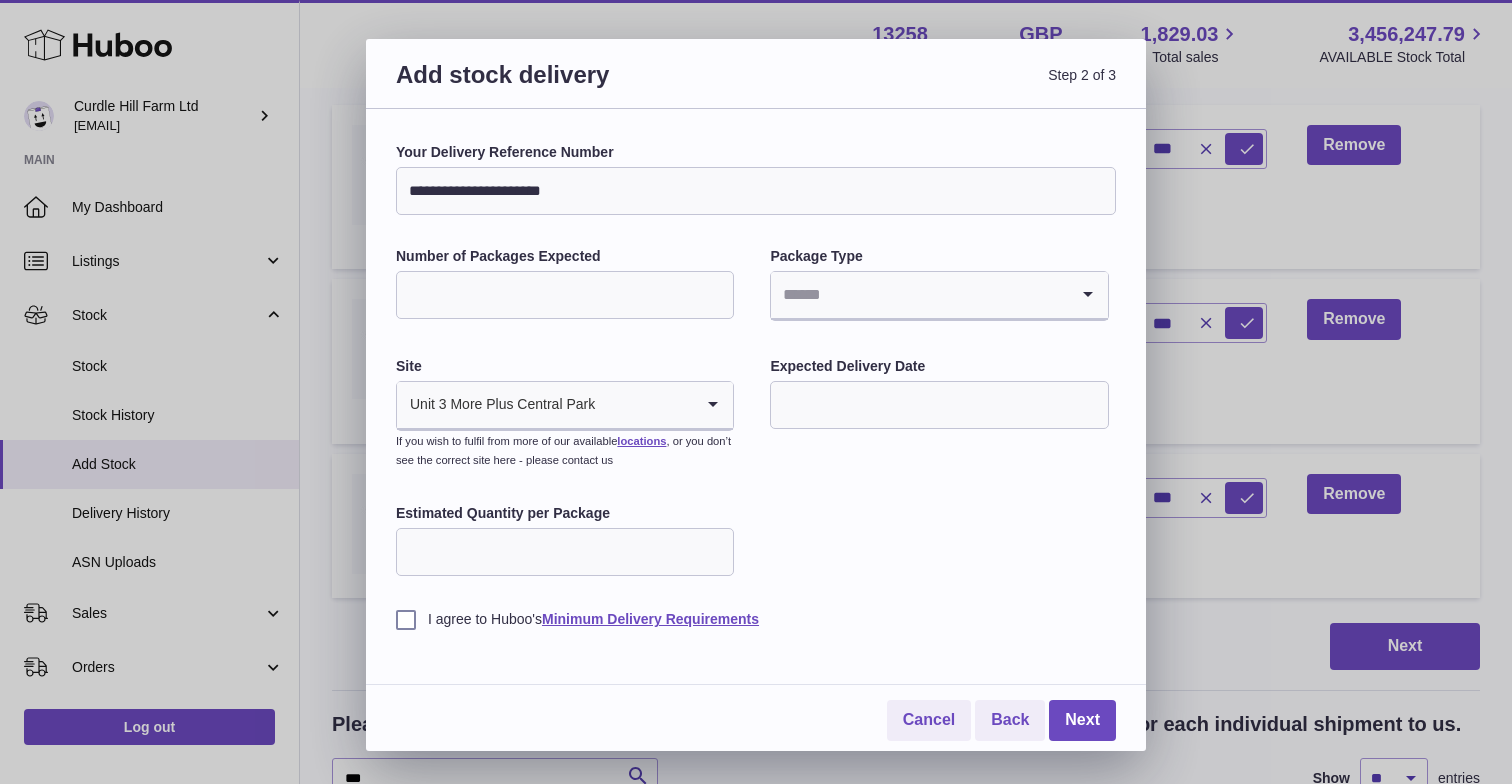 type on "**********" 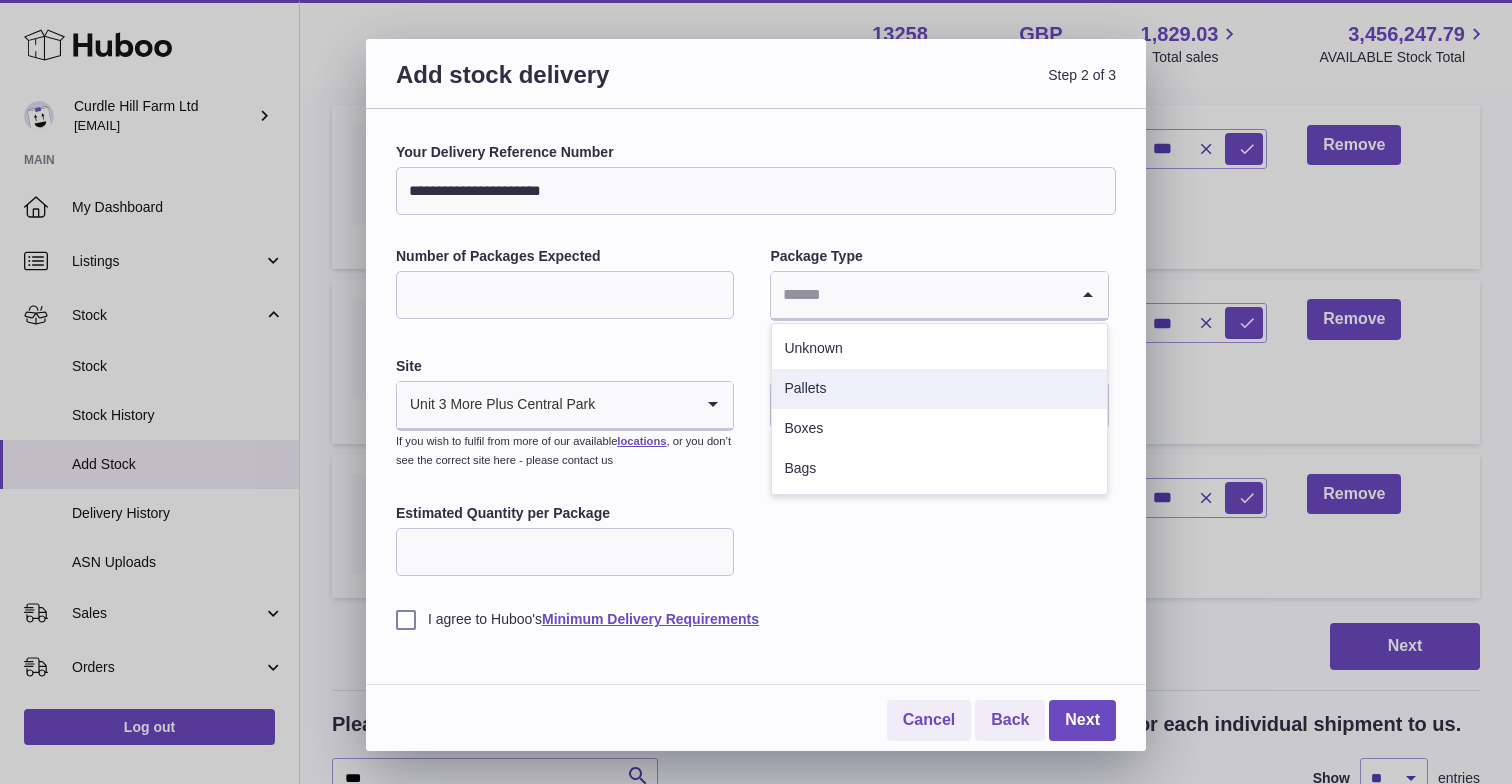 click on "Pallets" at bounding box center [939, 389] 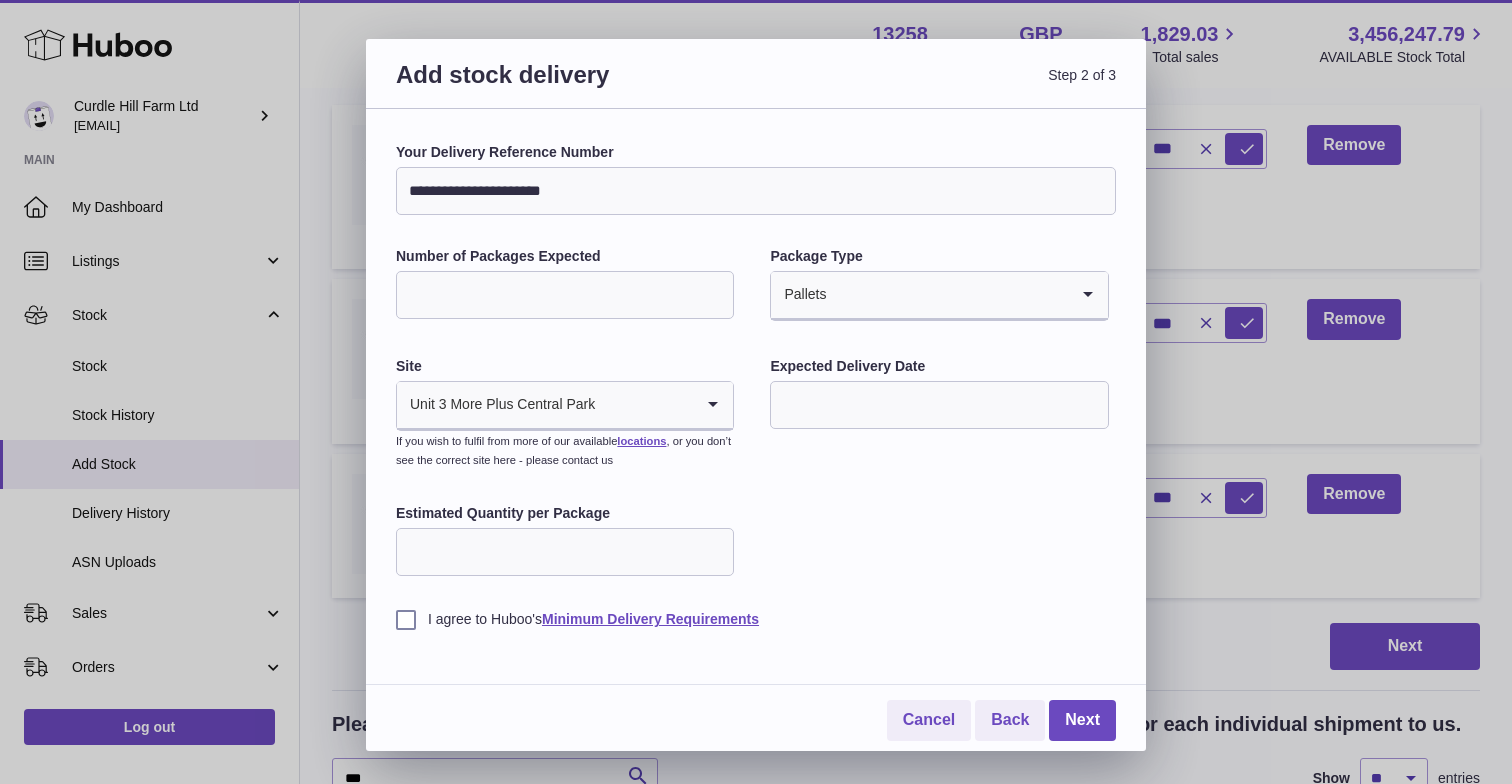 click on "**********" at bounding box center (756, 386) 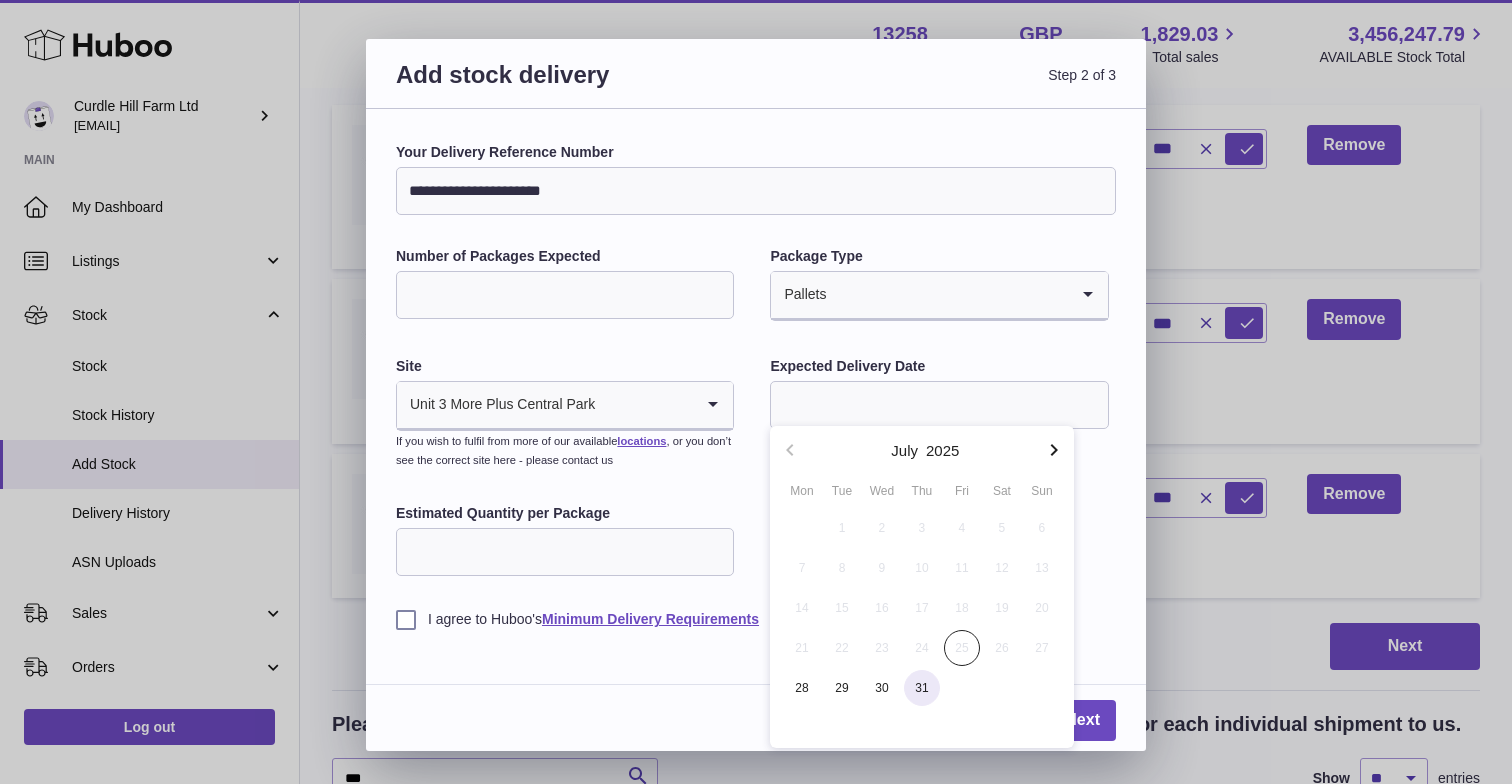 click on "31" at bounding box center (922, 688) 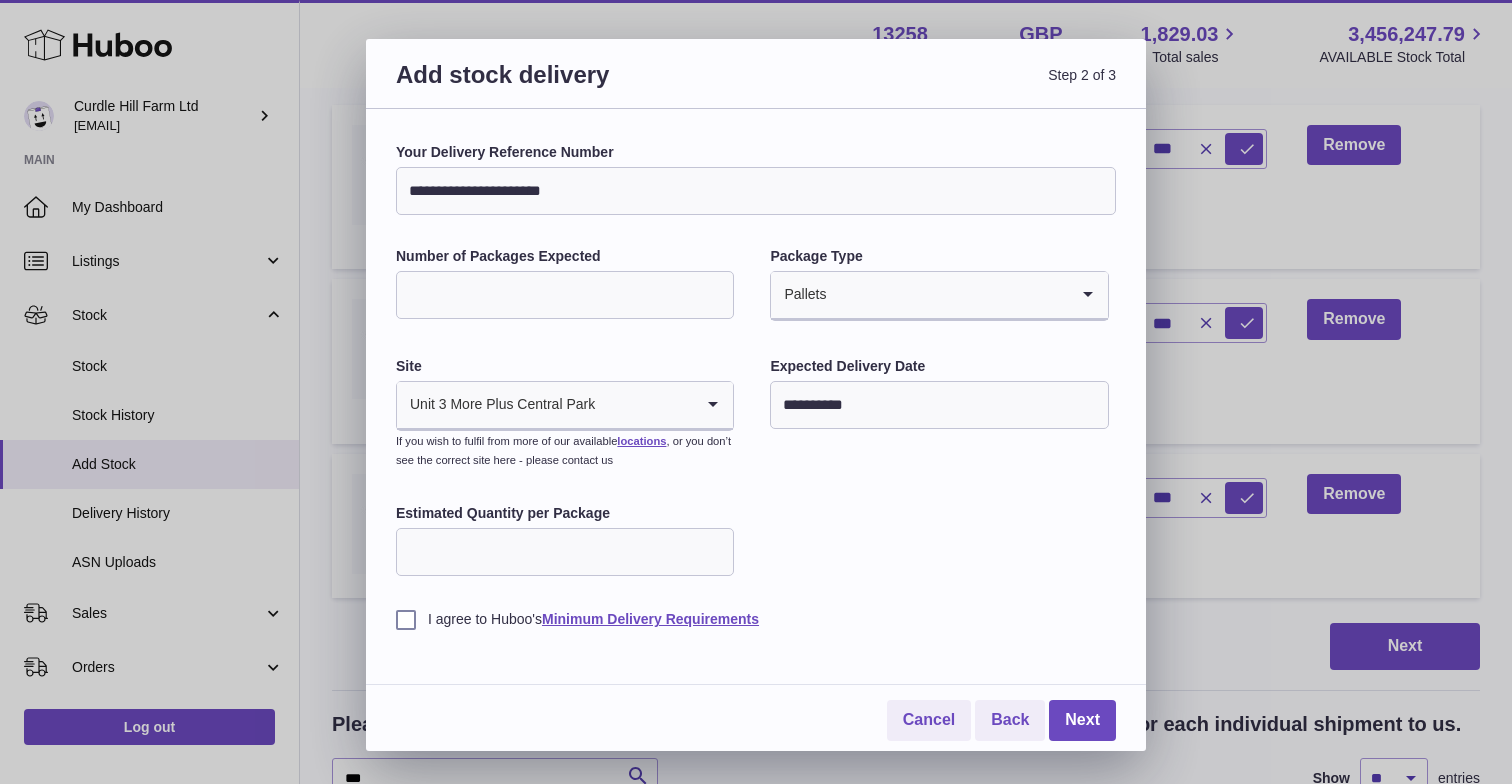 click on "**********" at bounding box center (756, 386) 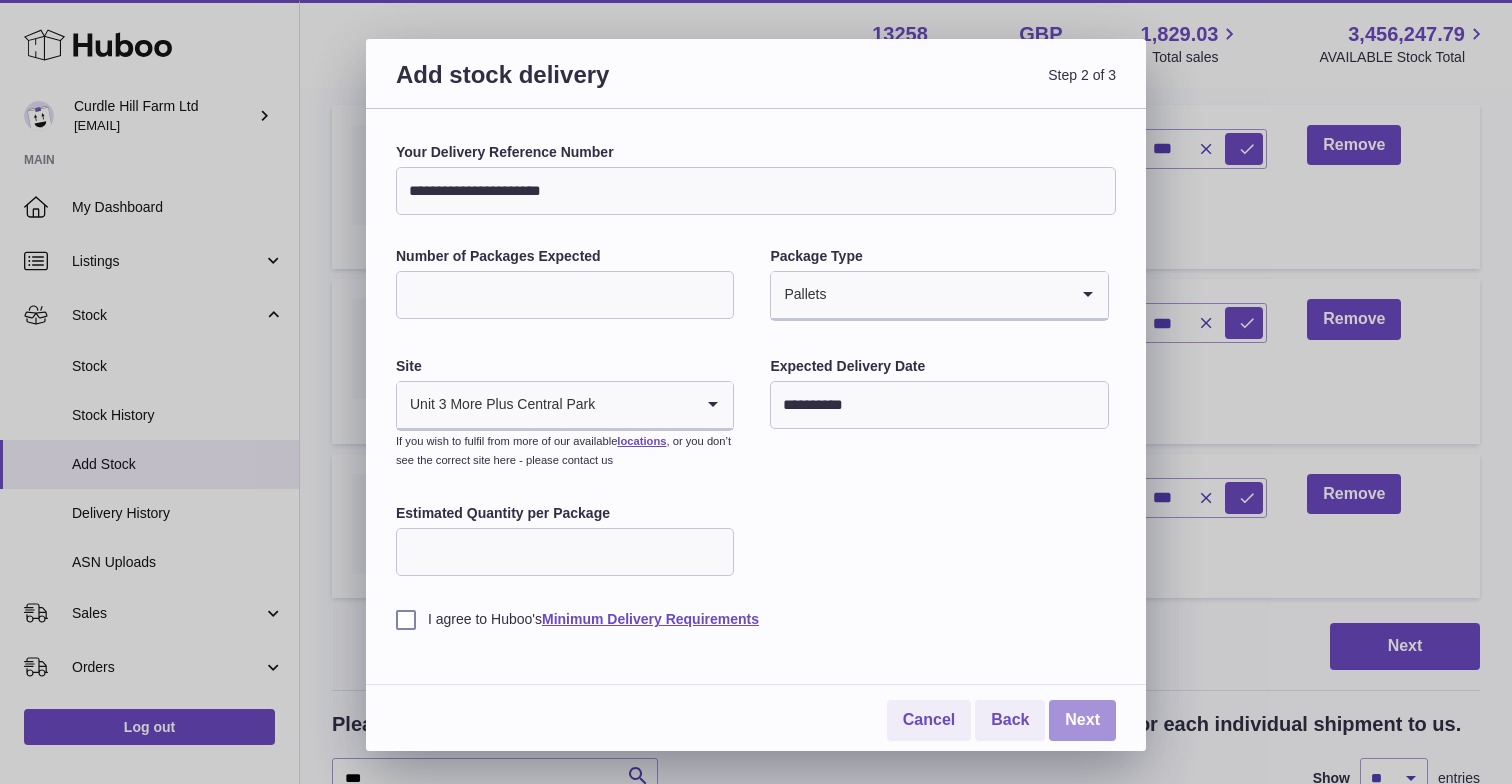 click on "Next" at bounding box center [1082, 720] 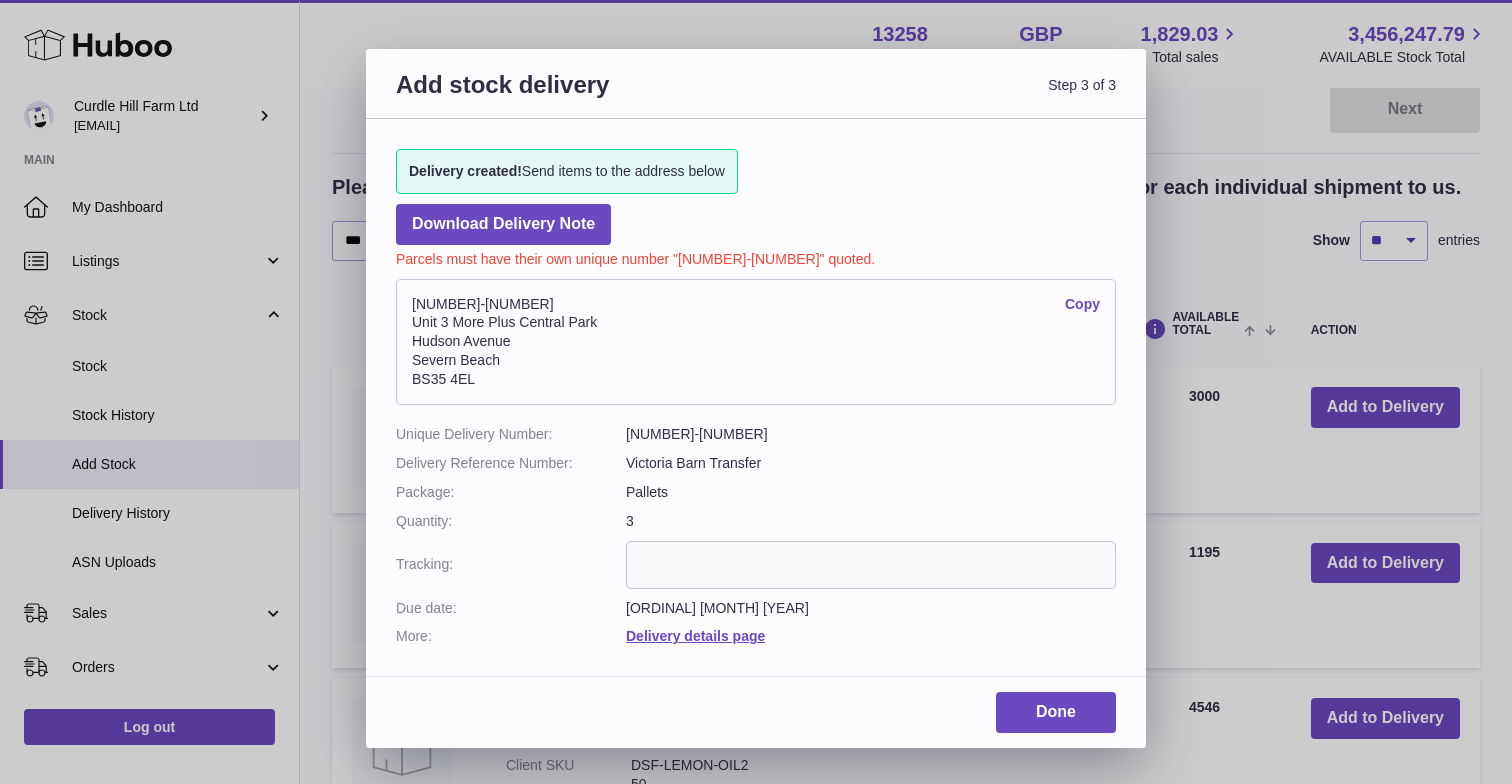click on "Copy" at bounding box center [1082, 304] 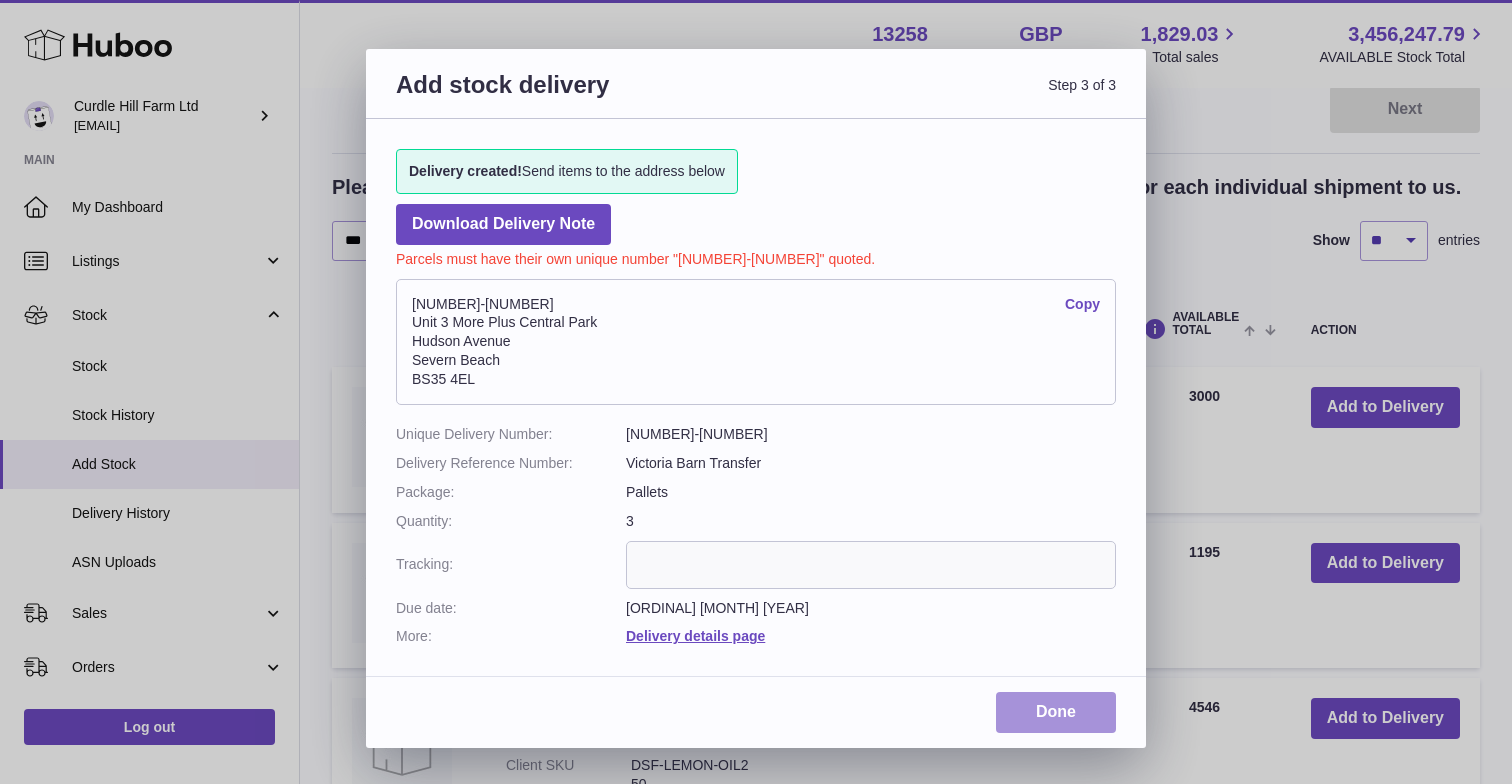 click on "Done" at bounding box center [1056, 712] 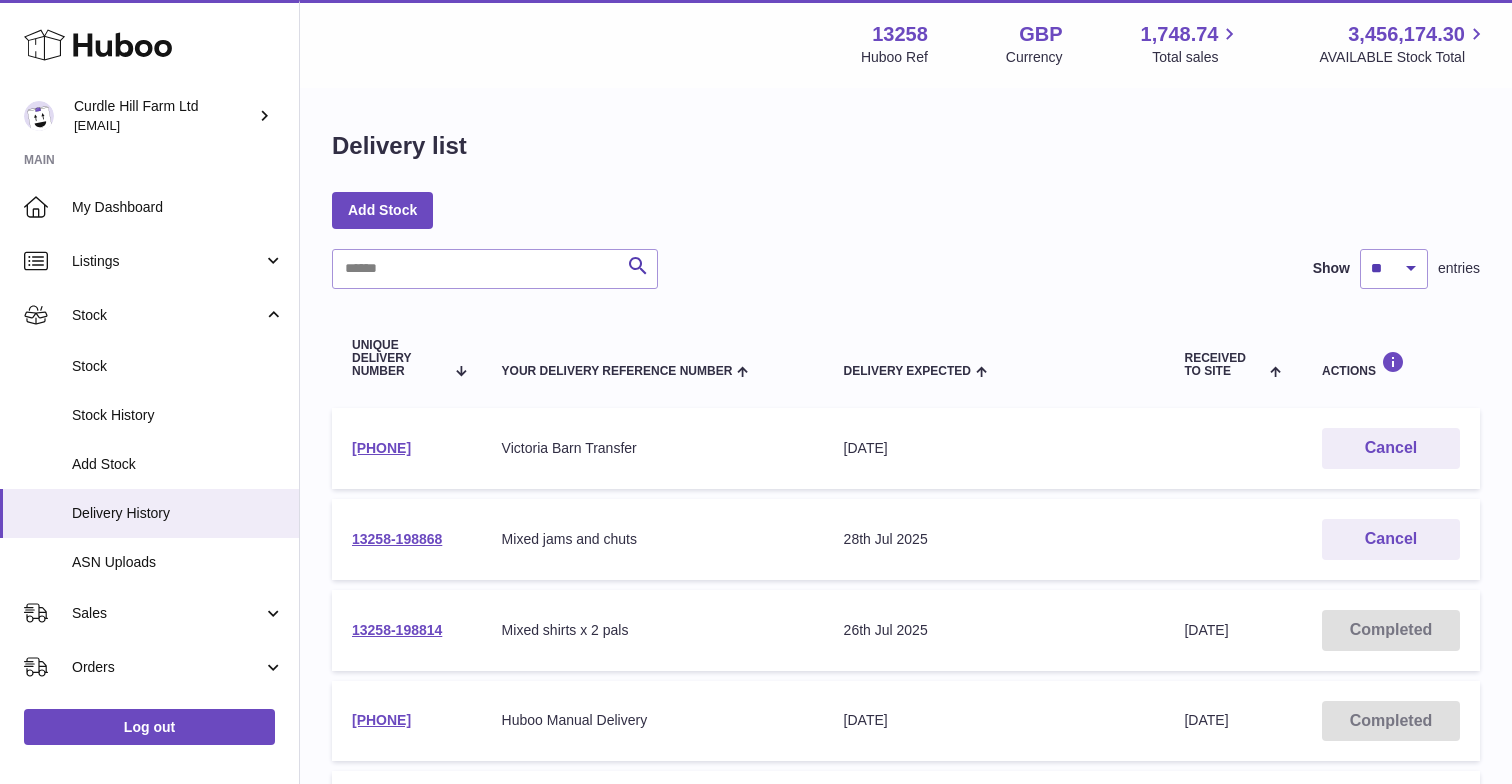 scroll, scrollTop: 0, scrollLeft: 0, axis: both 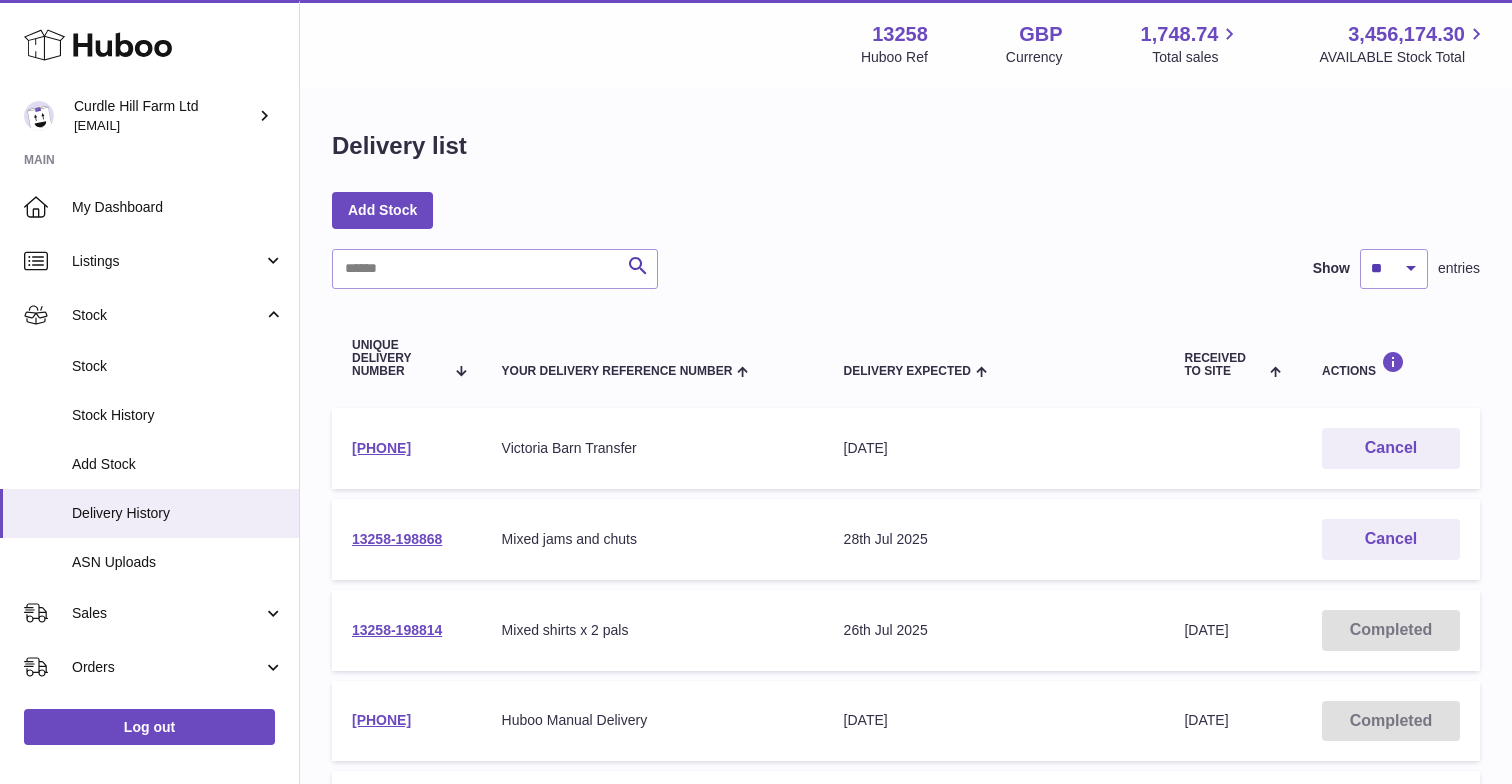 click on "Menu   Huboo     13258   Huboo Ref    GBP   Currency   1,748.74     Total sales   3,456,174.30     AVAILABLE Stock Total" at bounding box center [906, 44] 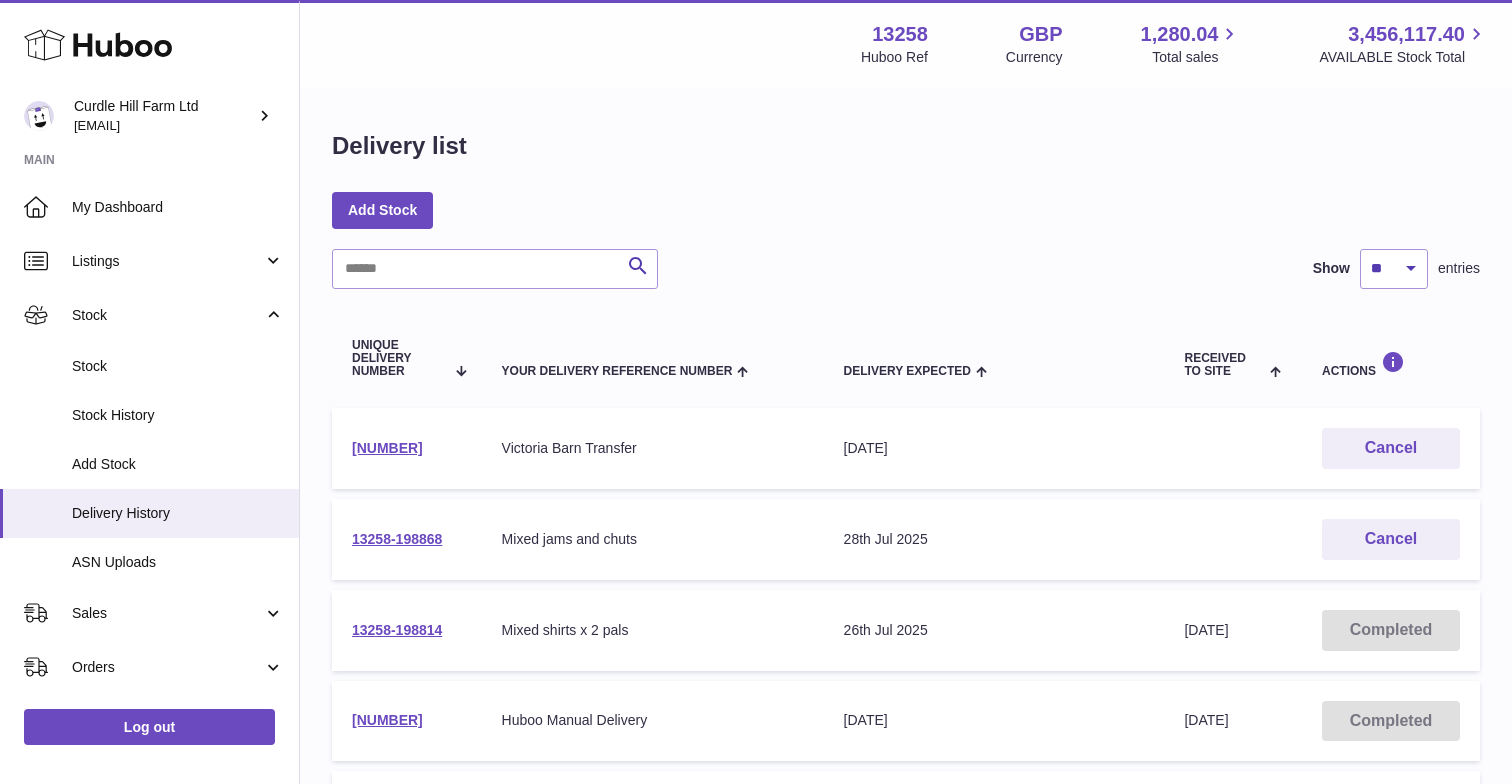 scroll, scrollTop: 0, scrollLeft: 0, axis: both 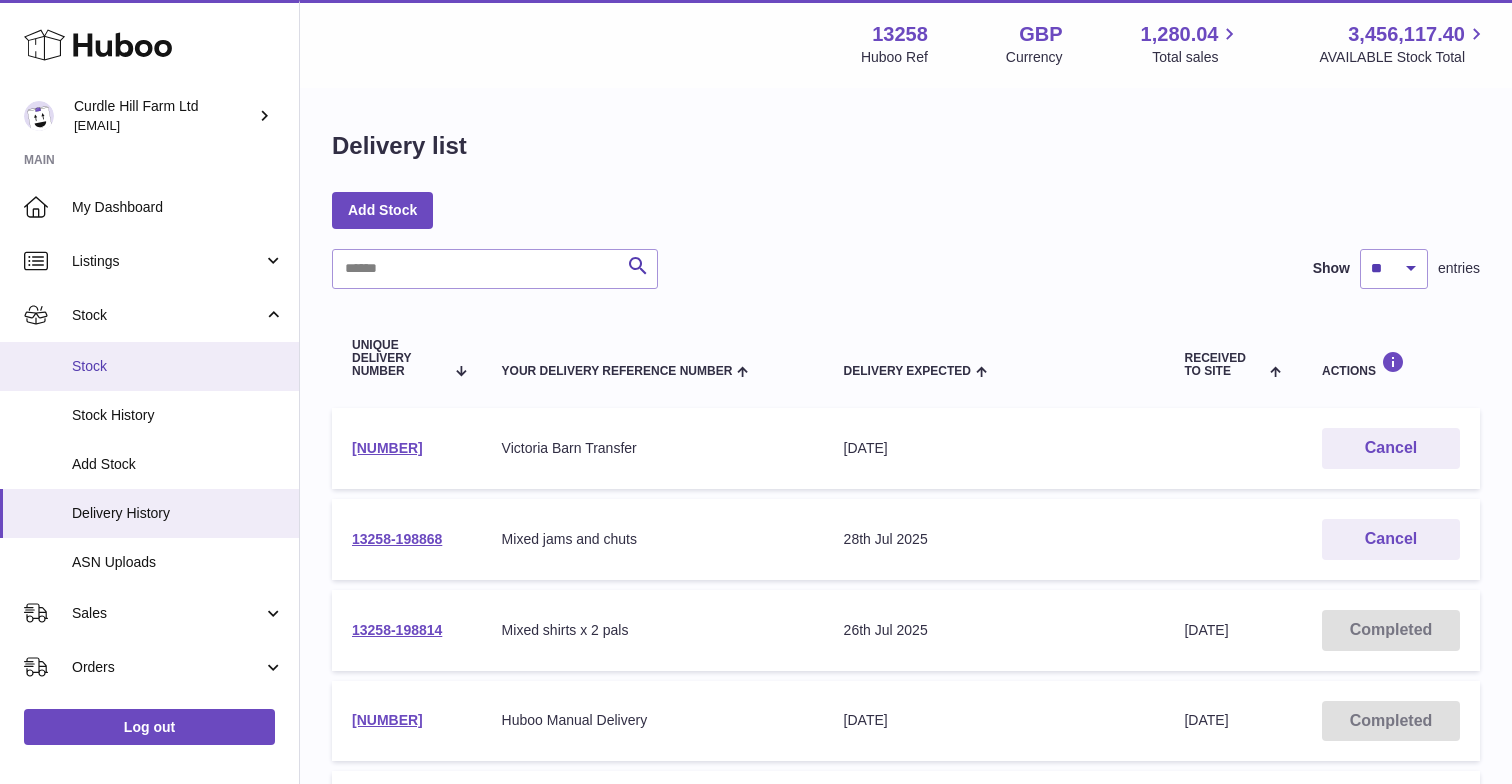 click on "Stock" at bounding box center (178, 366) 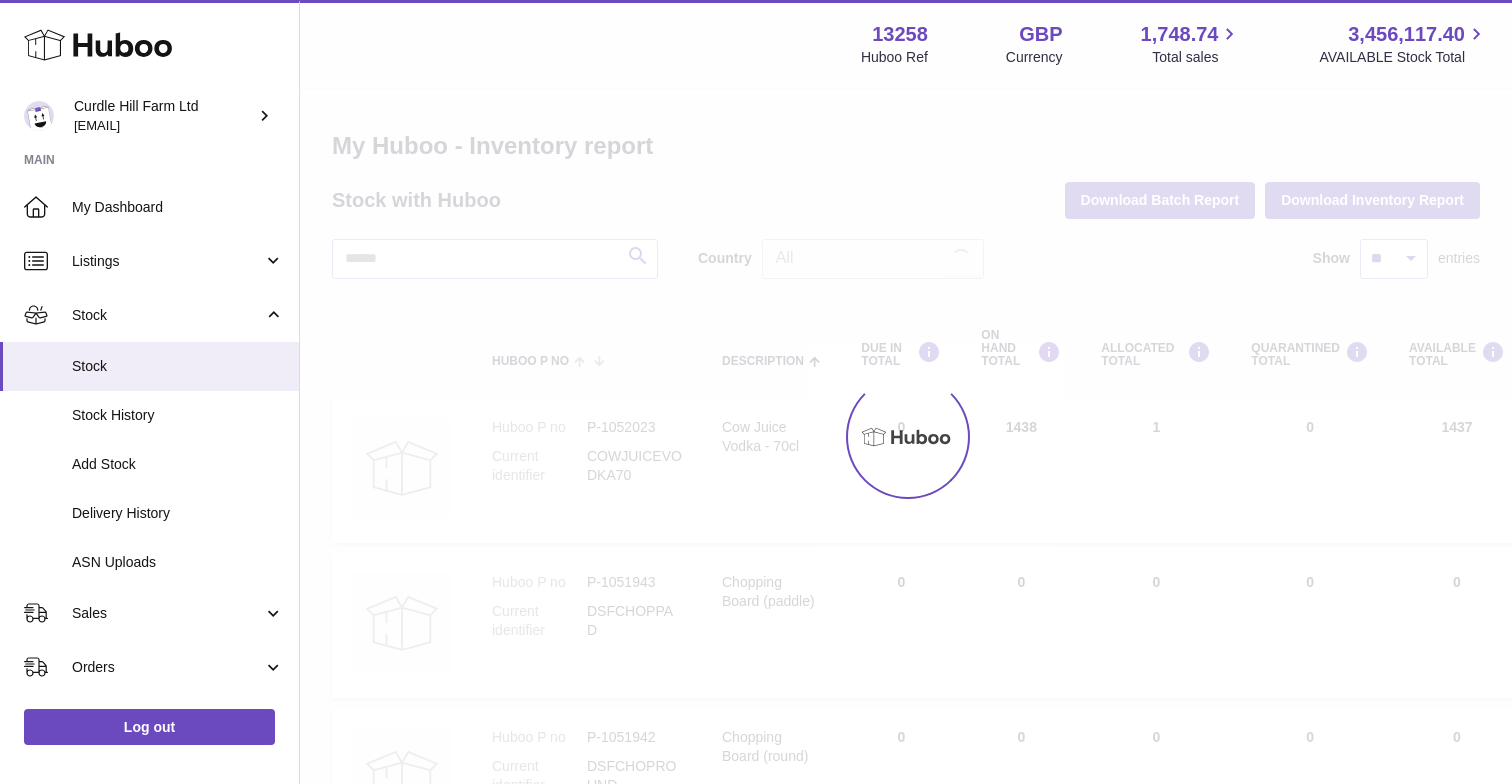 scroll, scrollTop: 0, scrollLeft: 0, axis: both 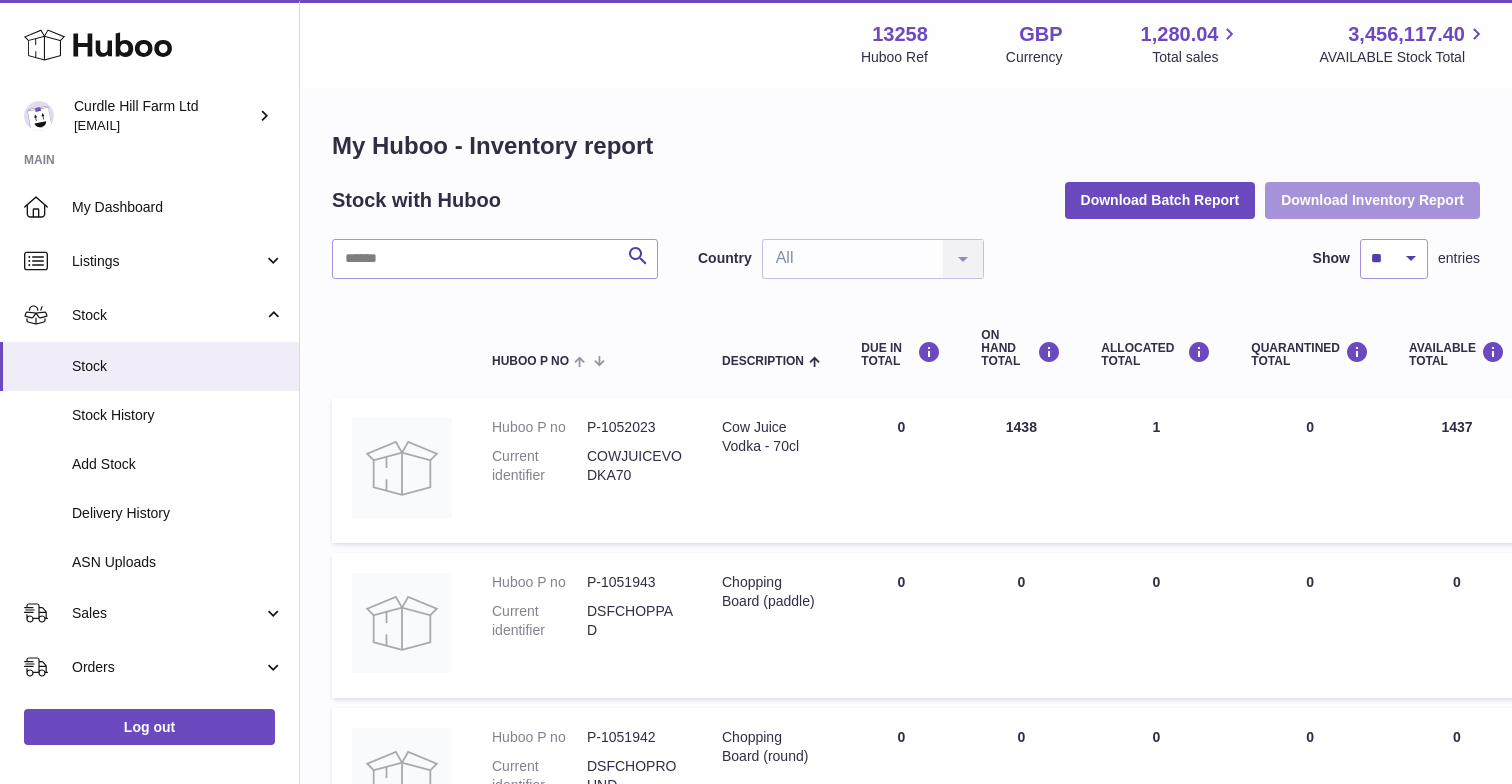 click on "Download Inventory Report" at bounding box center [1372, 200] 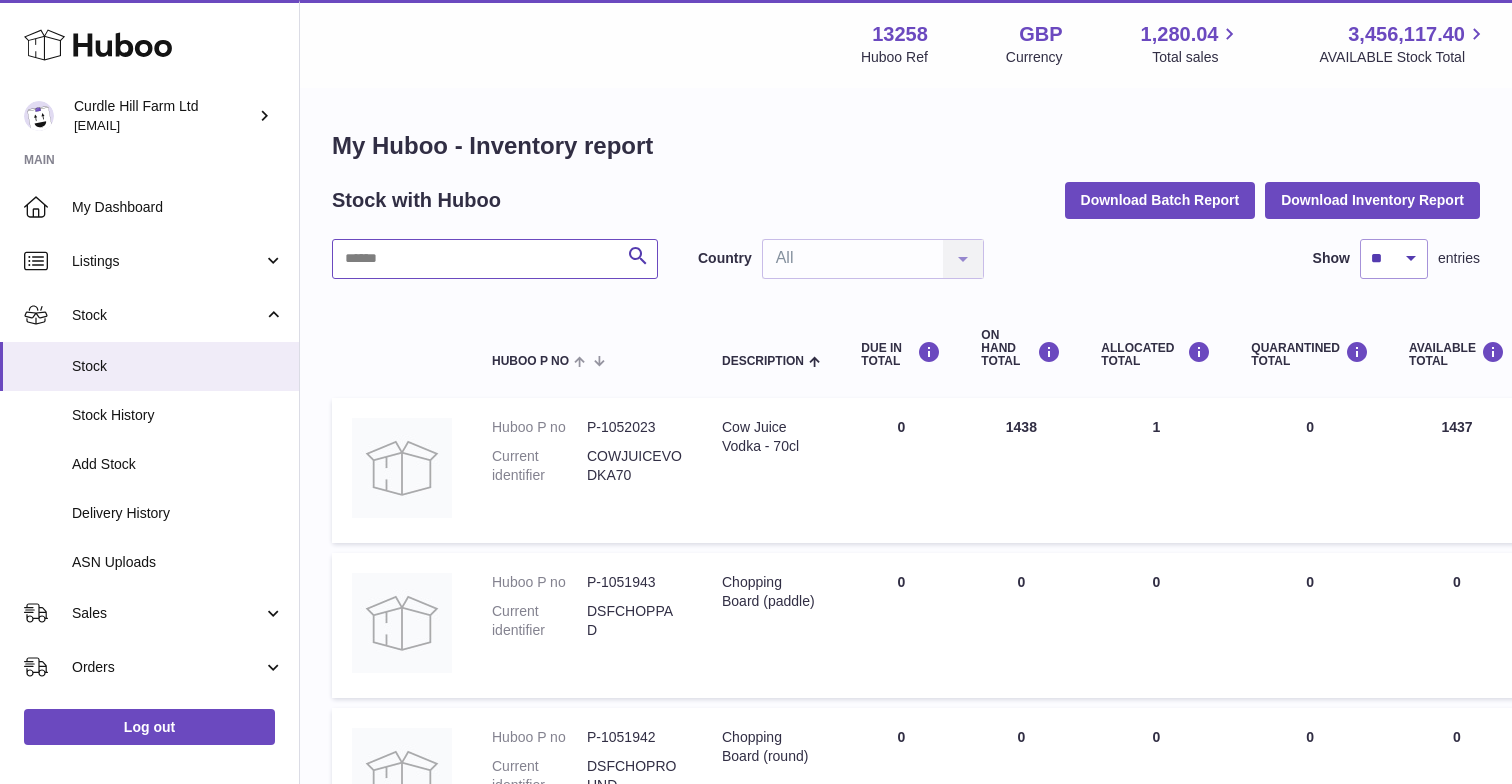 click at bounding box center [495, 259] 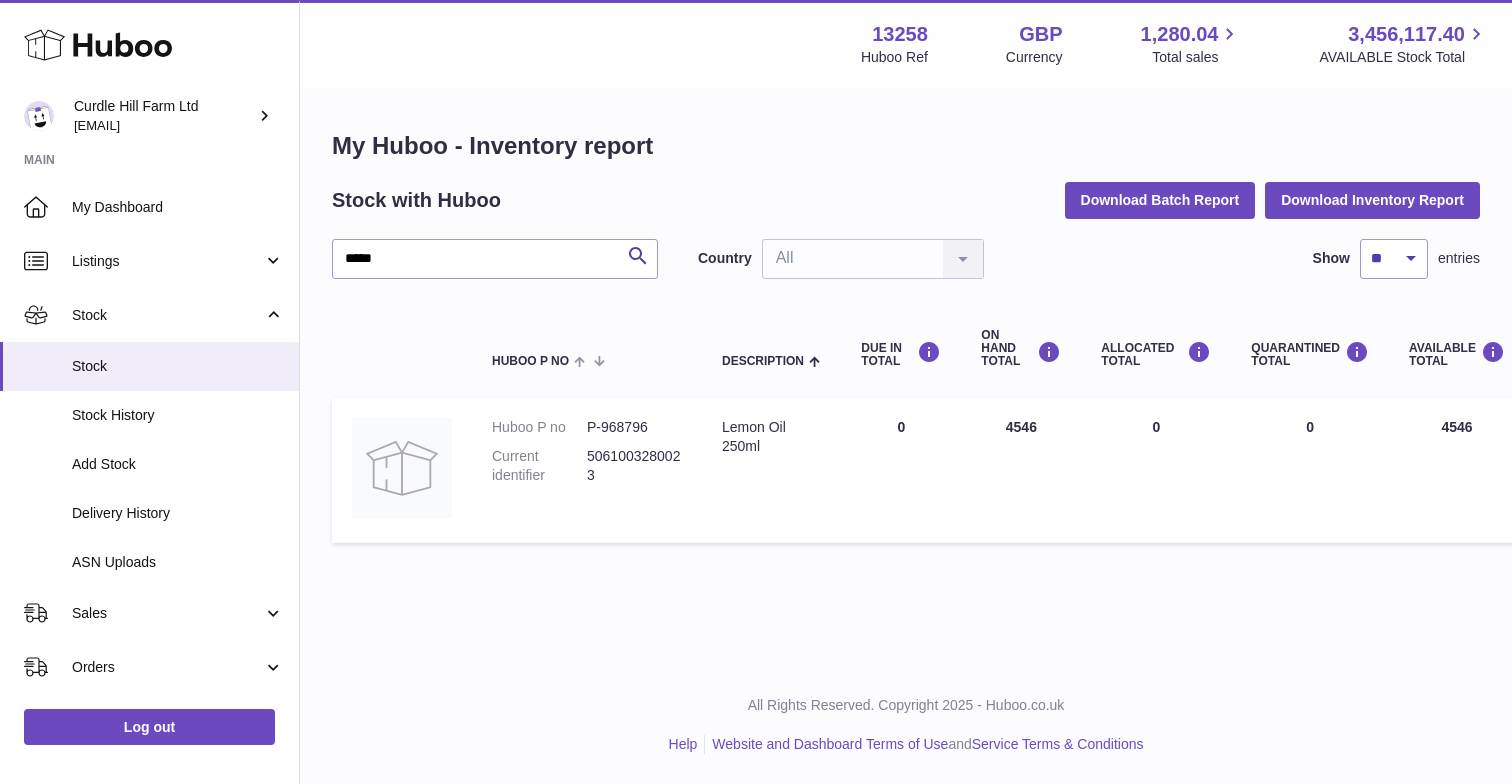 click on "My Huboo - Inventory report     Stock with Huboo
Download Batch Report
Download Inventory Report
*****     Search
Country
All         All     No elements found. Consider changing the search query.   List is empty.
Show
** ** ** ***
entries
Huboo P no       Description
DUE IN TOTAL
ON HAND Total
ALLOCATED Total
QUARANTINED Total
AVAILABLE Total
30 DAY SALES
30 DAYS PROJECTED       Total stock value
Action
Huboo P no   P-968796   Current identifier   5061003280023       Description   Lemon Oil 250ml     DUE IN Total
0
ON HAND Total
4546
ALLOCATED Total" at bounding box center (906, 341) 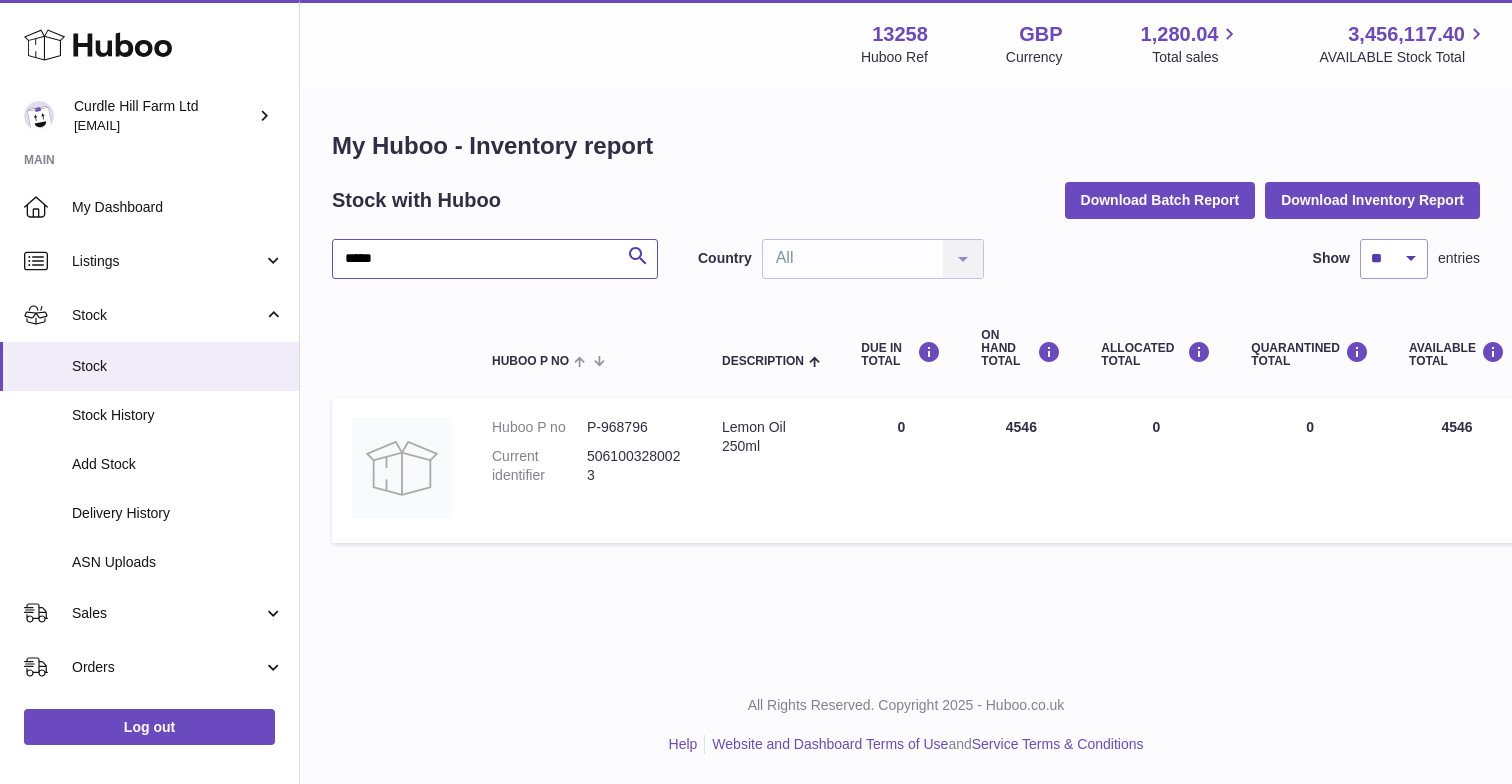 click on "*****" at bounding box center [495, 259] 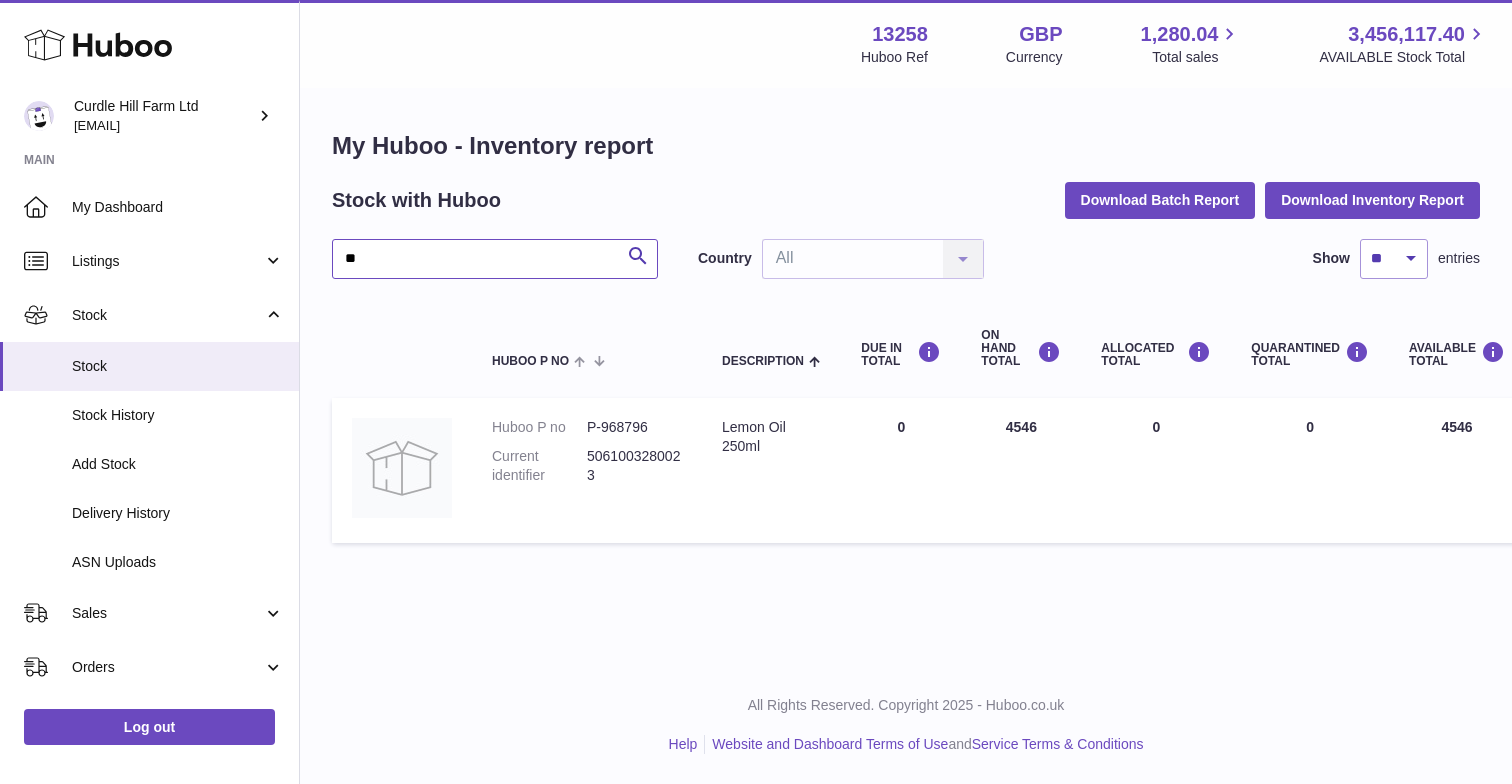 type on "*" 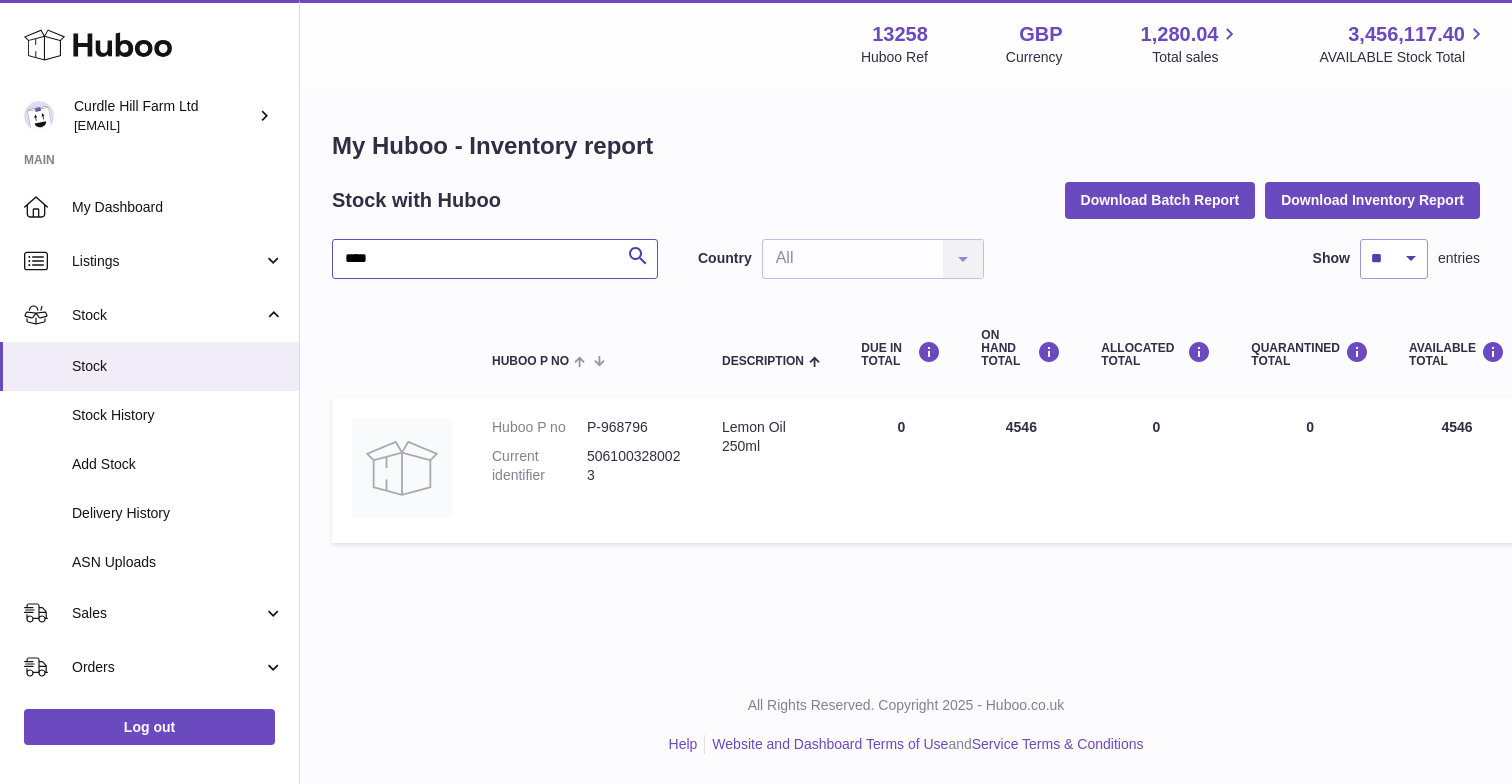 type on "*****" 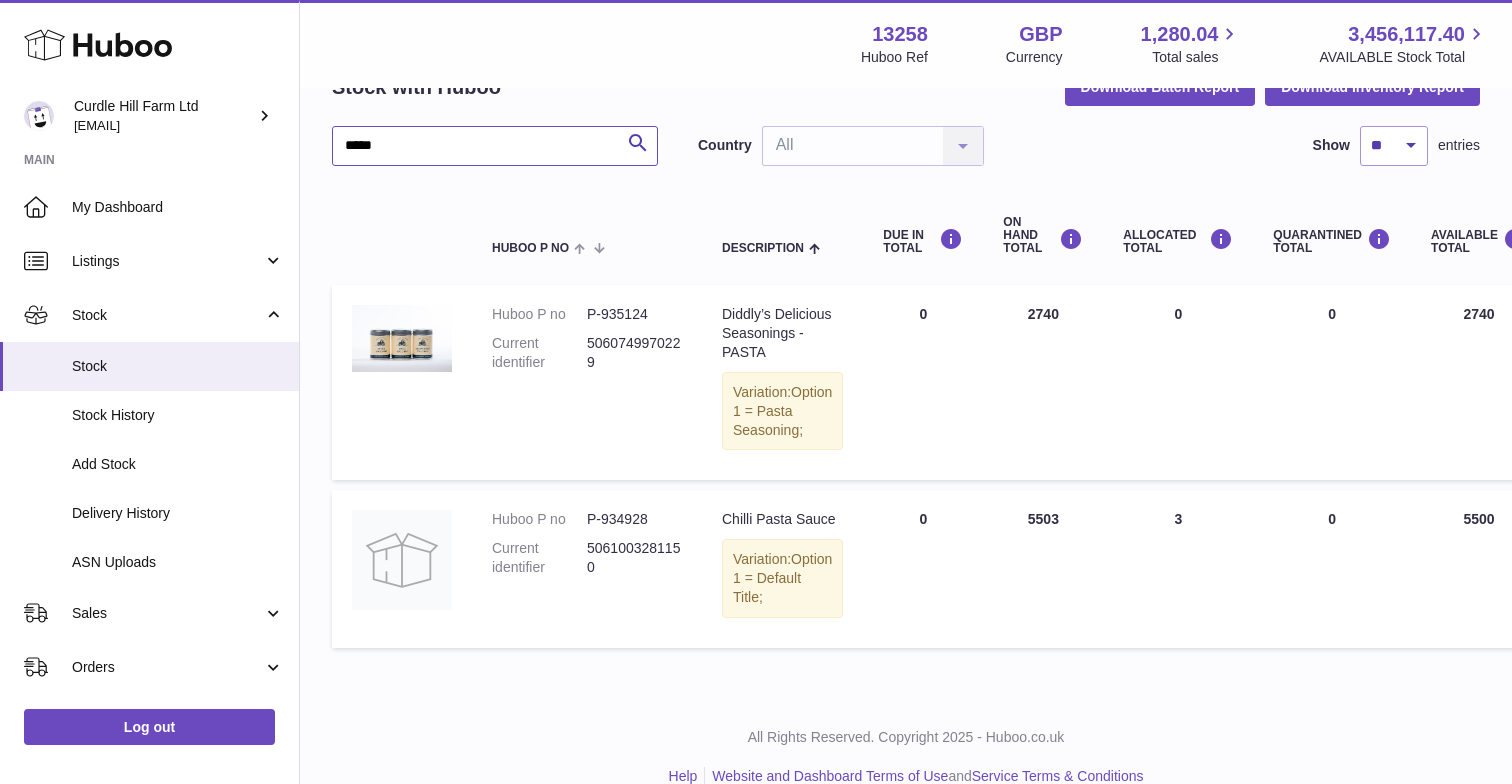 scroll, scrollTop: 135, scrollLeft: 0, axis: vertical 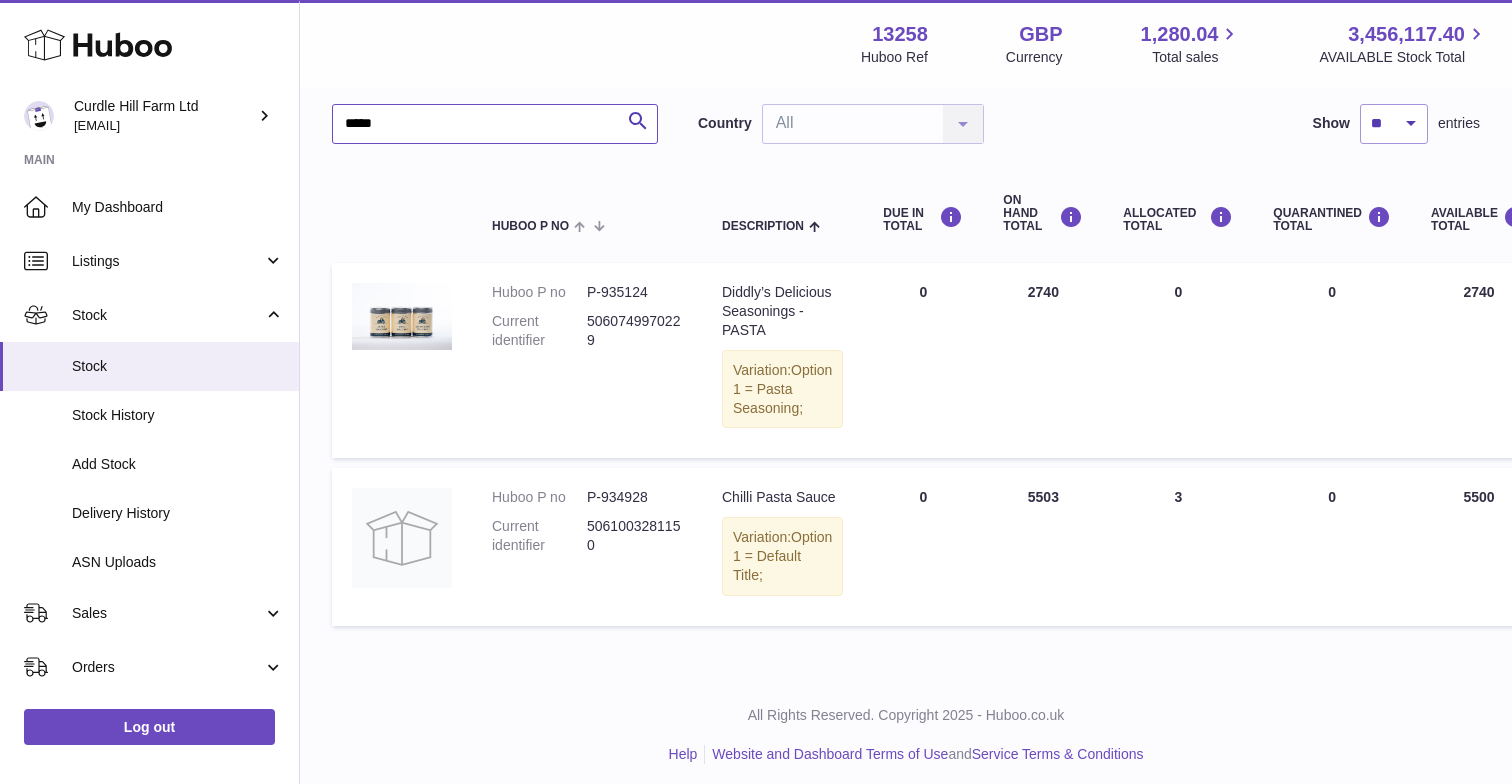 click on "*****" at bounding box center [495, 124] 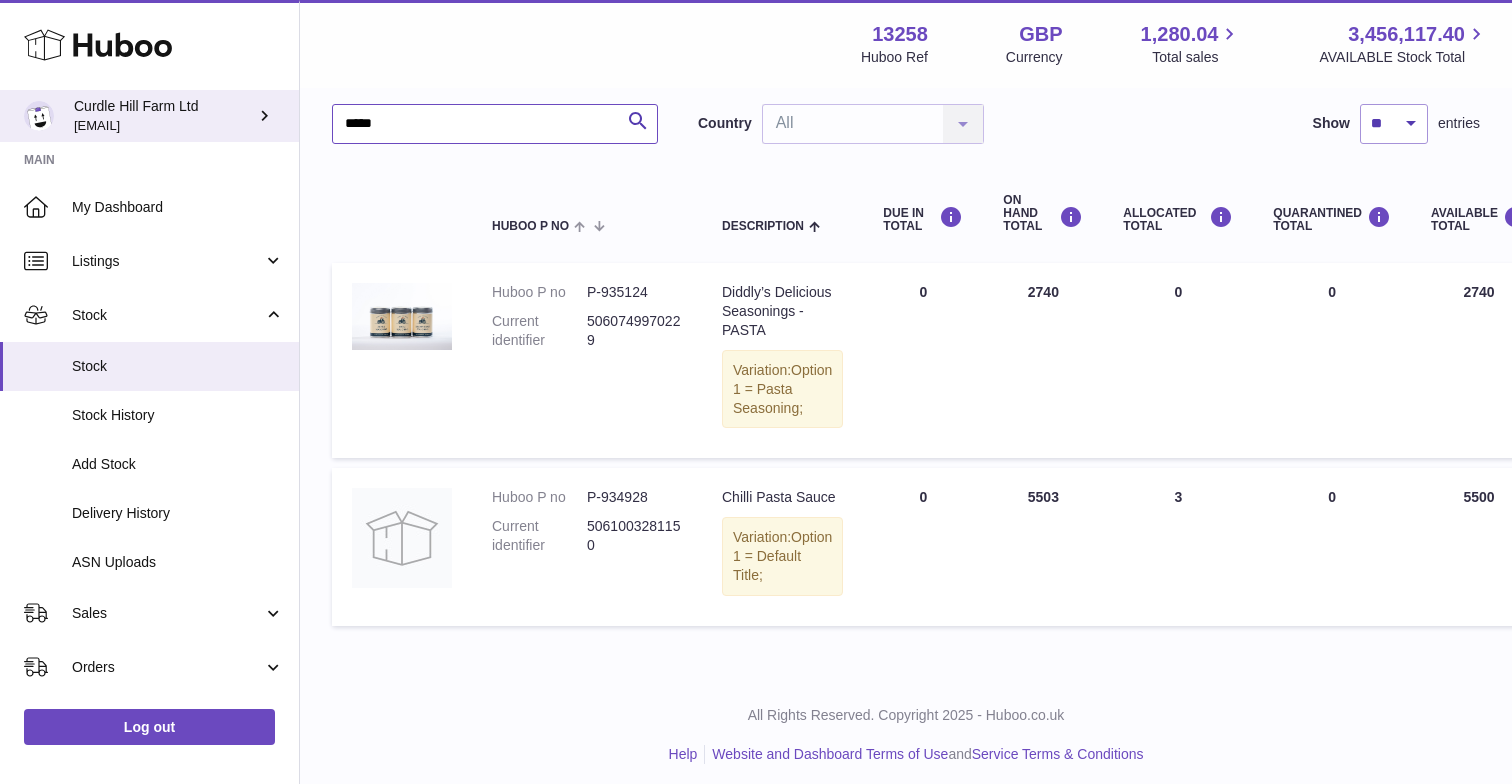 drag, startPoint x: 403, startPoint y: 122, endPoint x: 262, endPoint y: 122, distance: 141 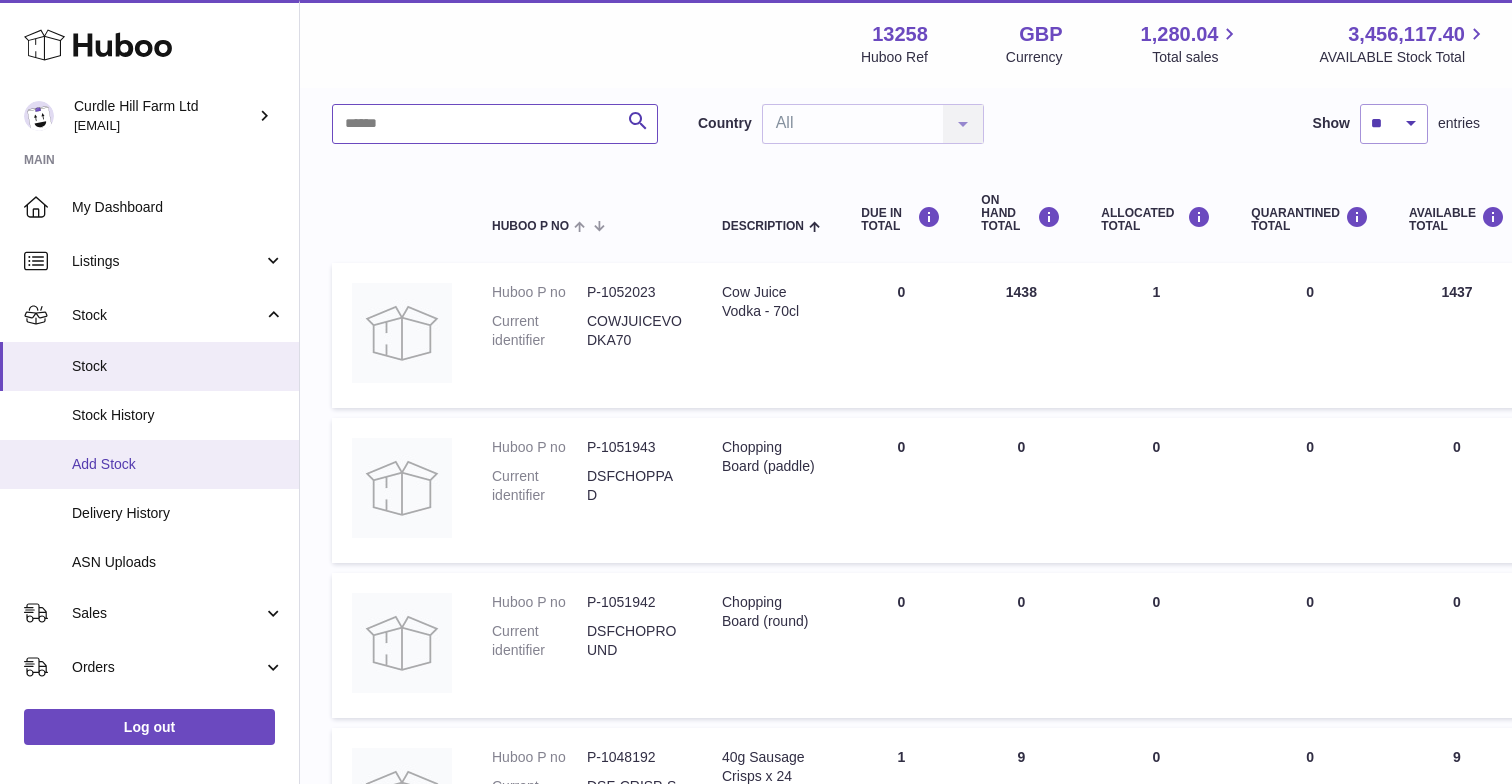 type 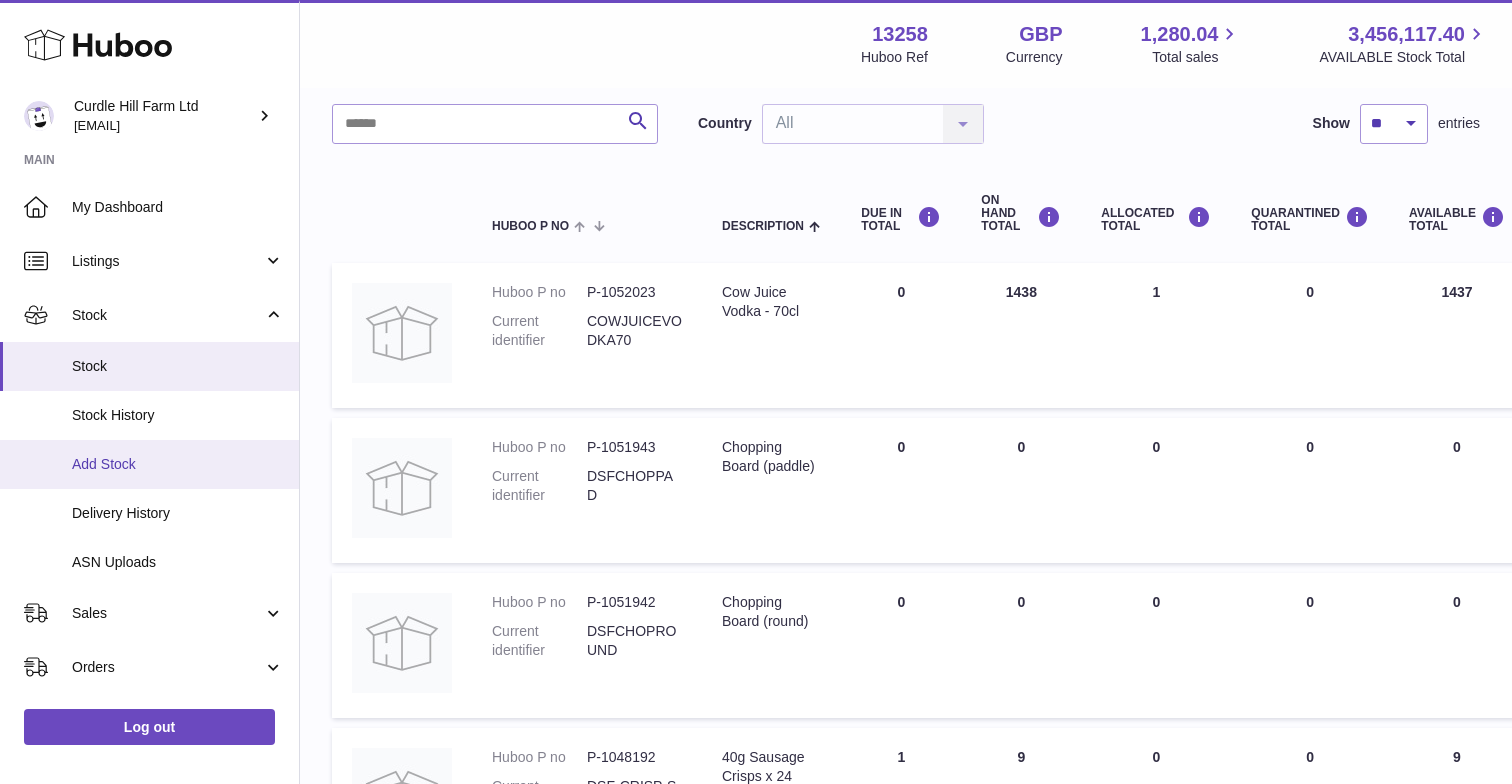 click on "Add Stock" at bounding box center [178, 464] 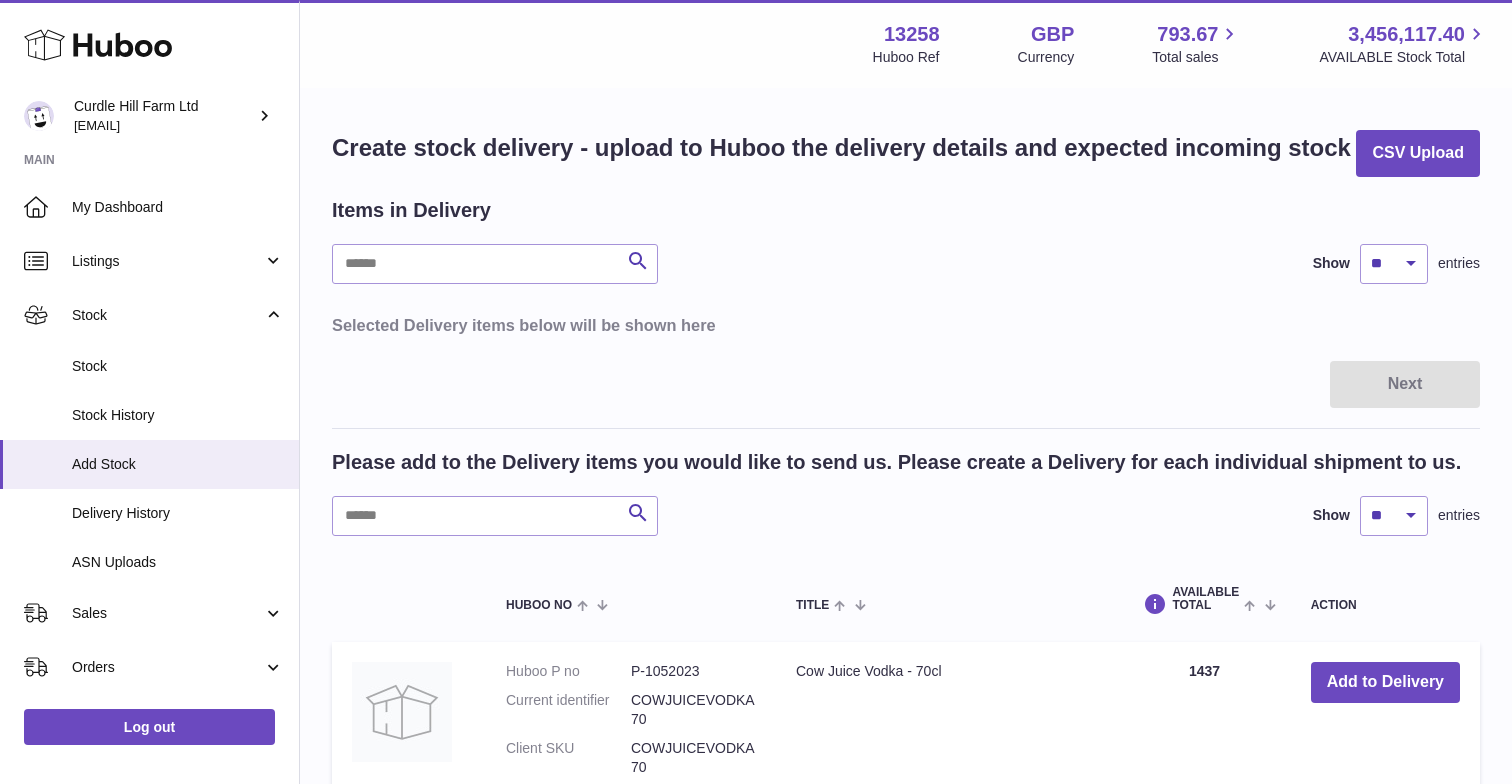scroll, scrollTop: 0, scrollLeft: 0, axis: both 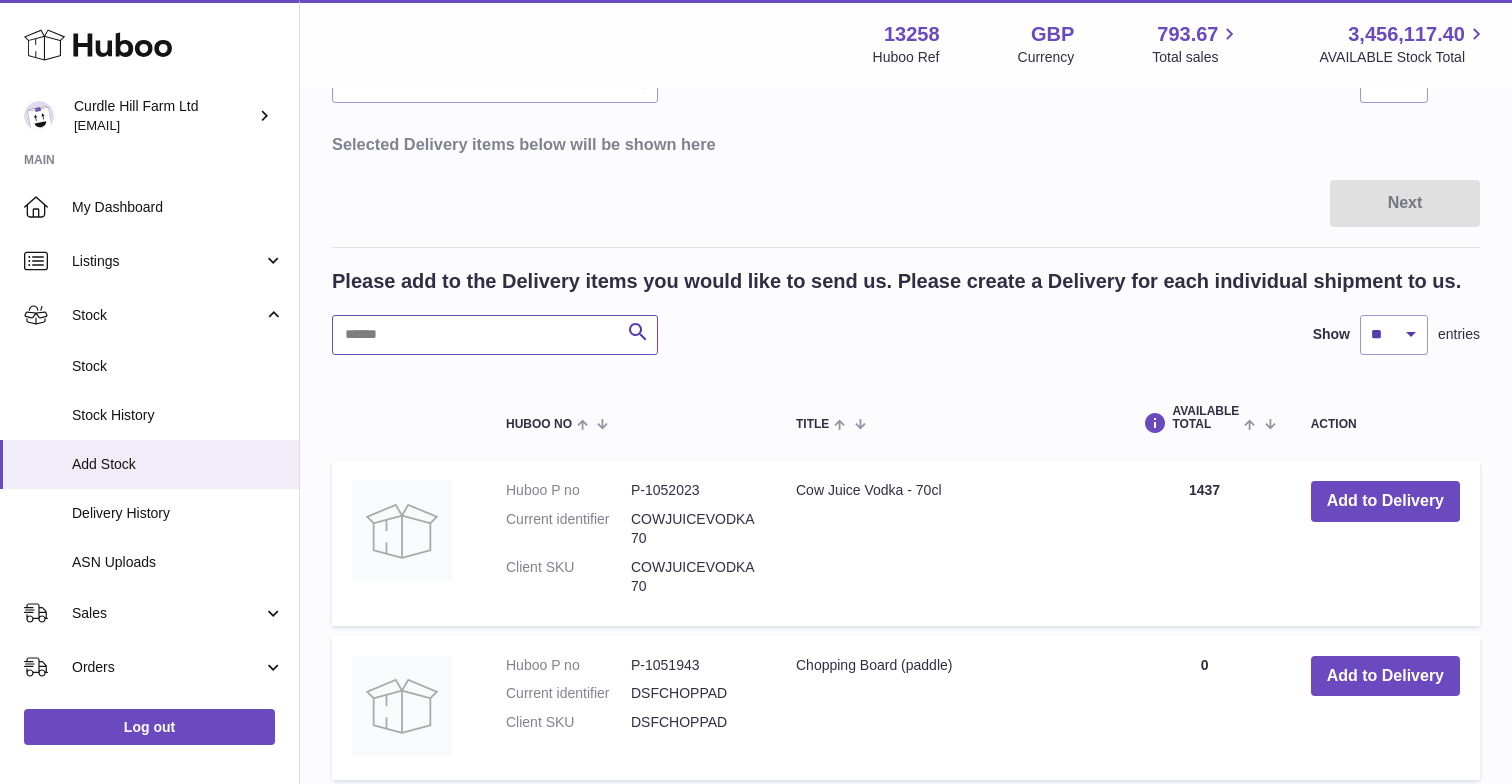 click at bounding box center [495, 335] 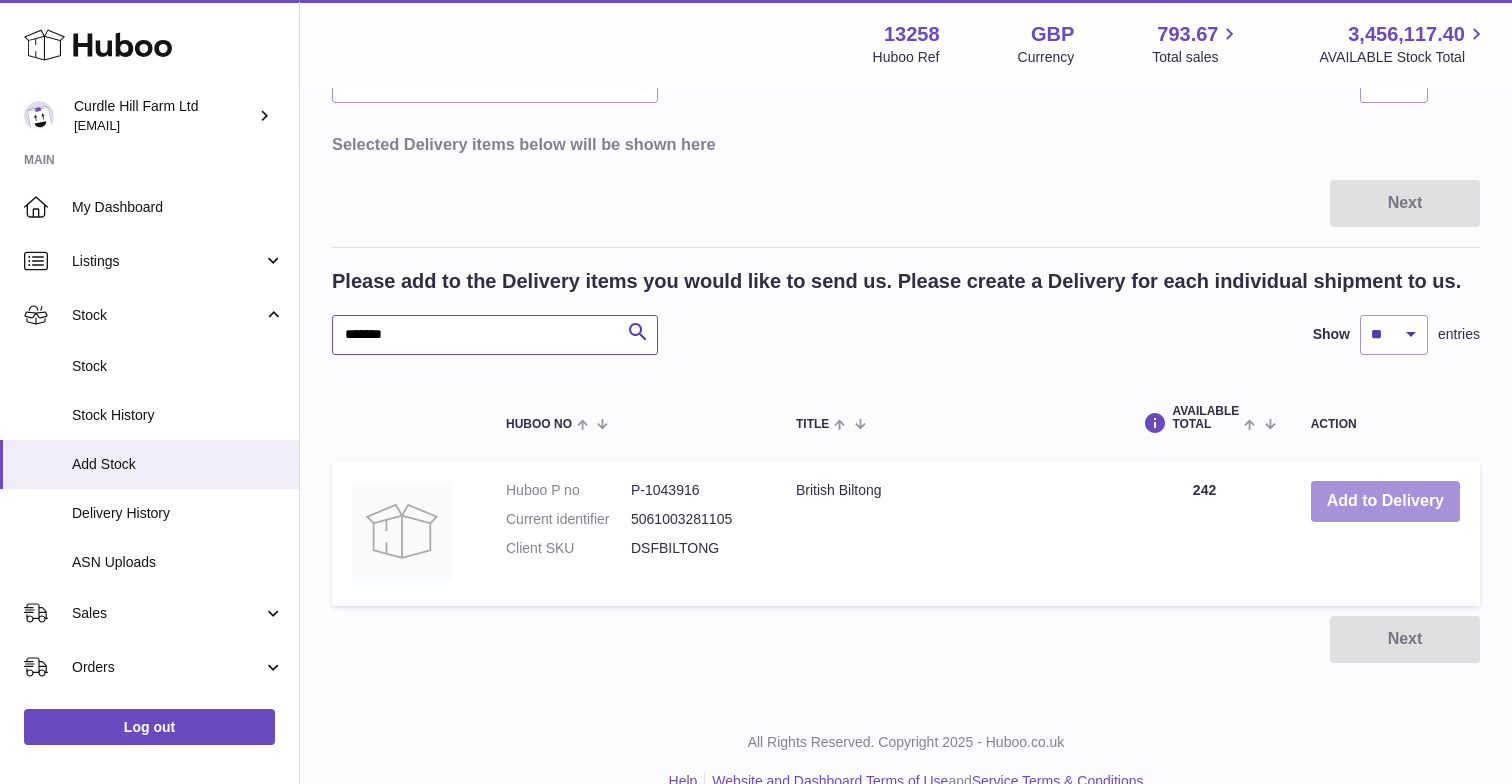 type on "*******" 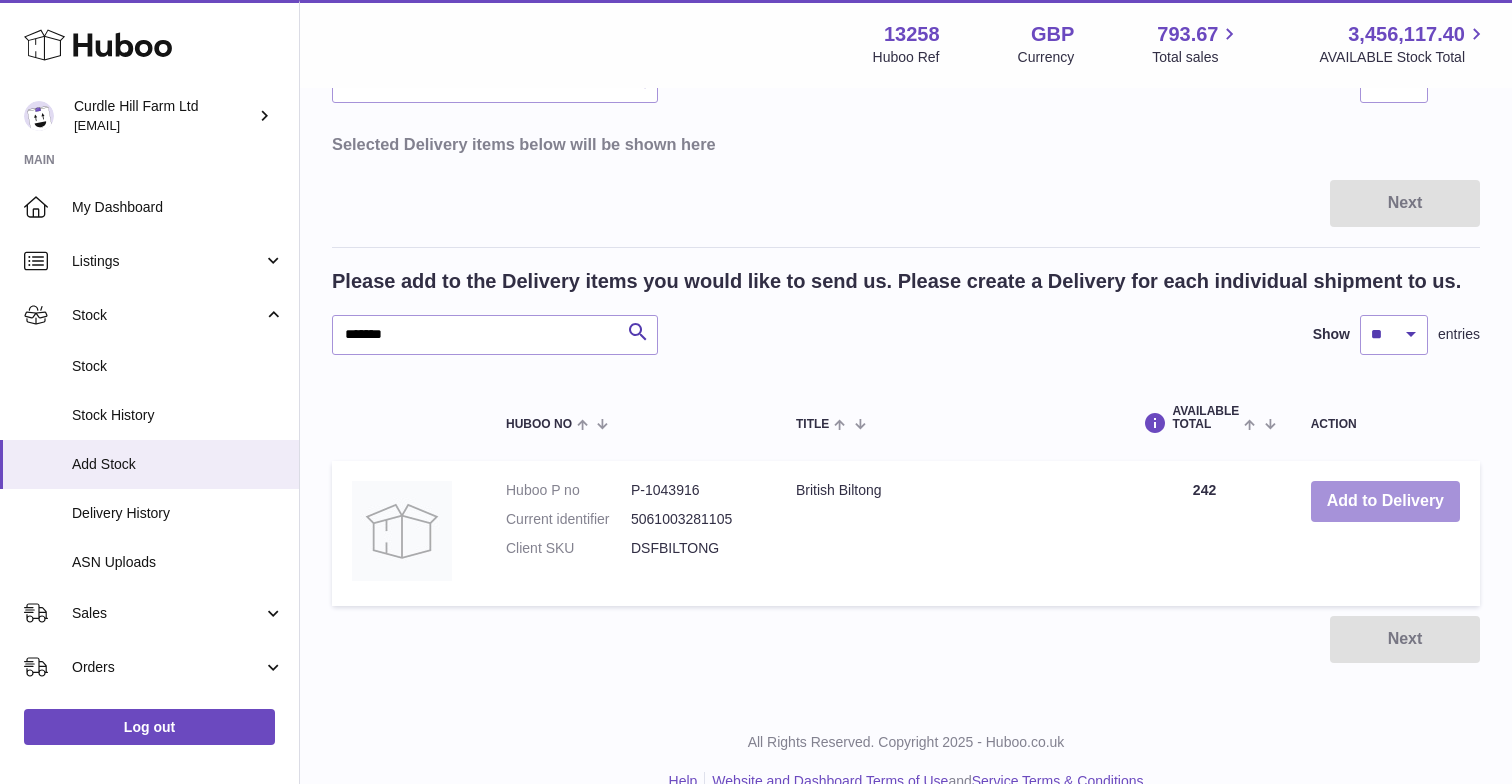 click on "Add to Delivery" at bounding box center (1385, 501) 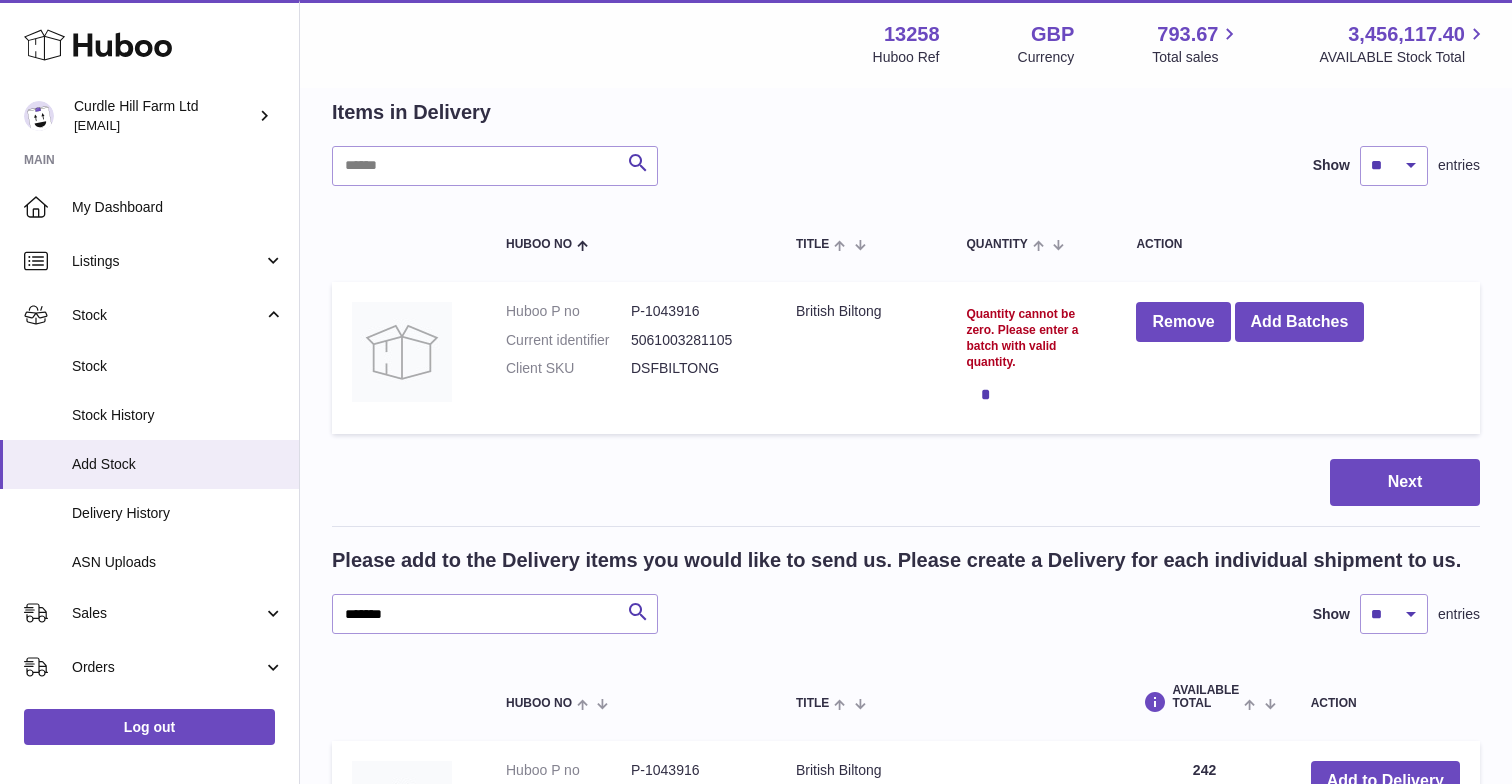 scroll, scrollTop: 88, scrollLeft: 0, axis: vertical 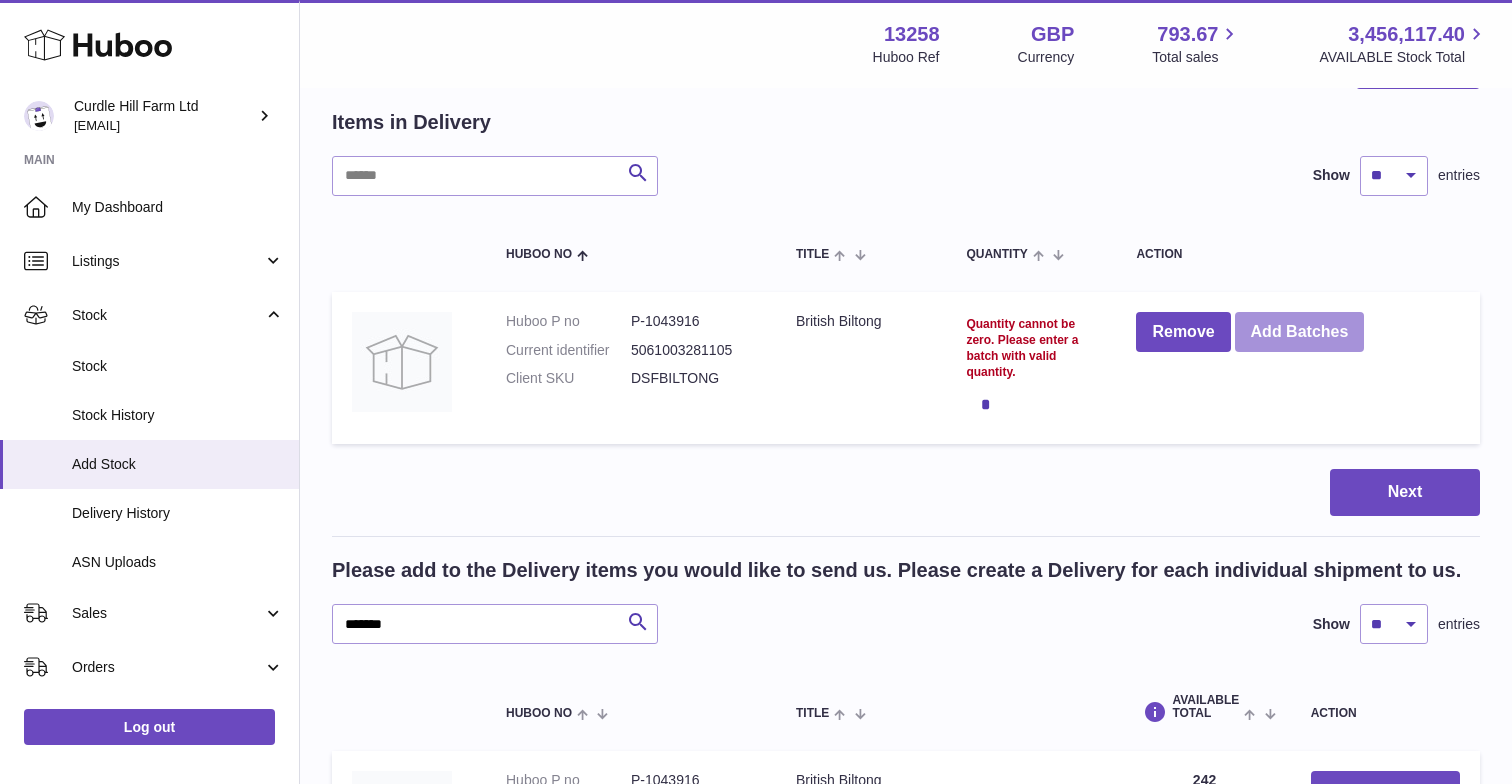 click on "Add Batches" at bounding box center [1300, 332] 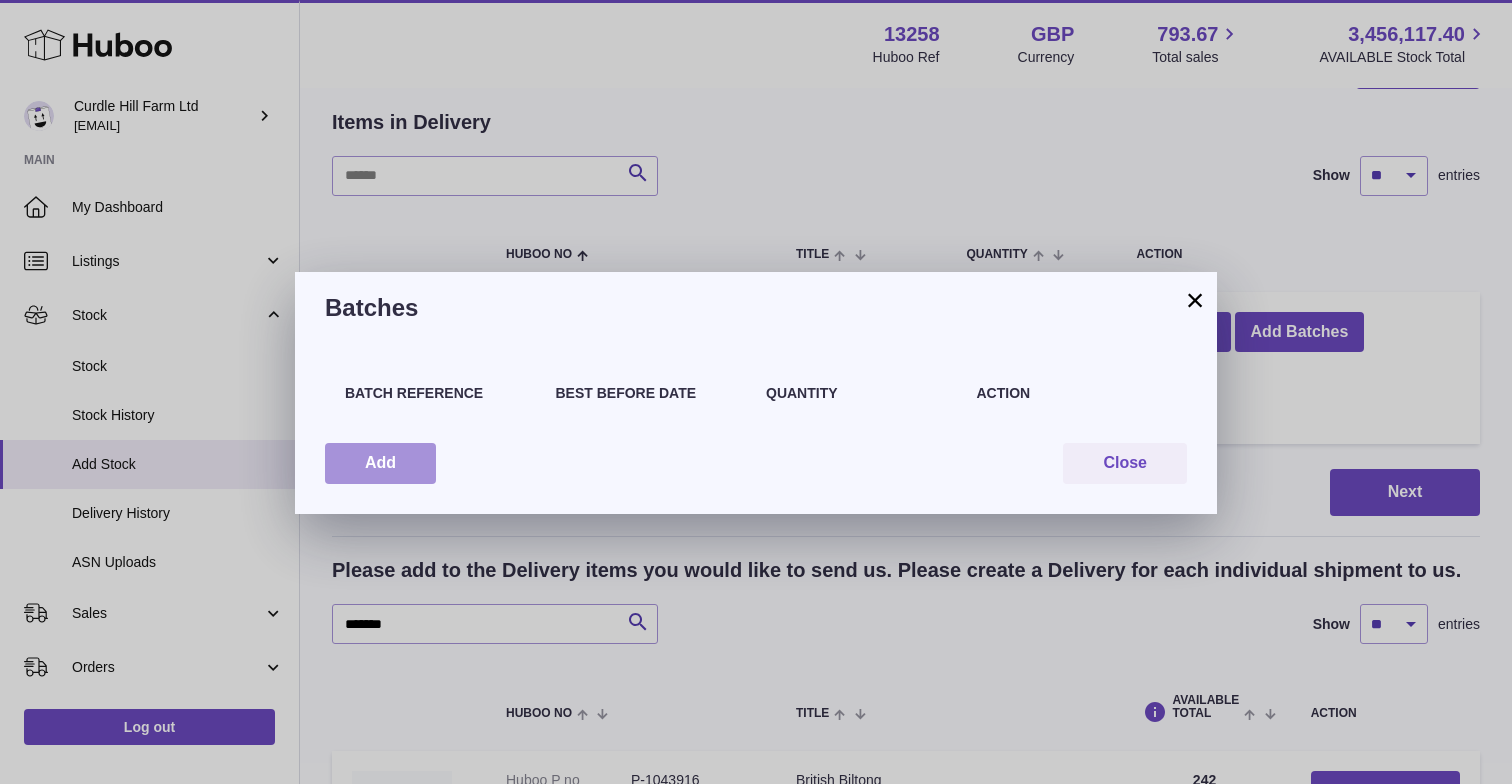 click on "Add" at bounding box center (380, 463) 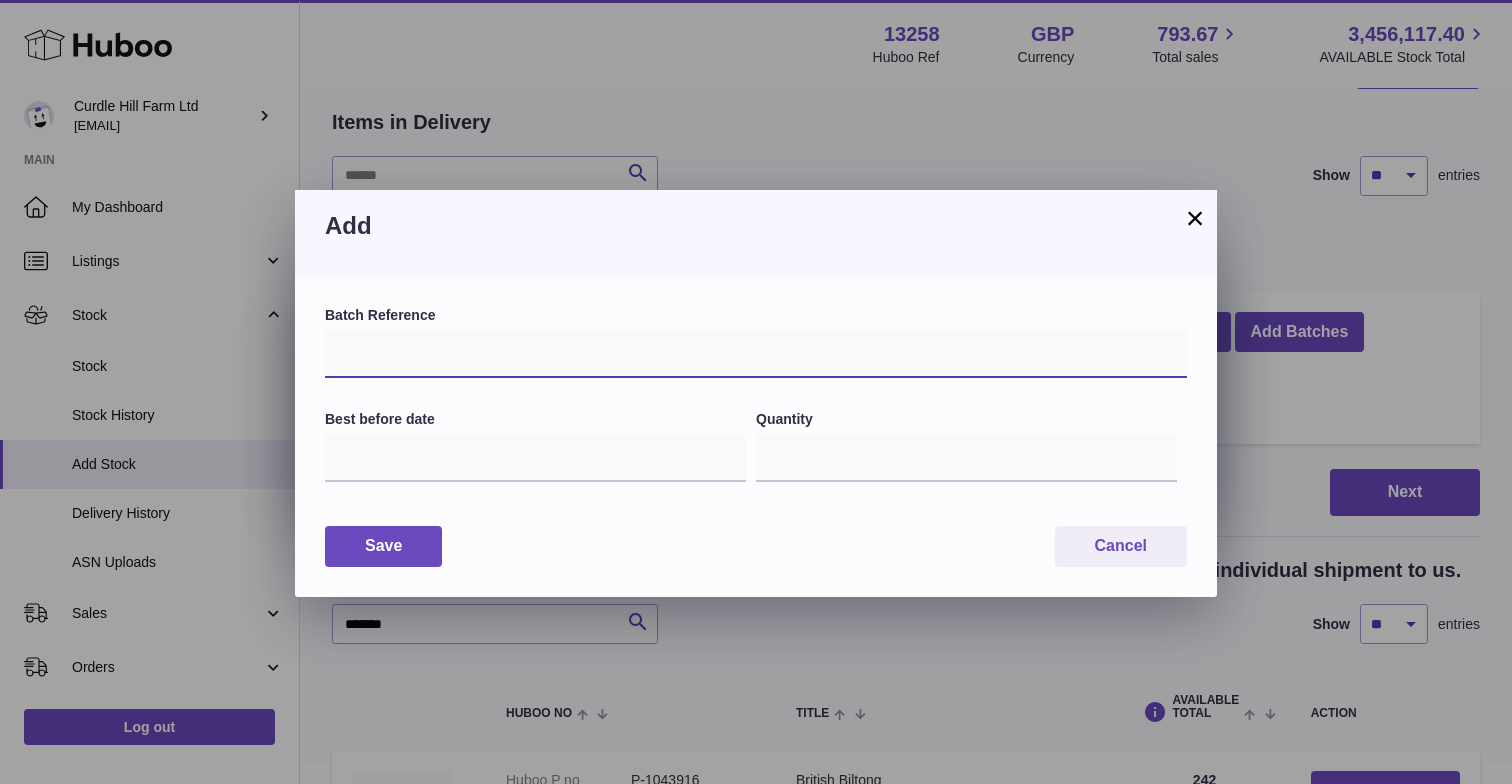click at bounding box center [756, 354] 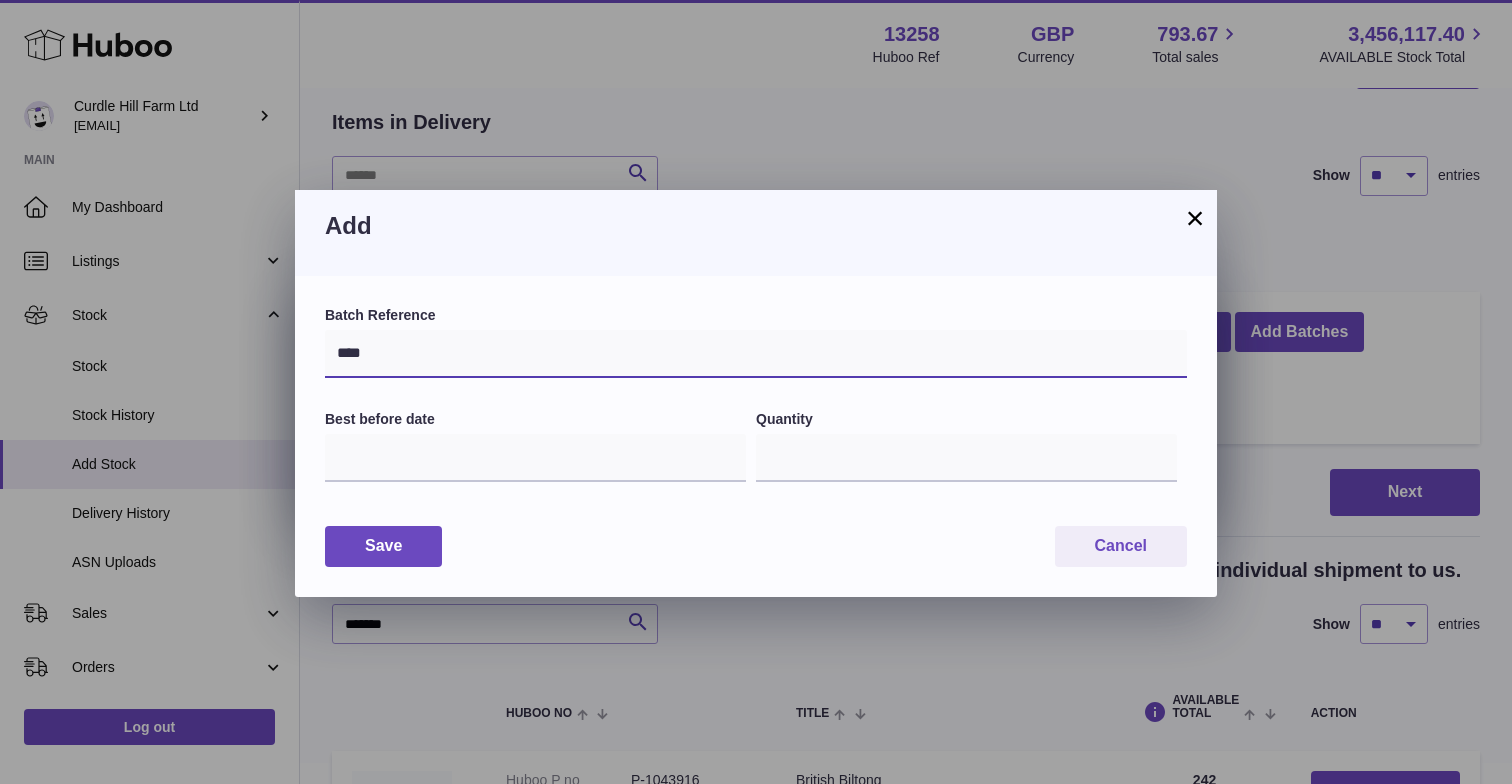type on "****" 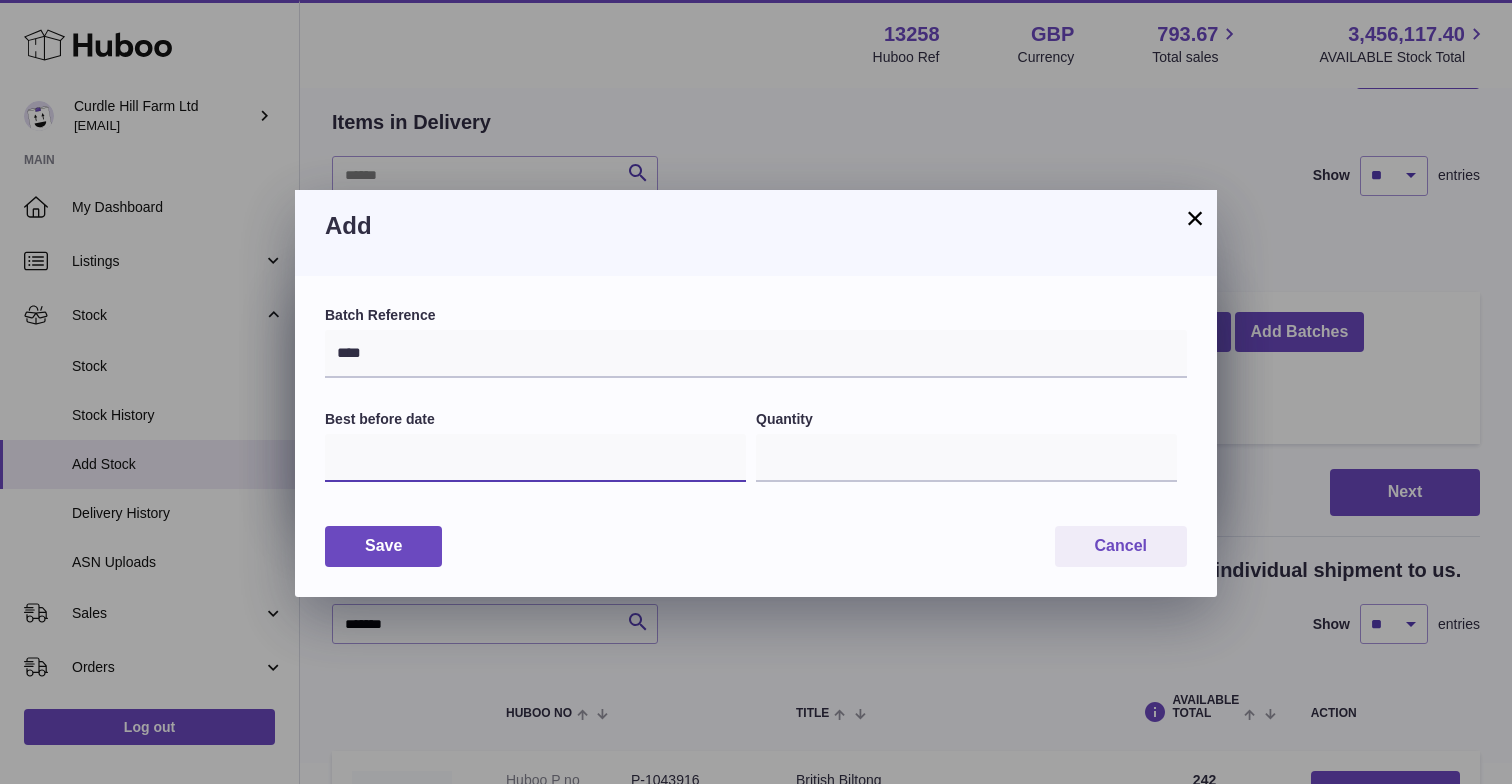 click at bounding box center (535, 458) 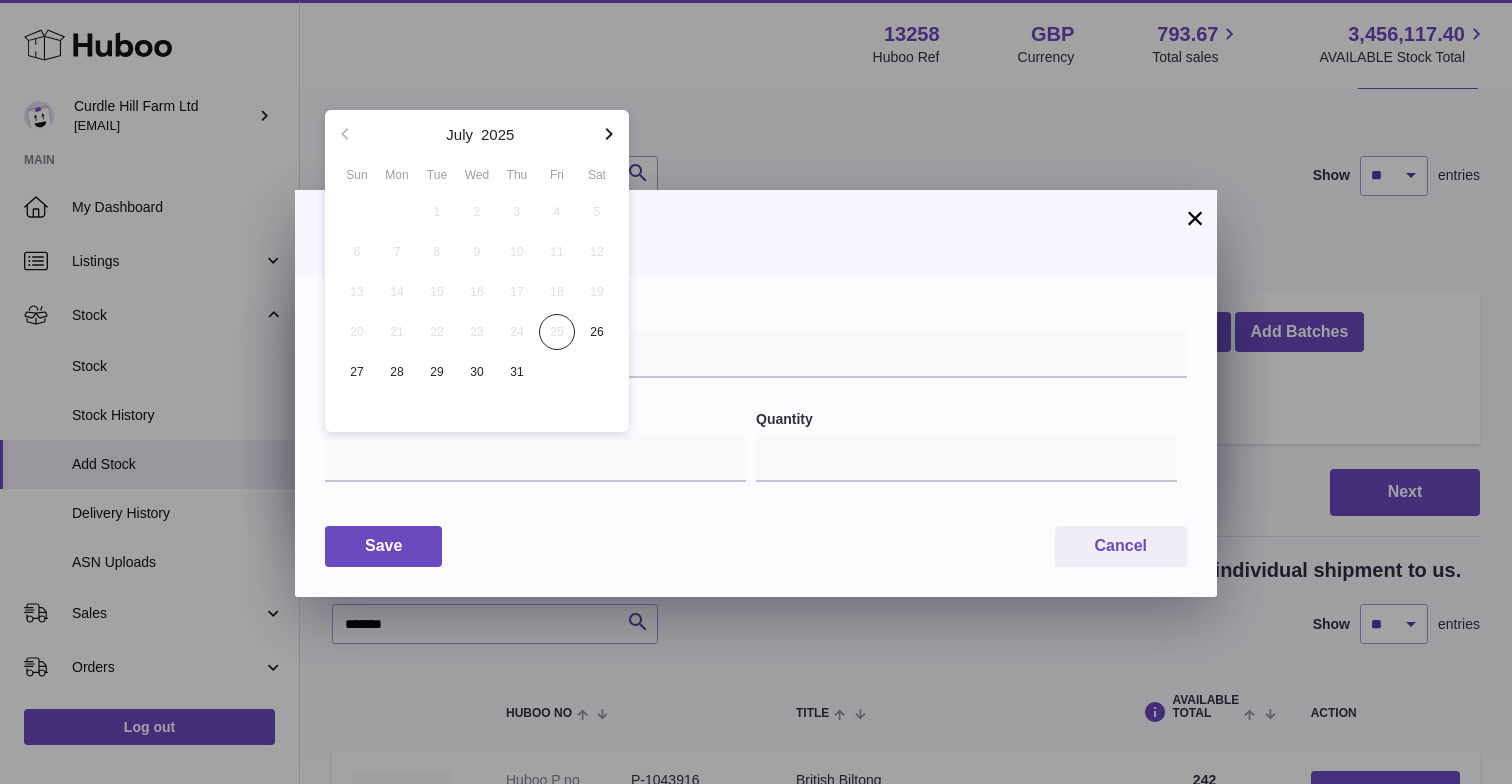 click 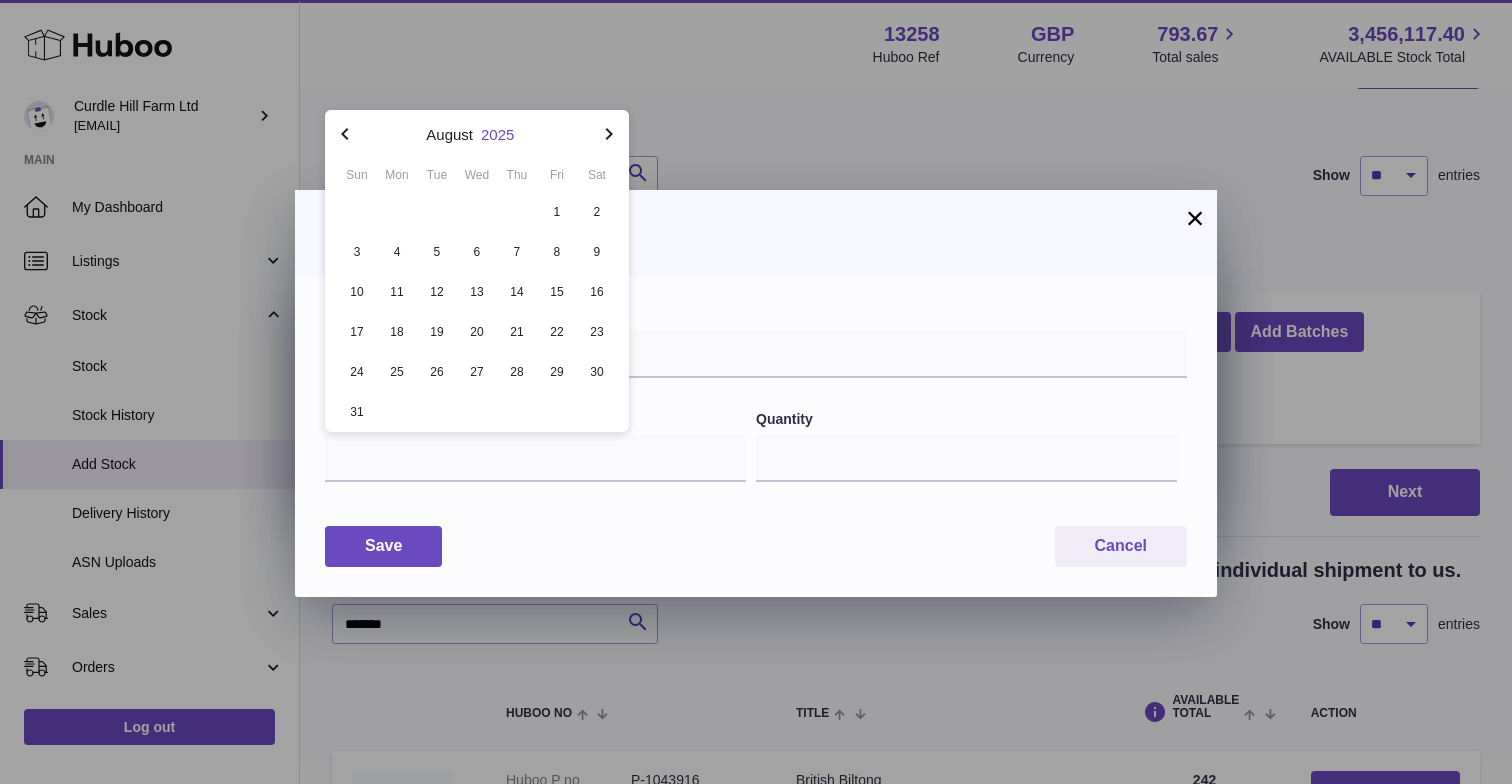 click on "2025" at bounding box center [497, 134] 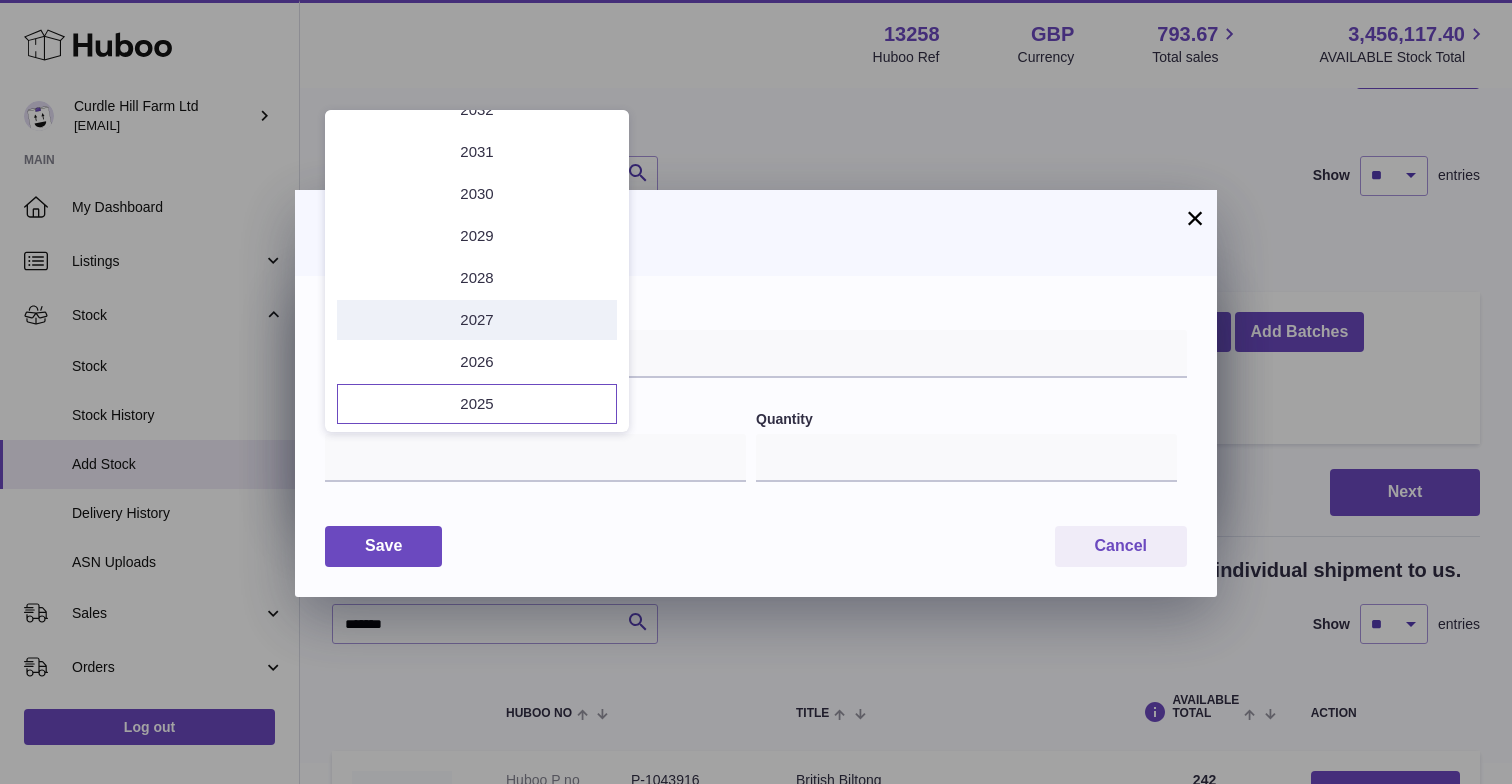 scroll, scrollTop: 154, scrollLeft: 0, axis: vertical 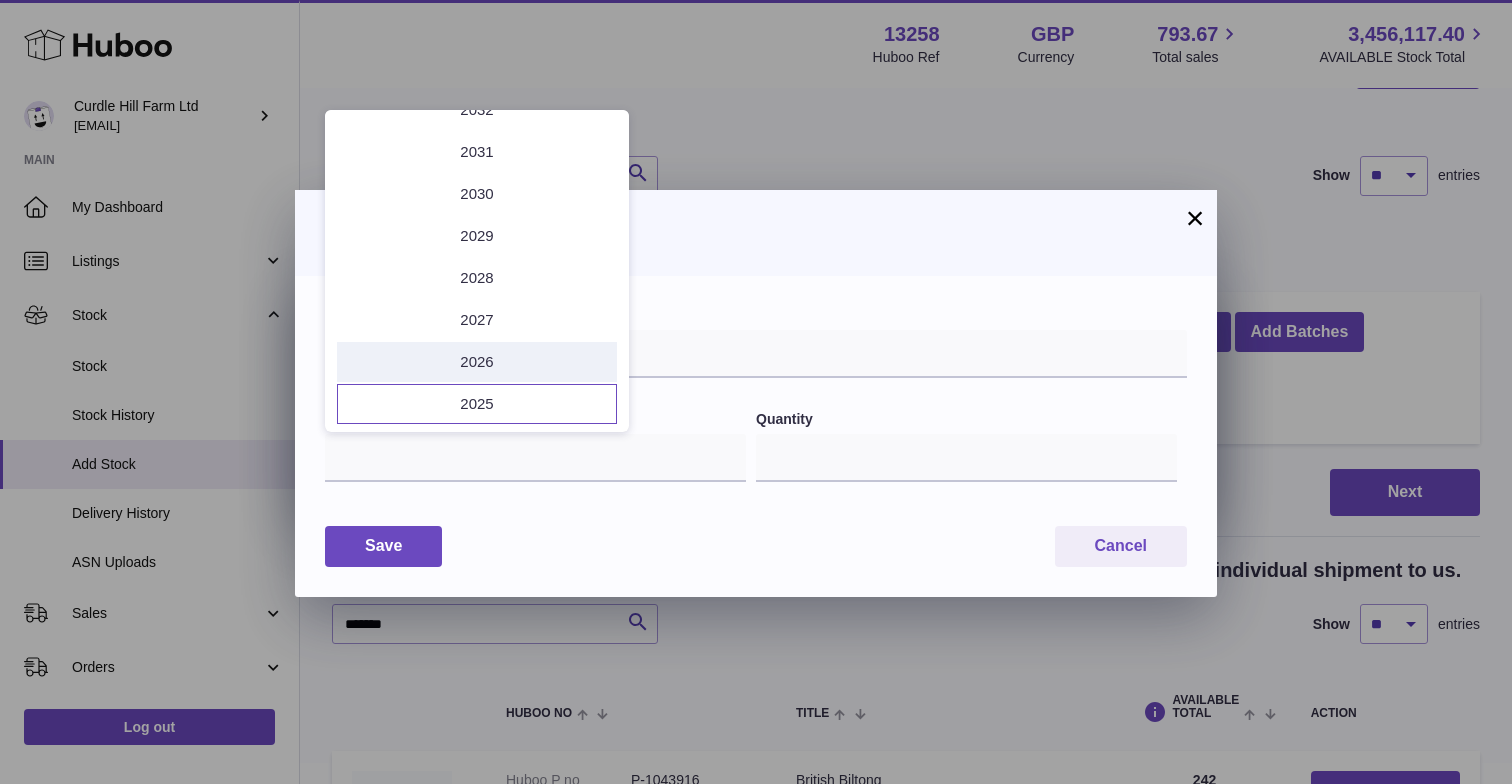 click on "2026" at bounding box center [477, 362] 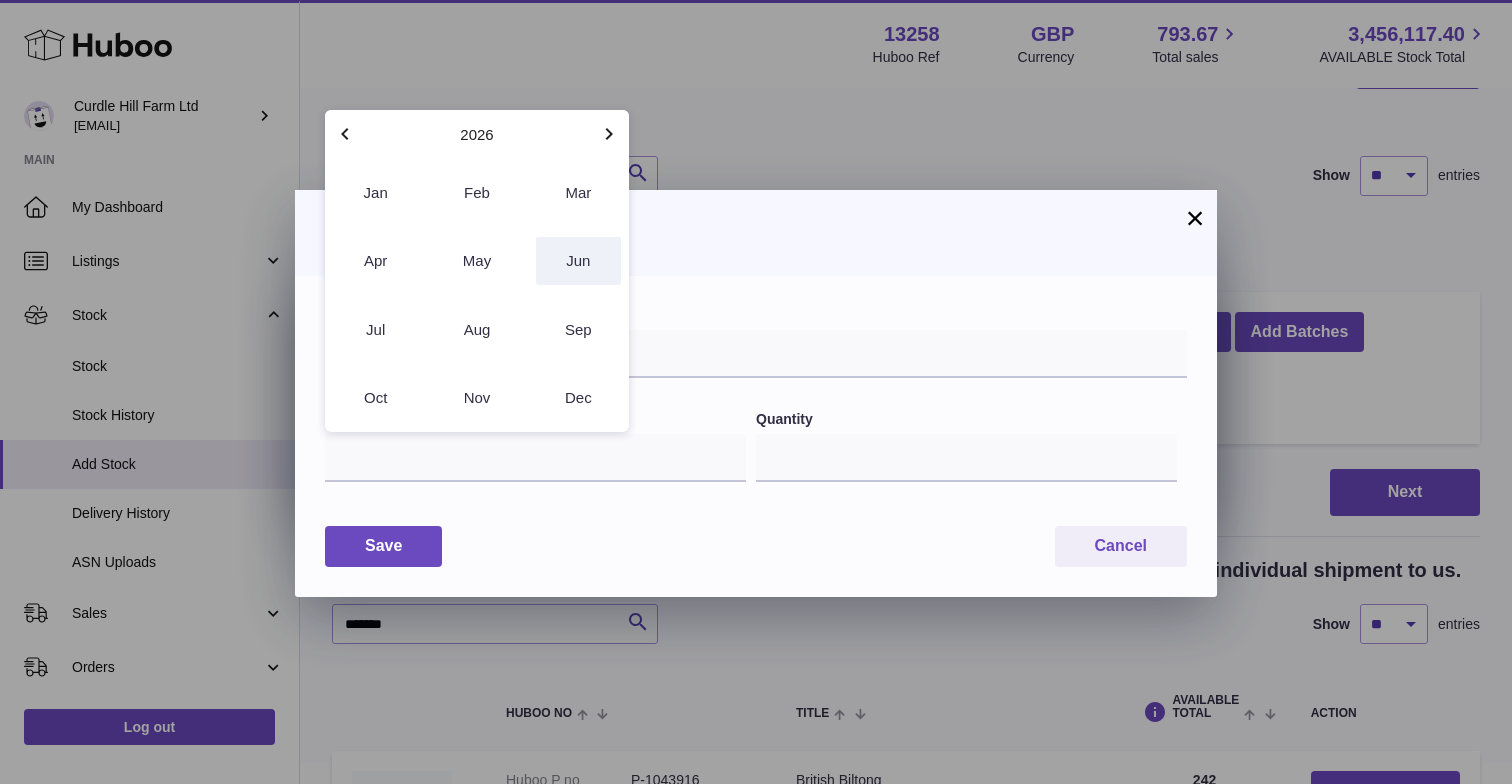 click on "Jun" at bounding box center [578, 261] 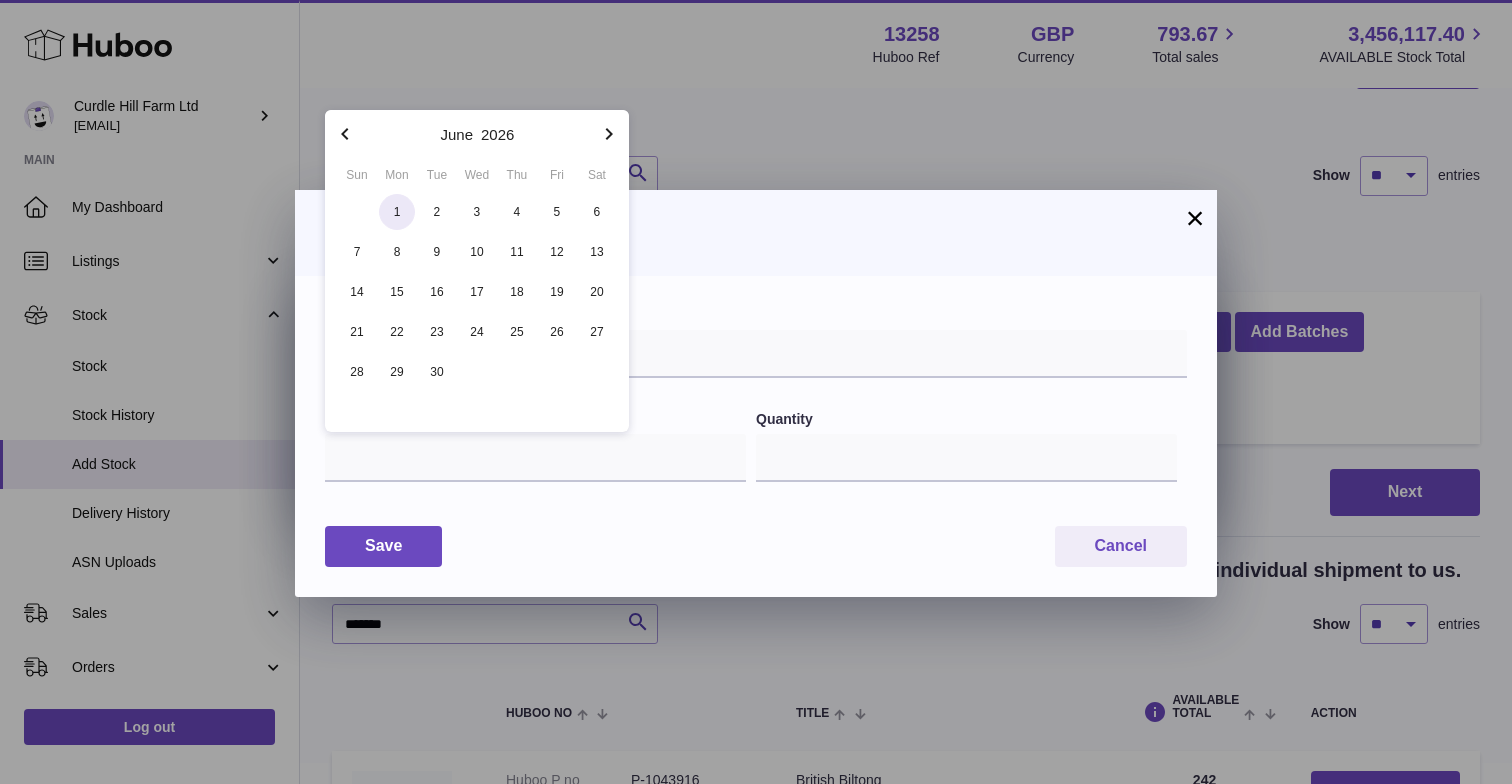 click on "1" at bounding box center (397, 212) 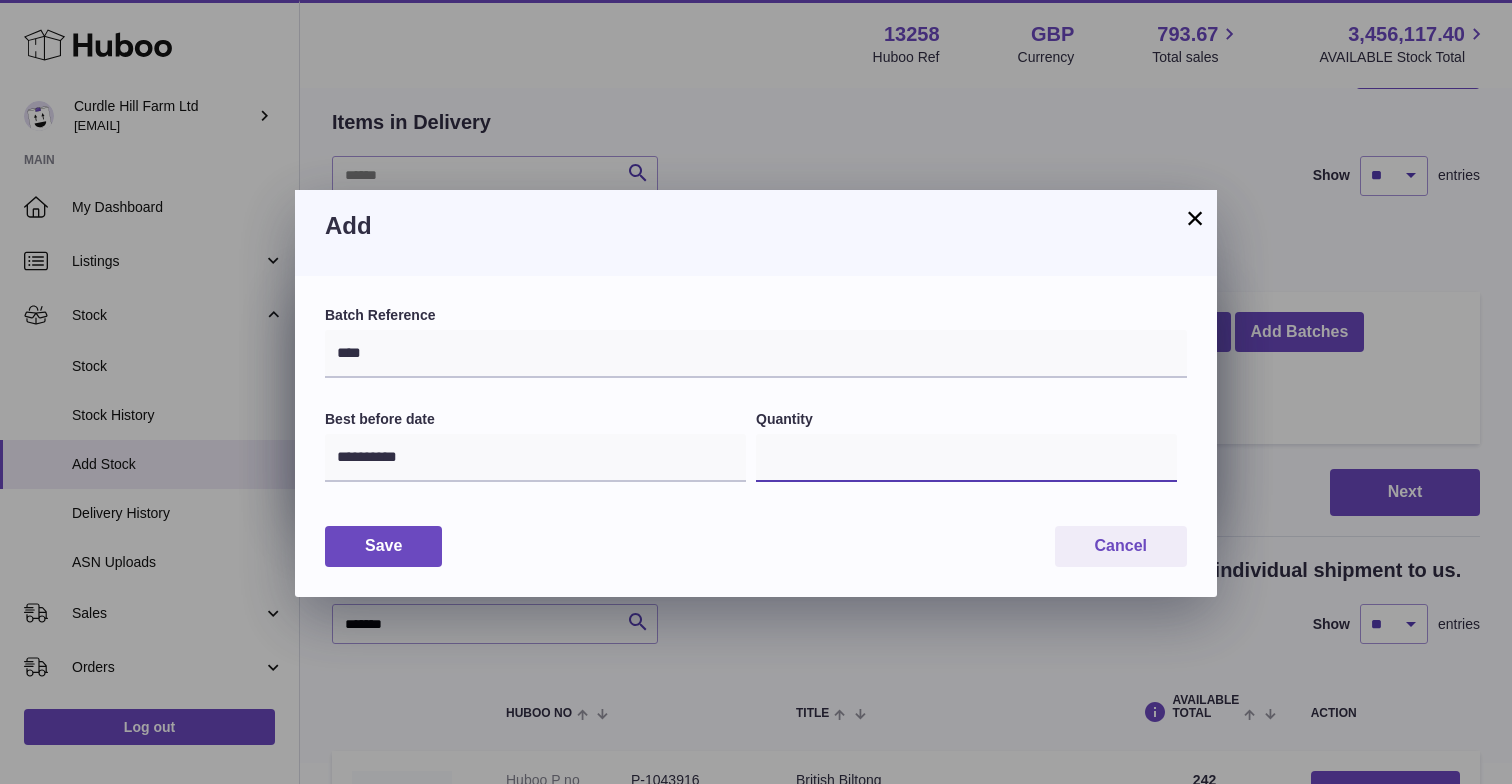 click on "*" at bounding box center (966, 458) 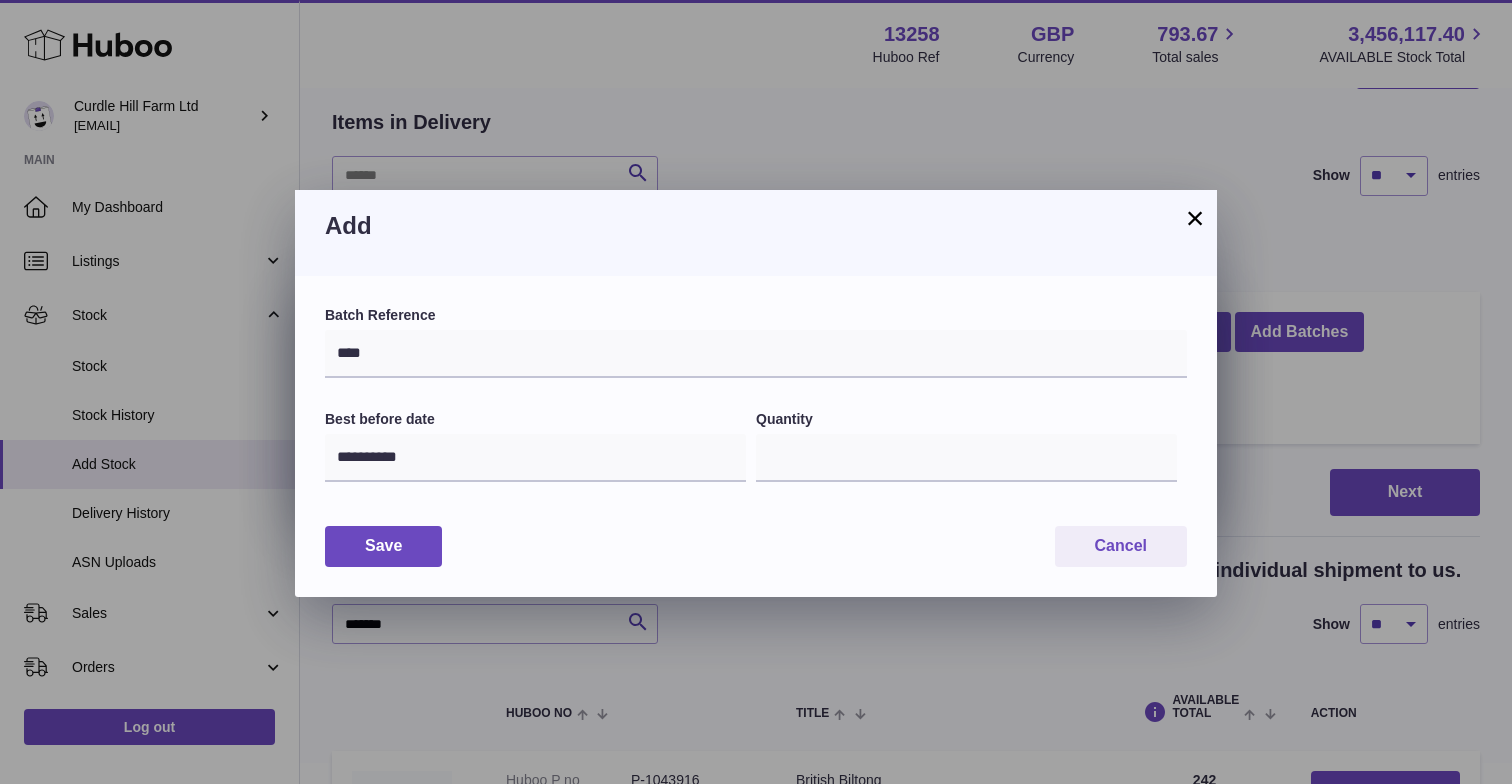 click on "**********" at bounding box center (756, 436) 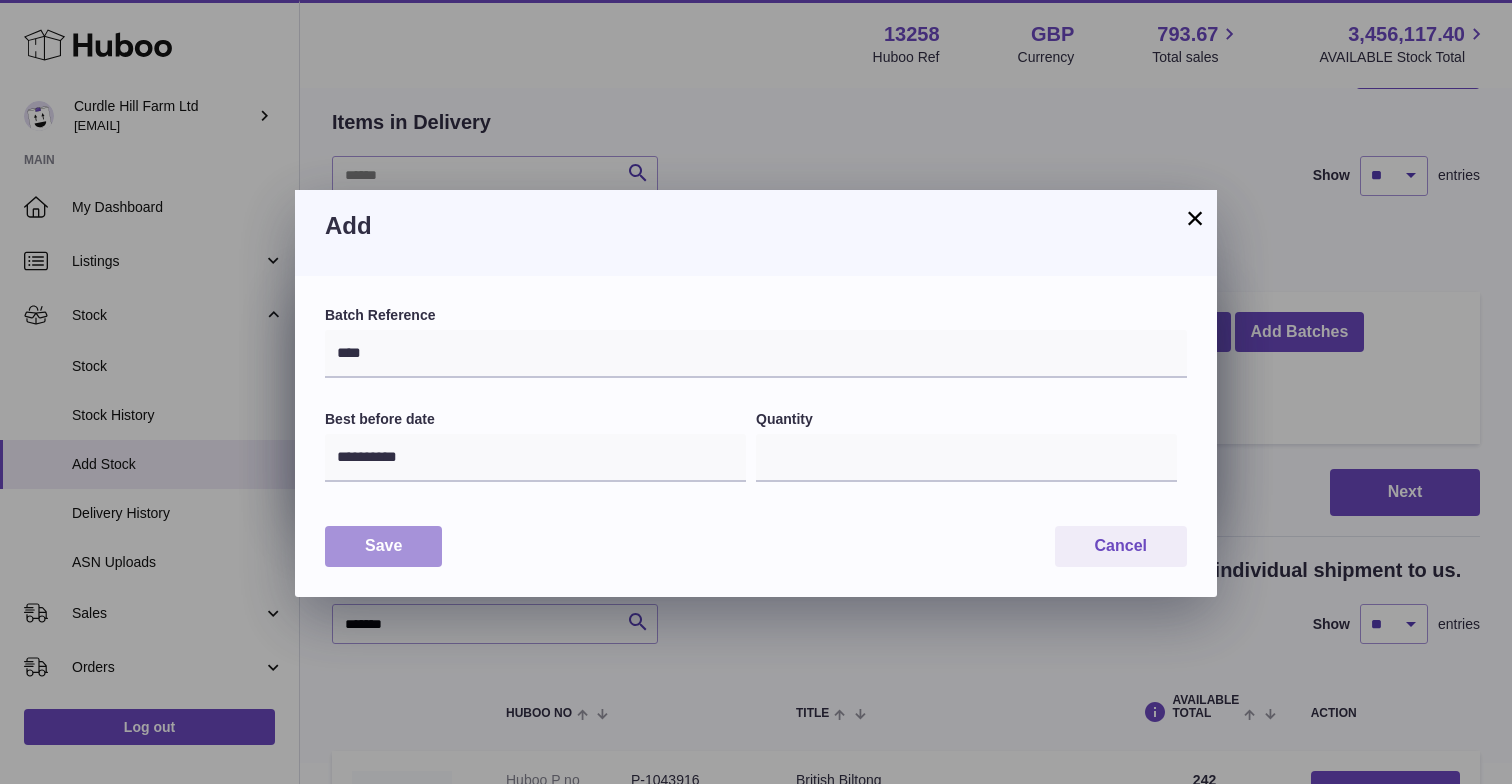 click on "Save" at bounding box center (383, 546) 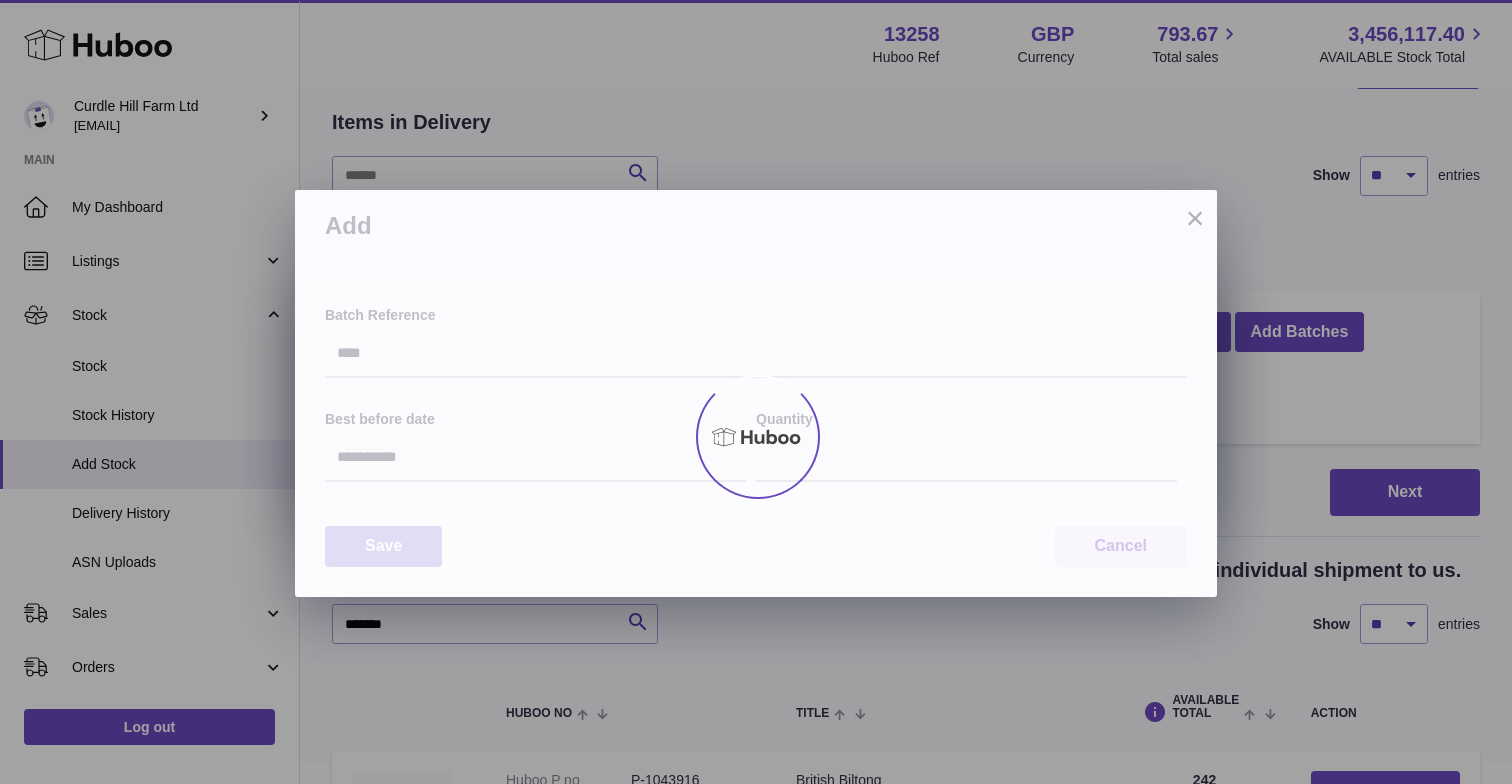 type on "****" 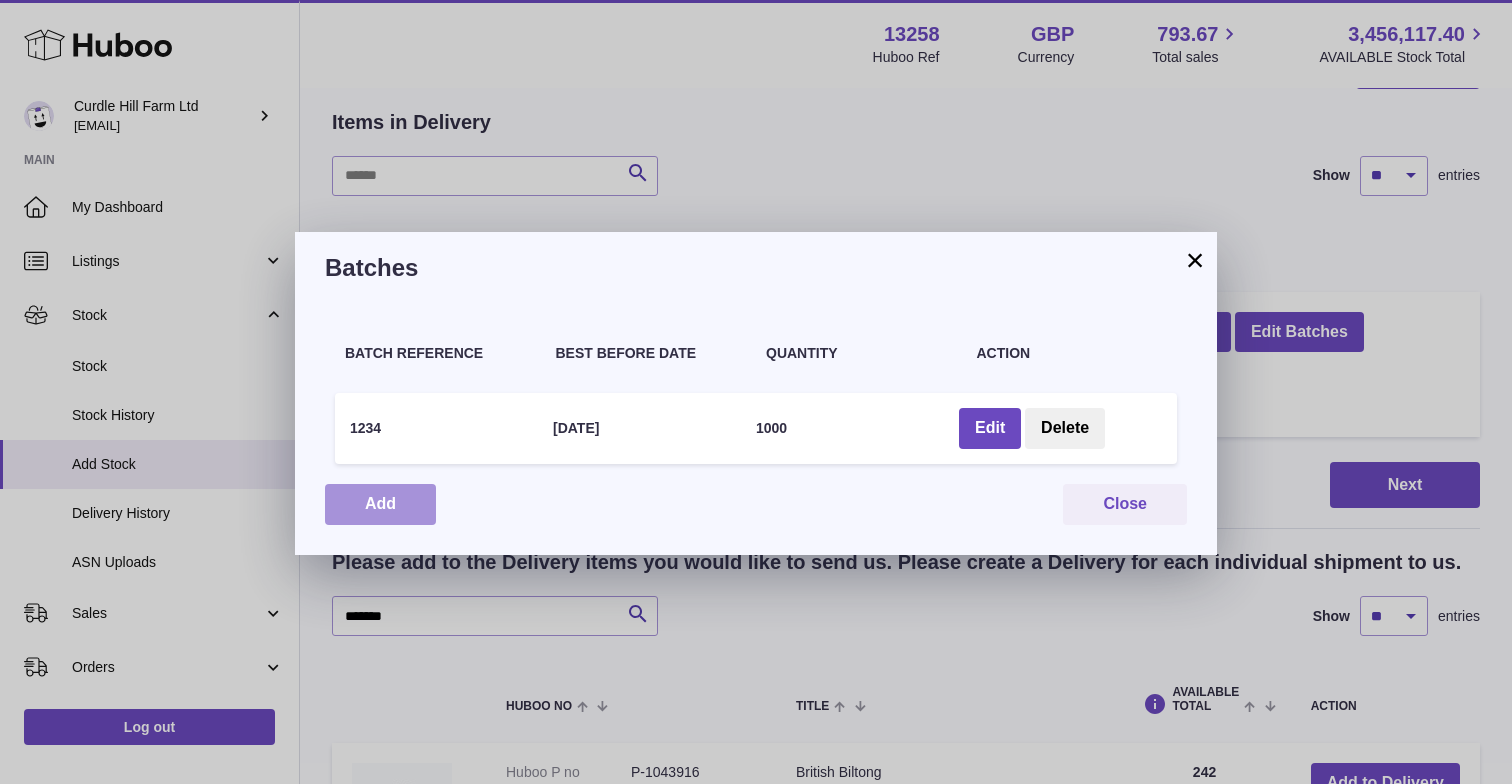 click on "Add" at bounding box center [380, 504] 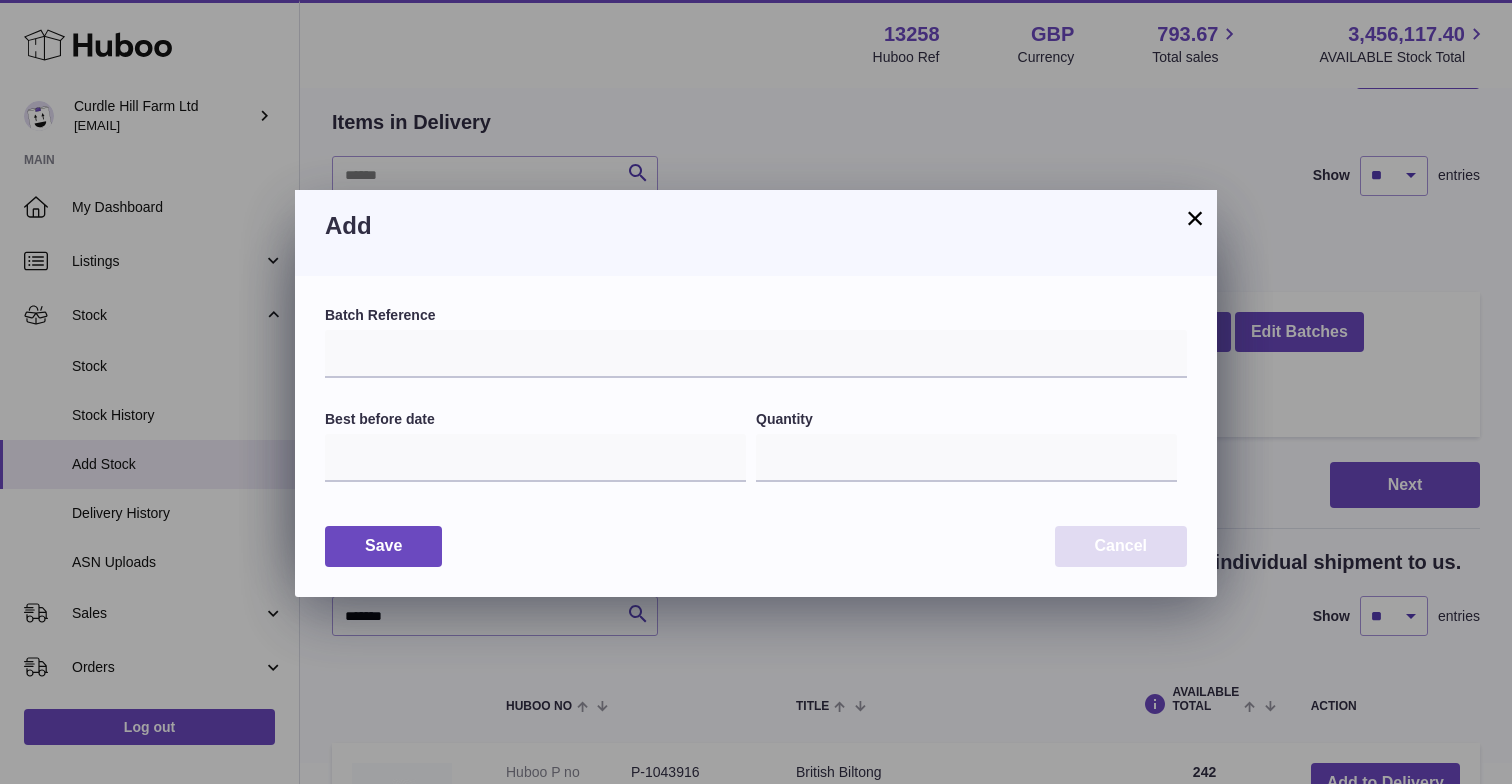 click on "Cancel" at bounding box center [1121, 546] 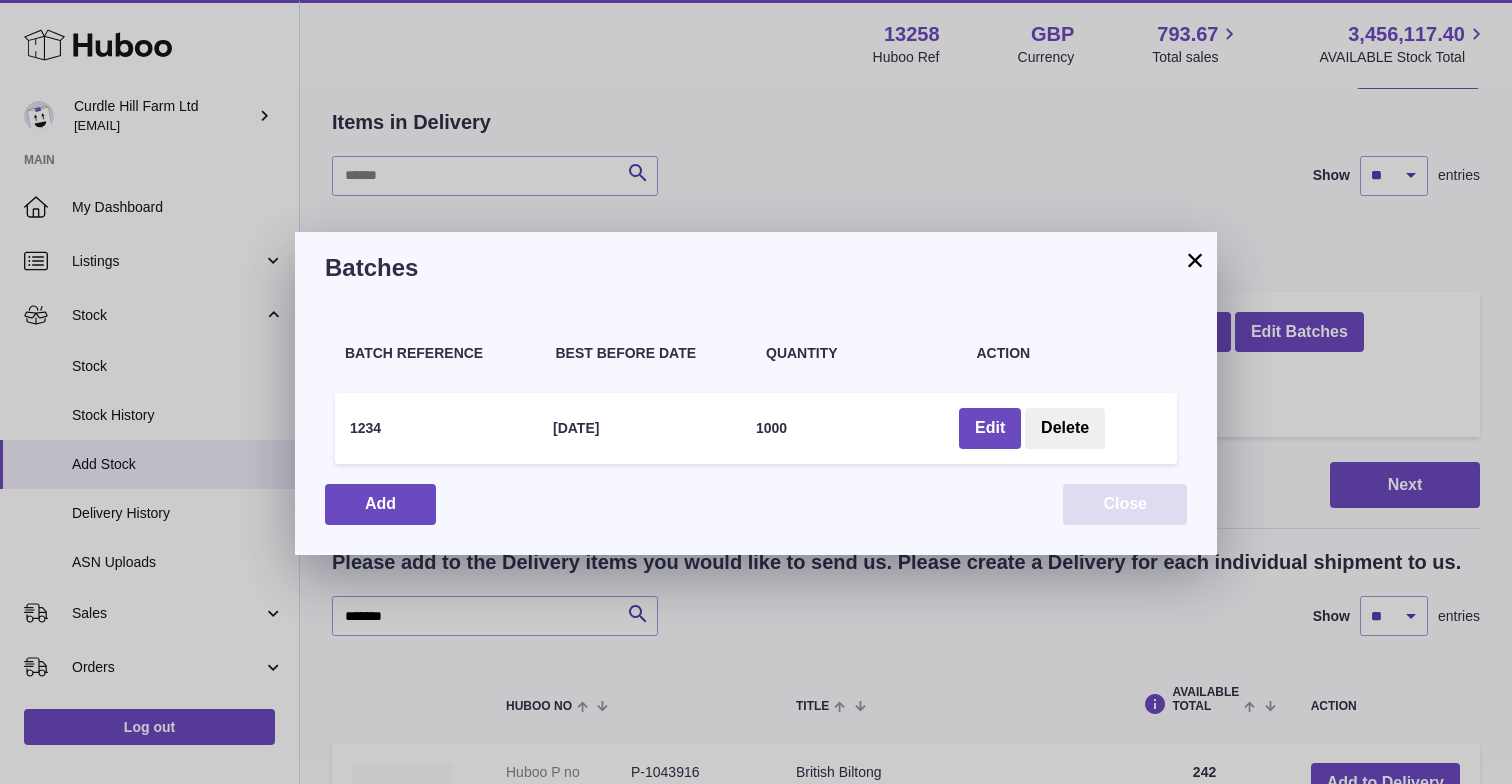 click on "Close" at bounding box center [1125, 504] 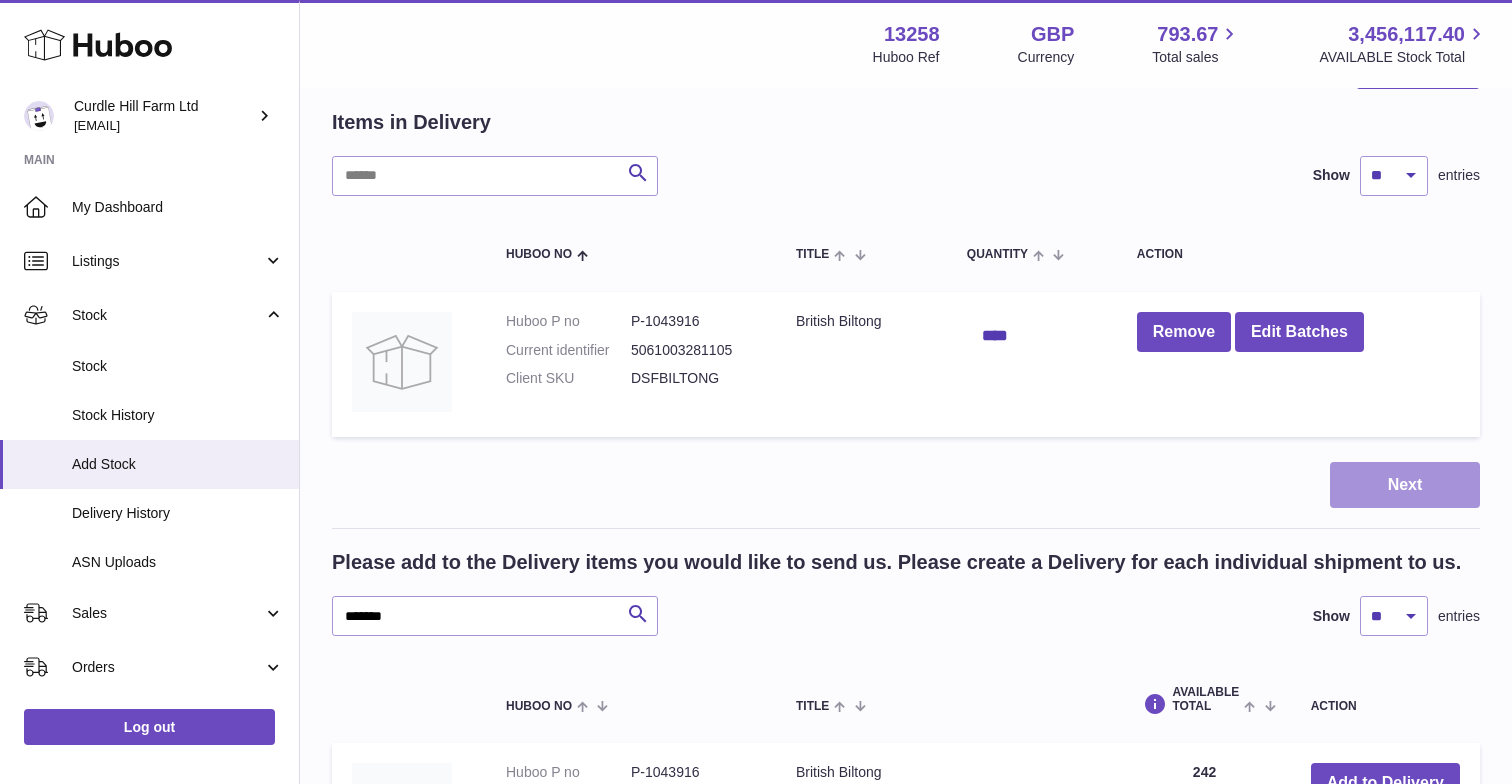 click on "Next" at bounding box center (1405, 485) 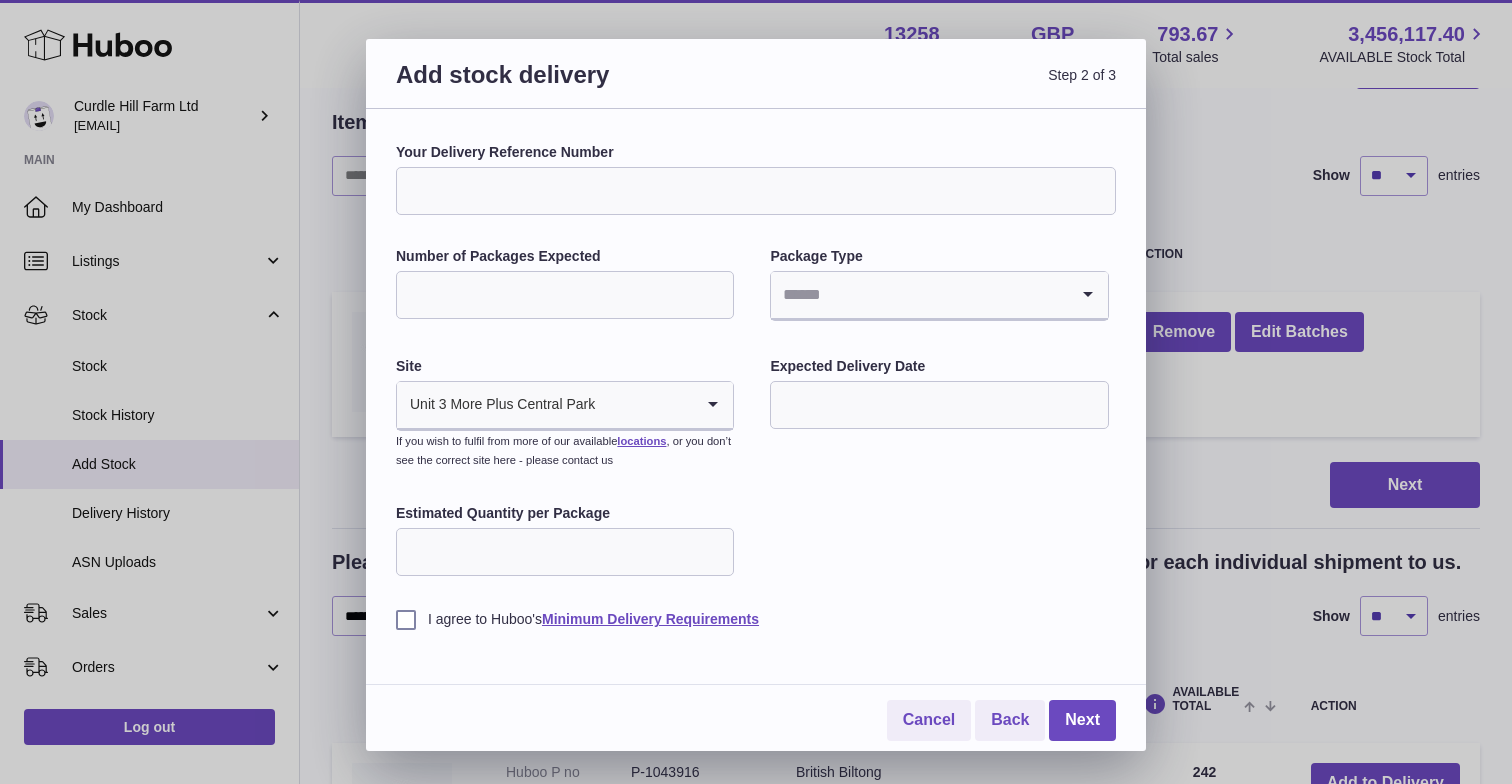 click on "Your Delivery Reference Number" at bounding box center (756, 191) 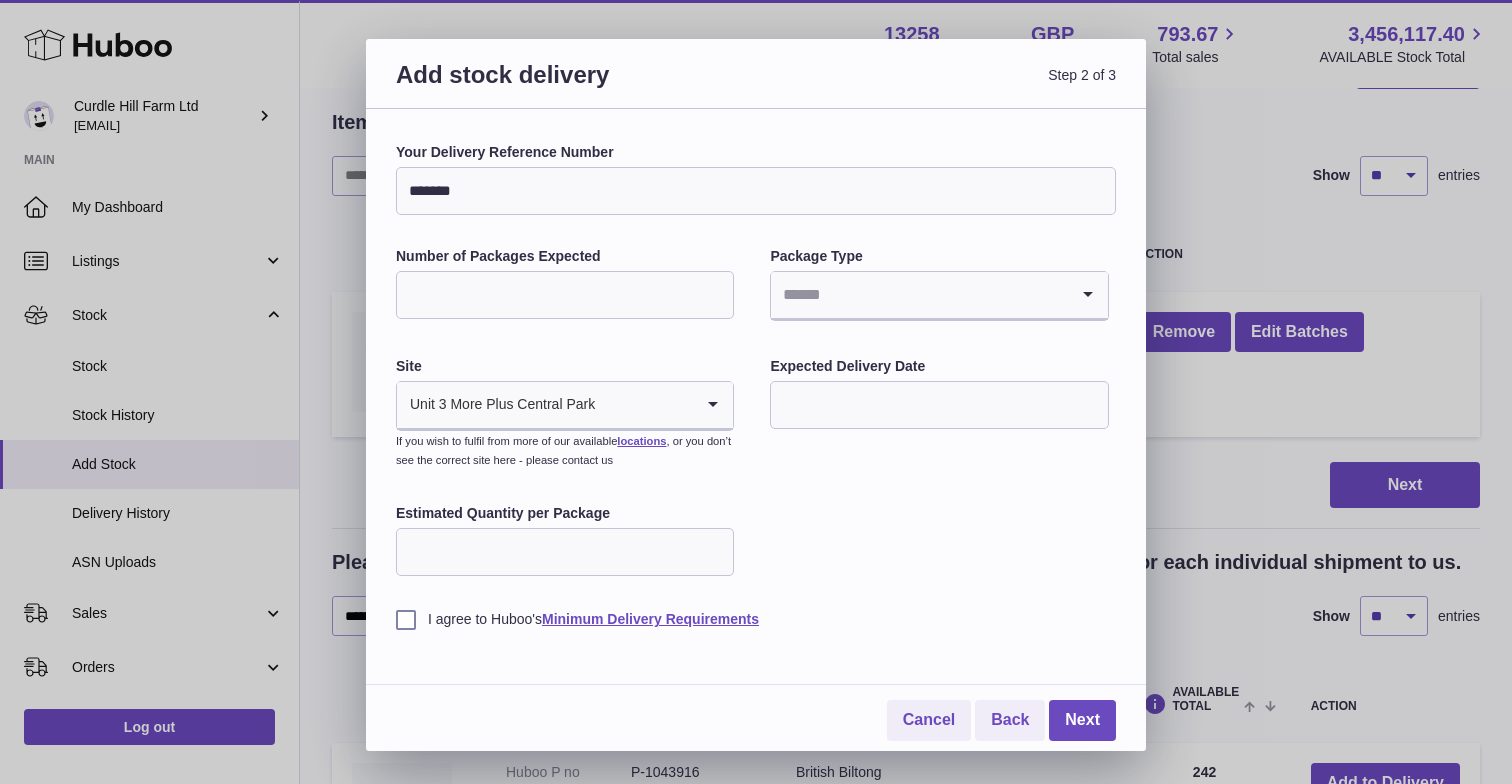 type on "*******" 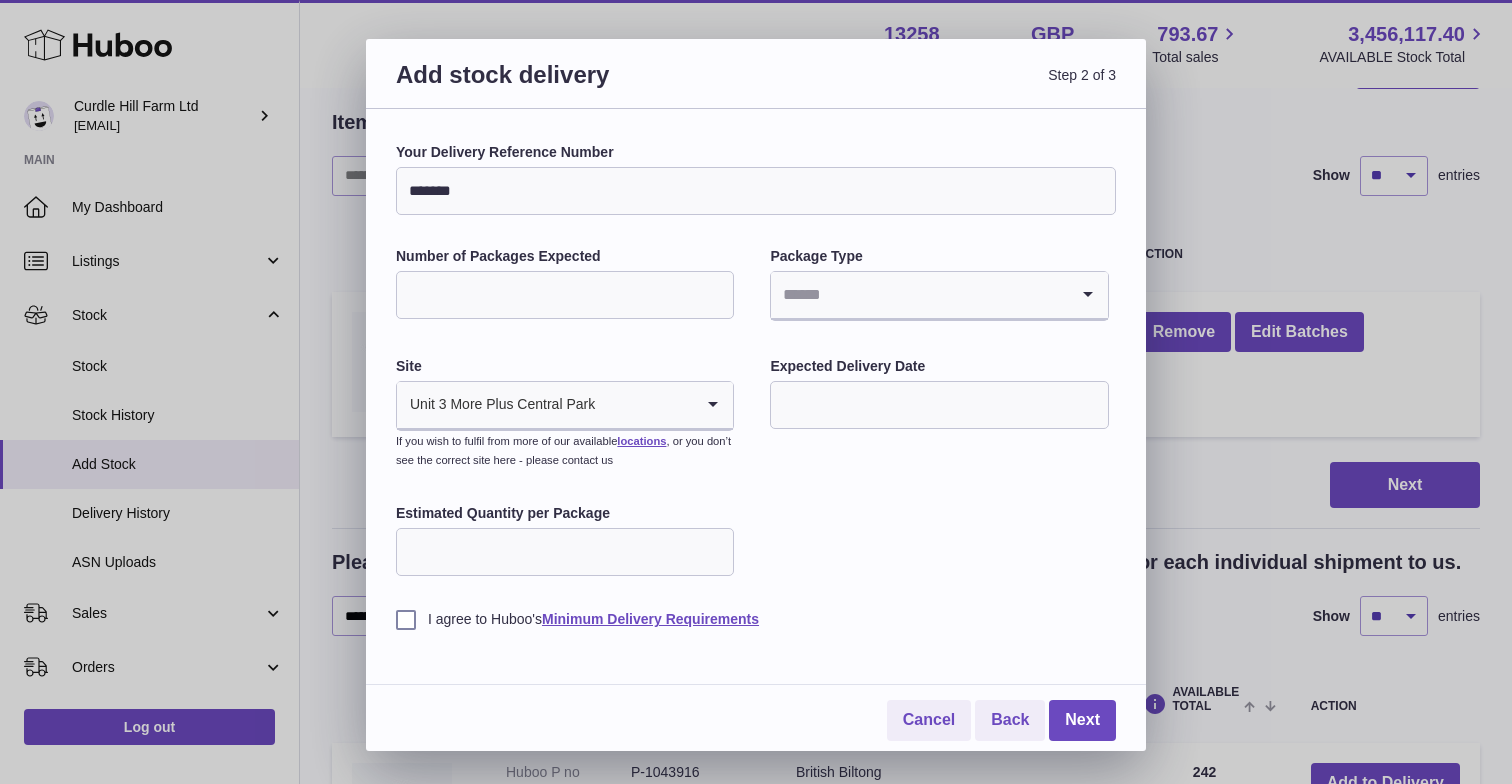 click on "Number of Packages Expected" at bounding box center (565, 295) 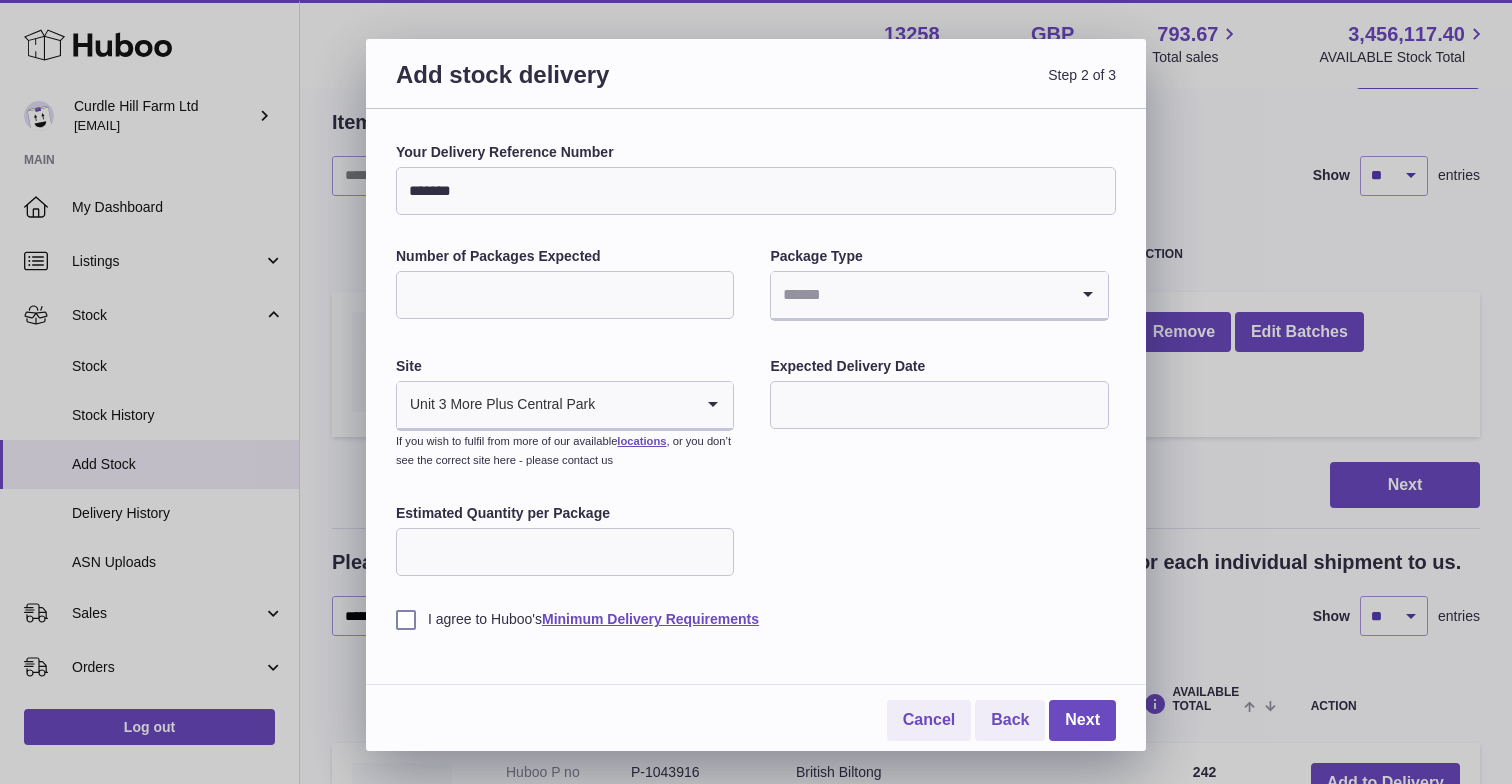 type on "*" 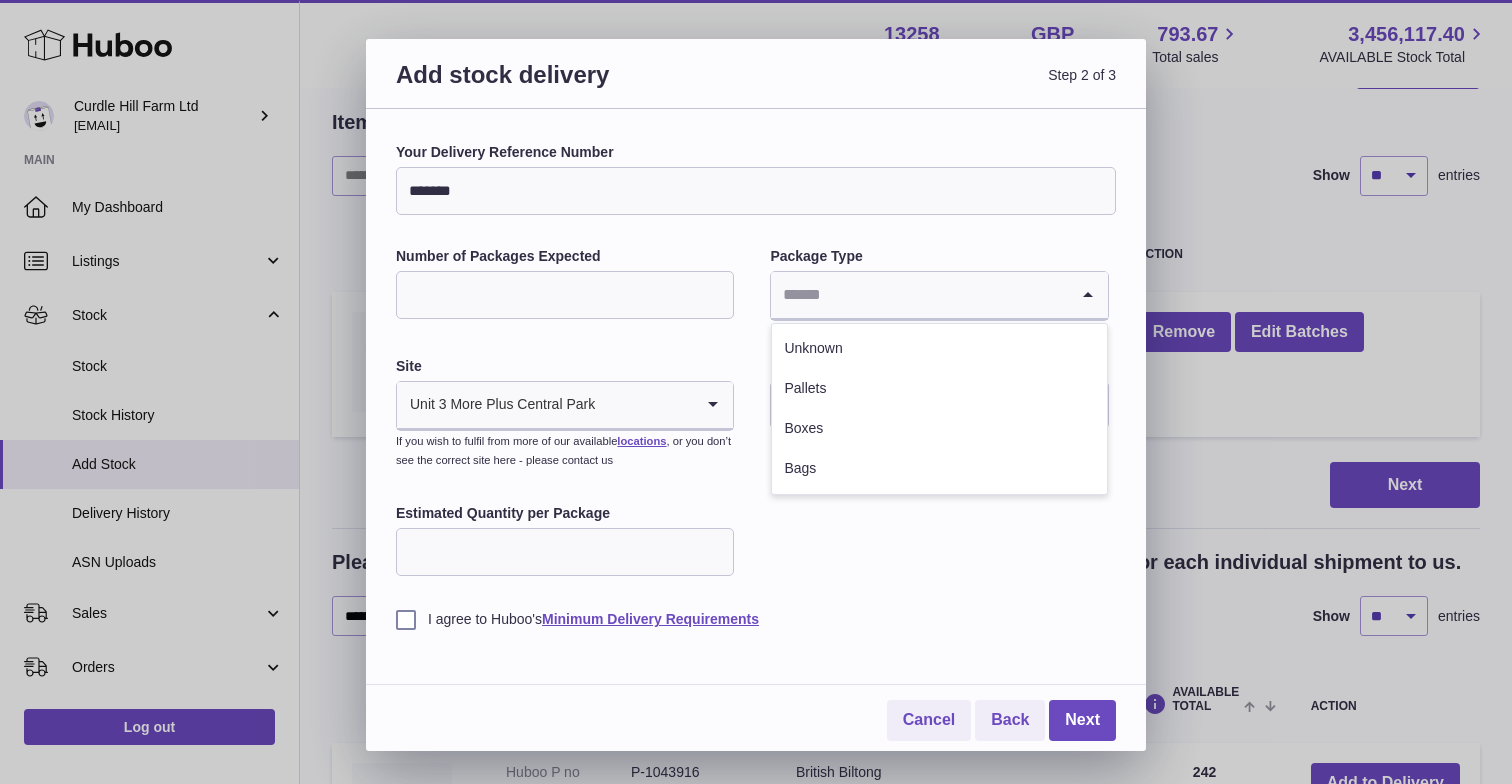 click at bounding box center [919, 295] 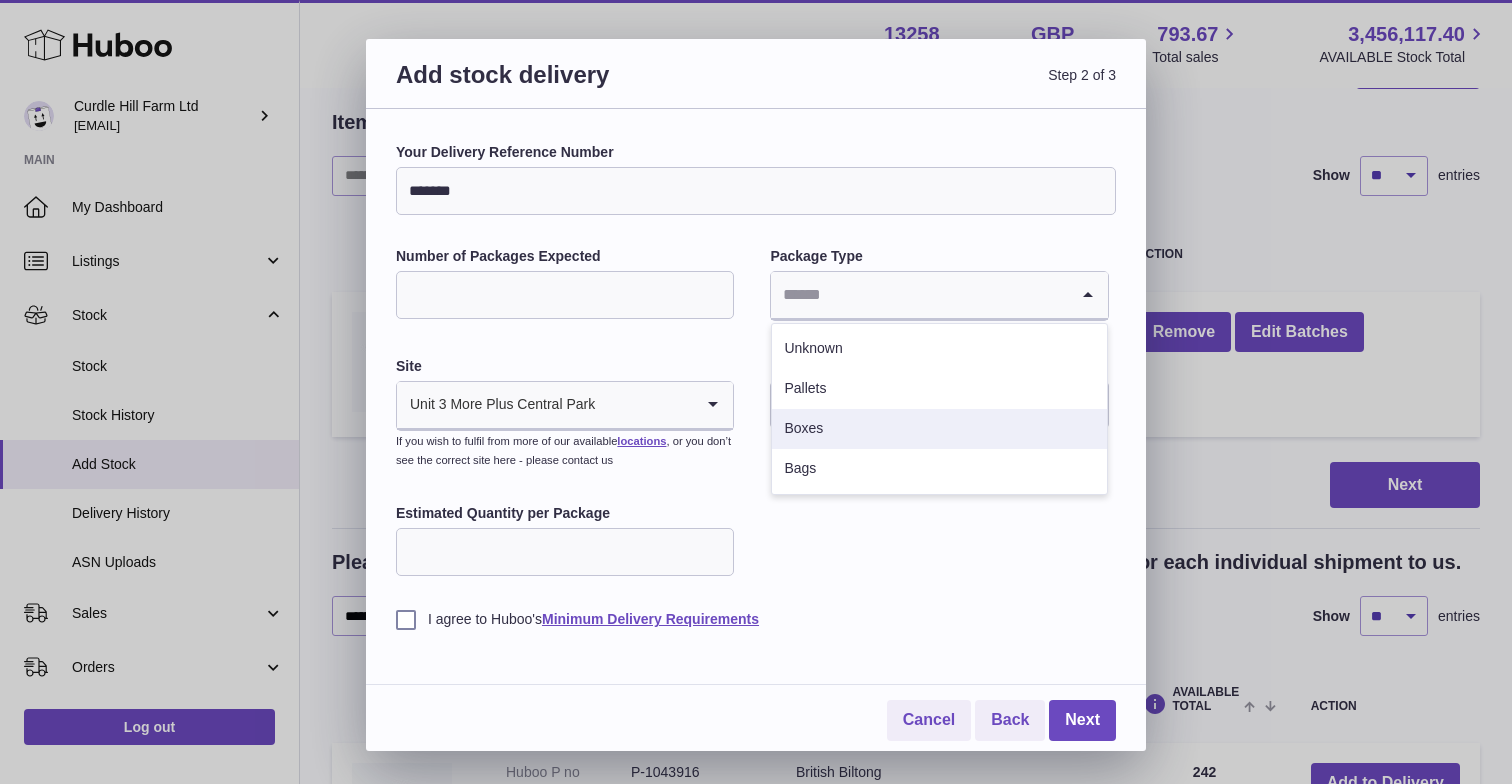 click on "Boxes" at bounding box center (939, 429) 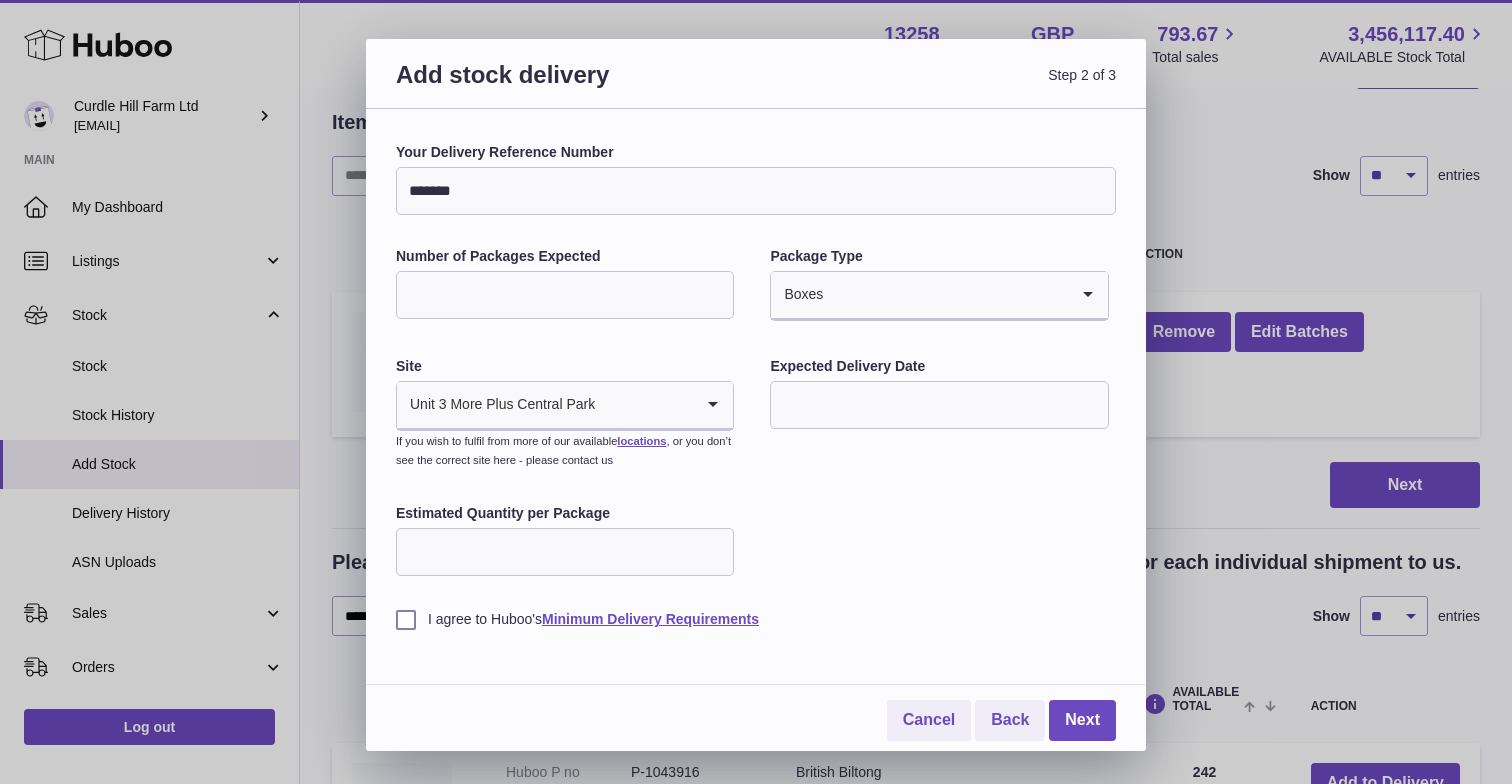 click at bounding box center (939, 405) 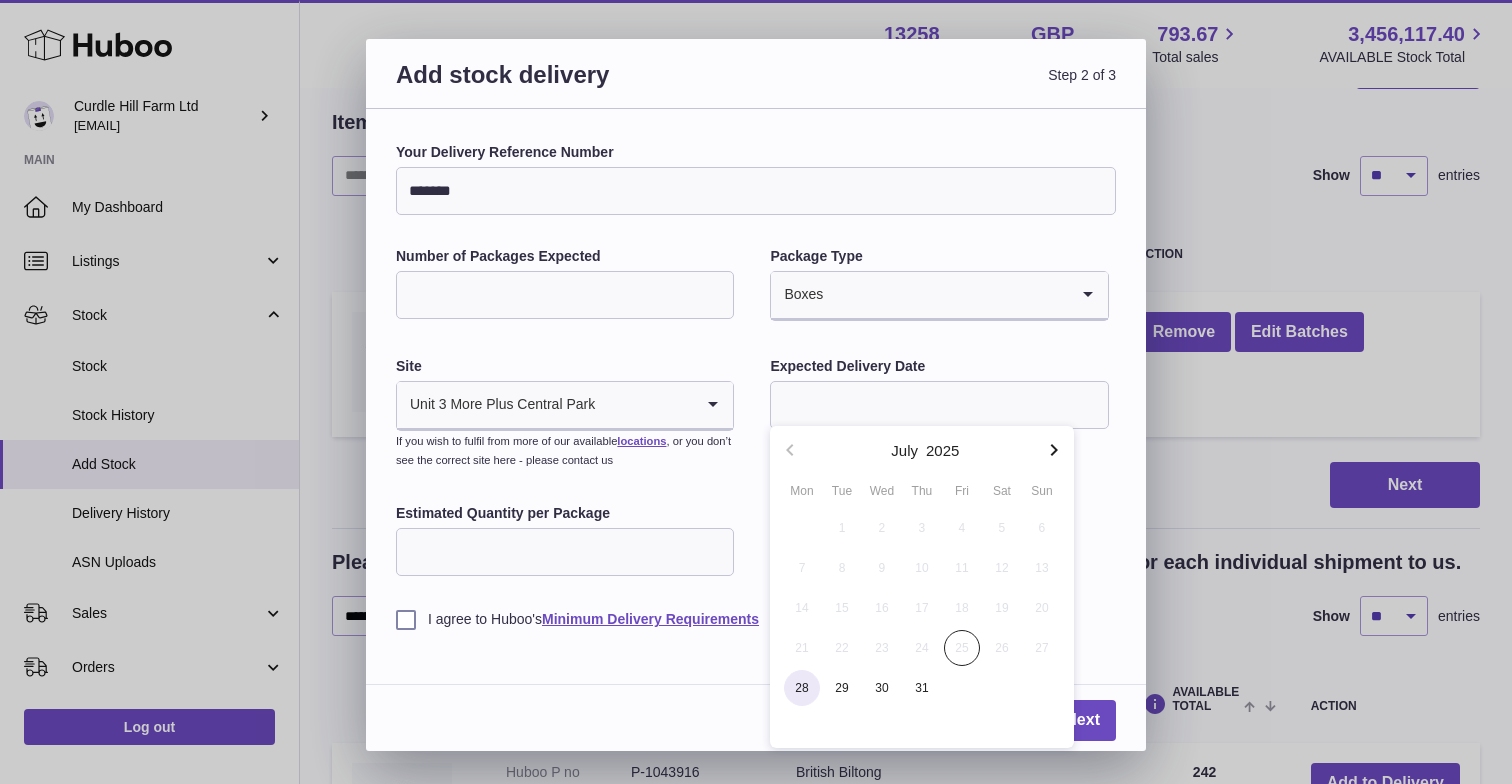 click on "28" at bounding box center [802, 688] 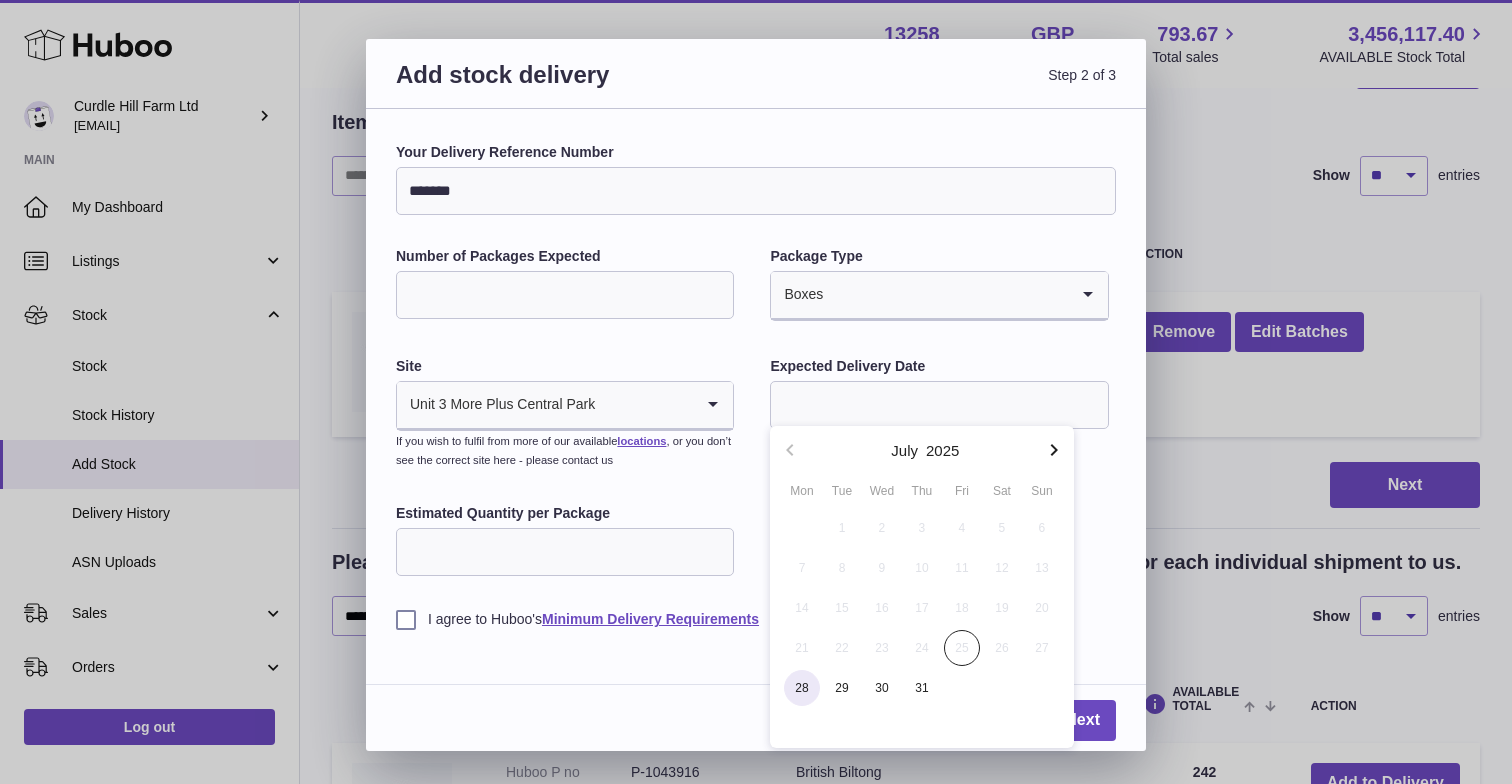 type on "**********" 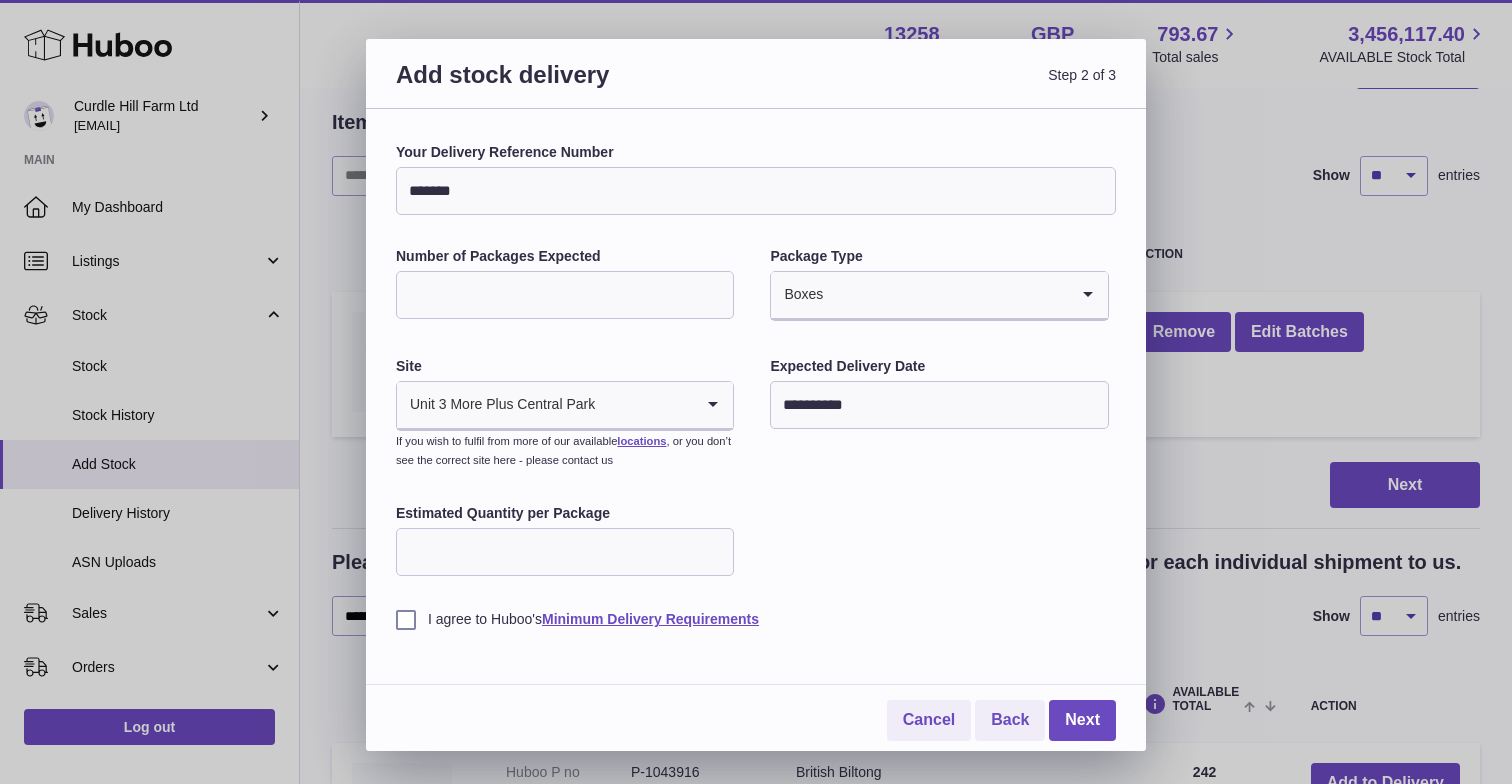 click on "Estimated Quantity per Package" at bounding box center [565, 552] 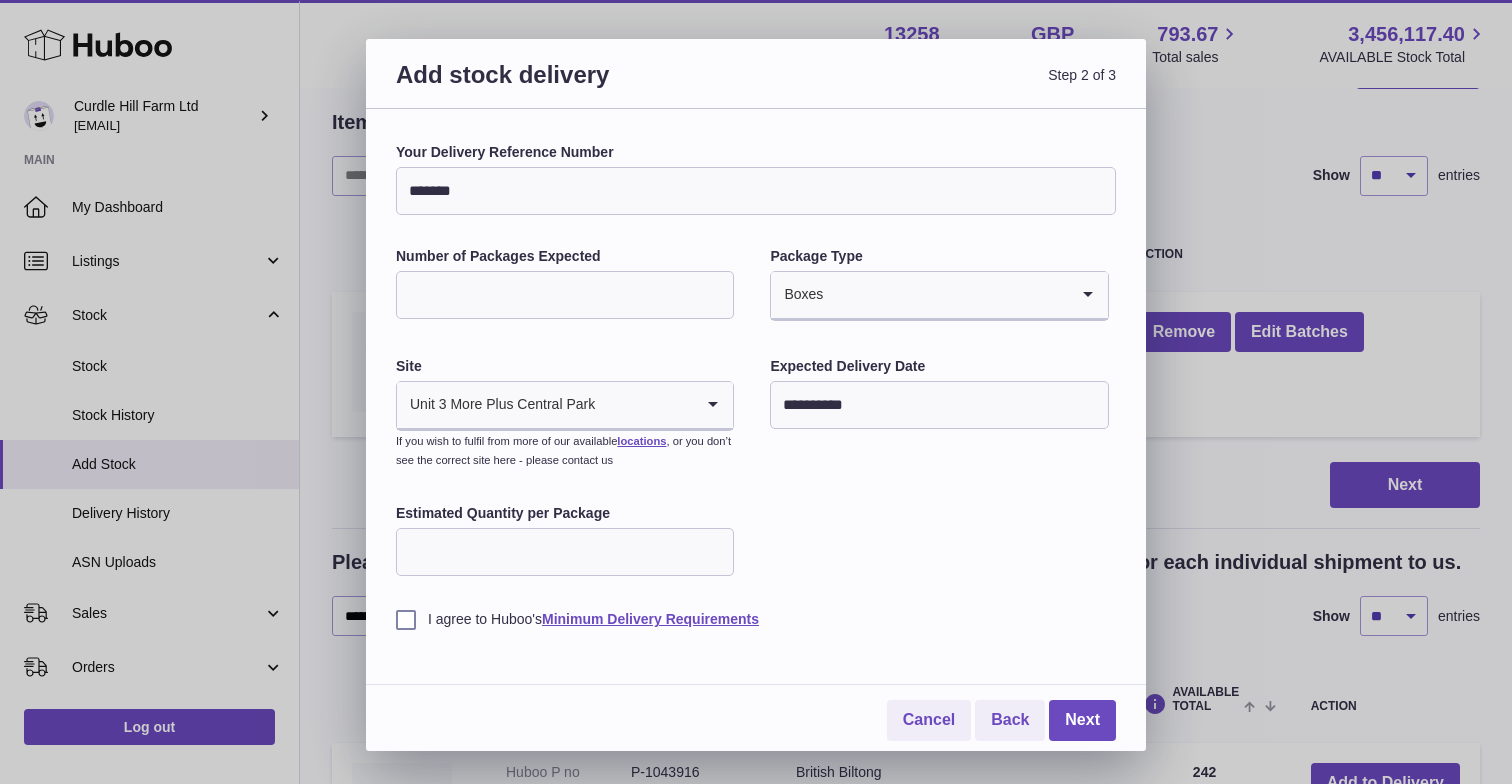 type on "***" 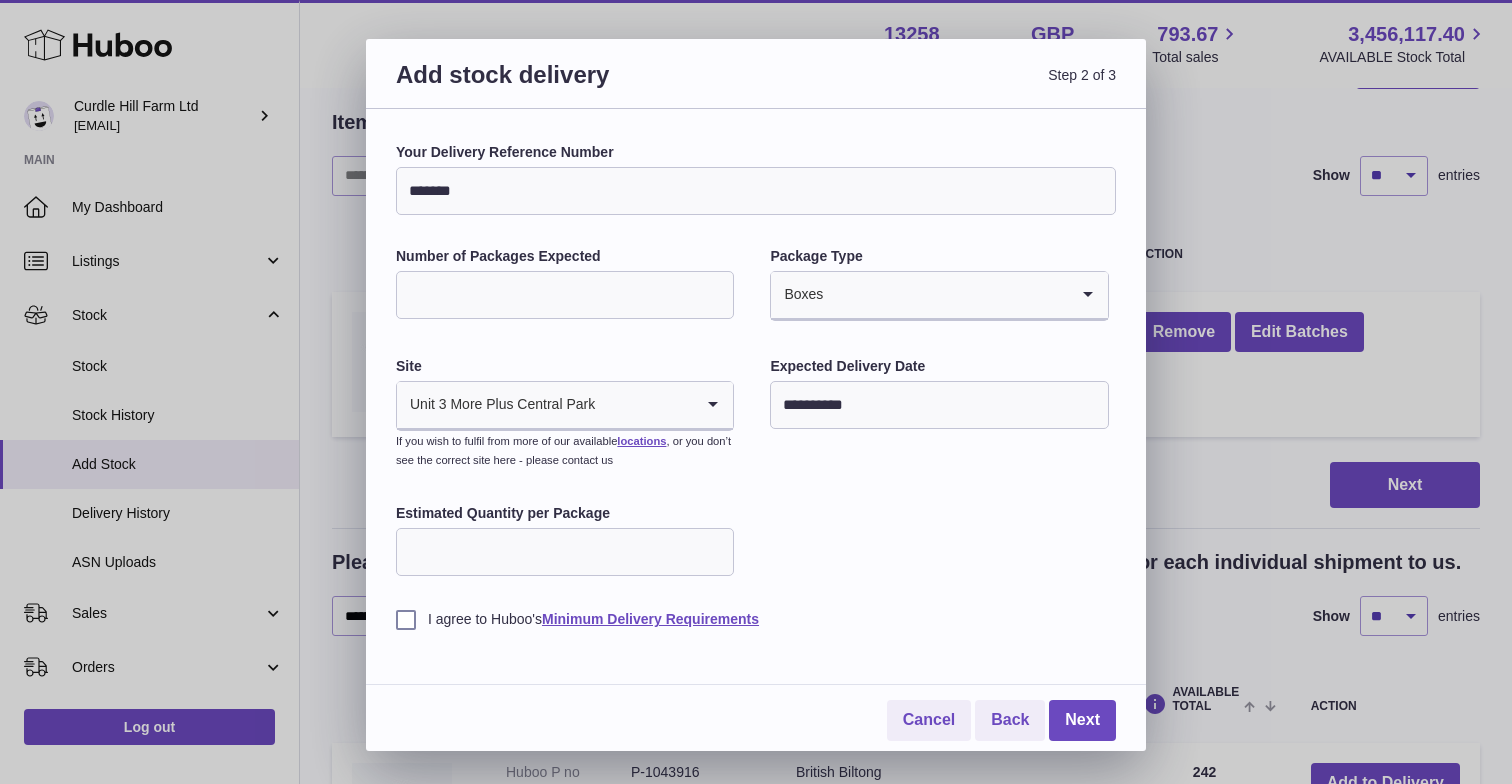 click on "I agree to Huboo's
Minimum Delivery Requirements" at bounding box center [756, 604] 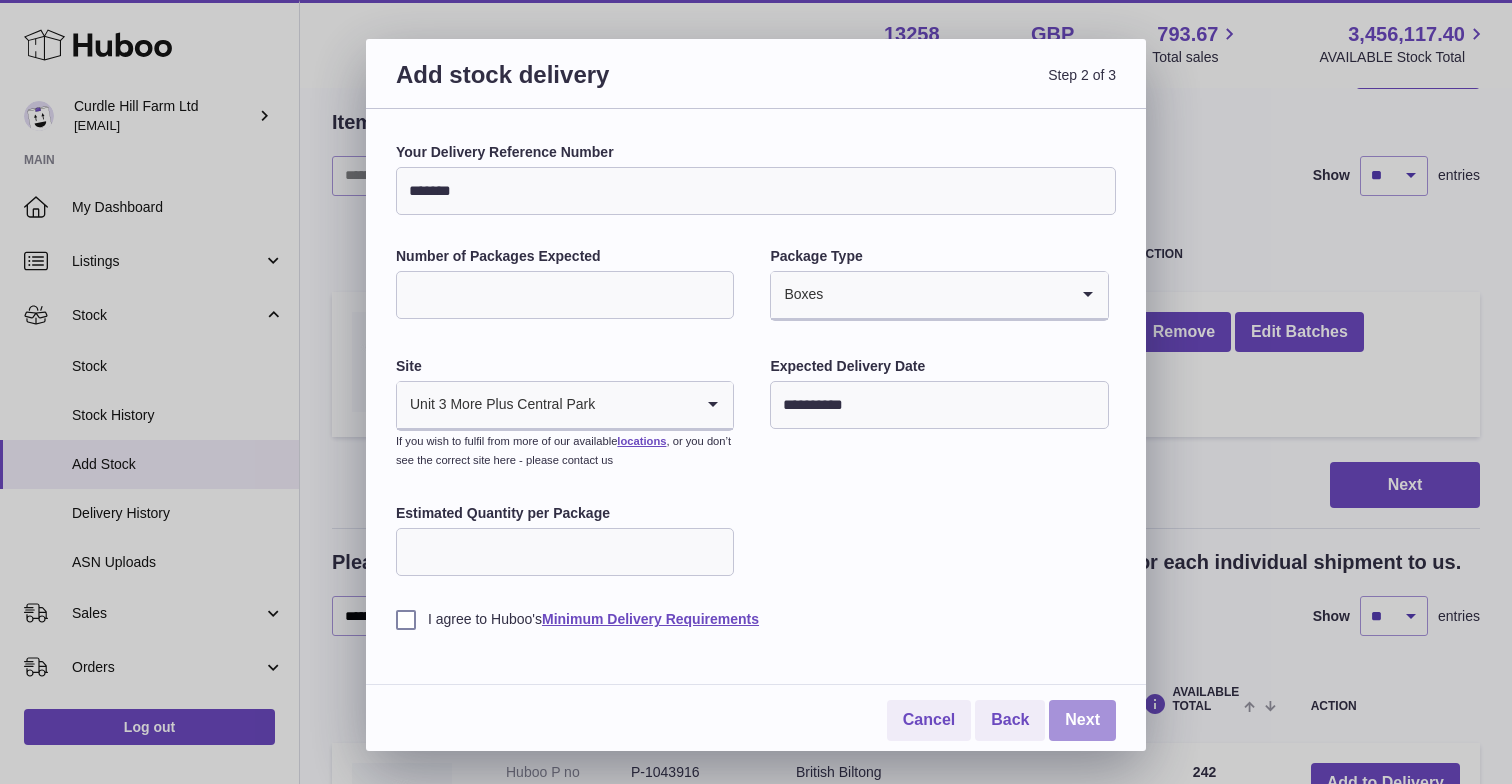 click on "Next" at bounding box center [1082, 720] 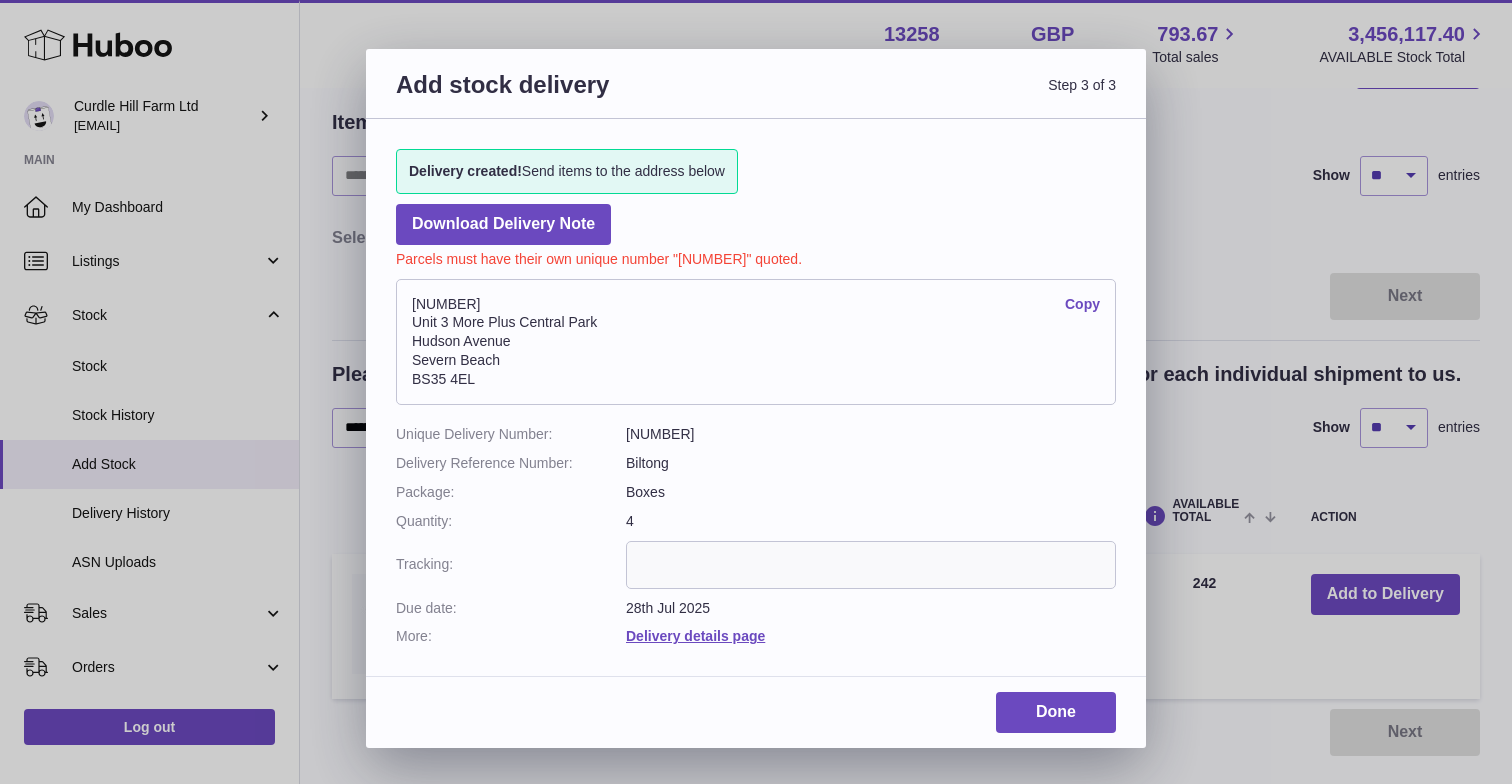click on "Copy" at bounding box center (1082, 304) 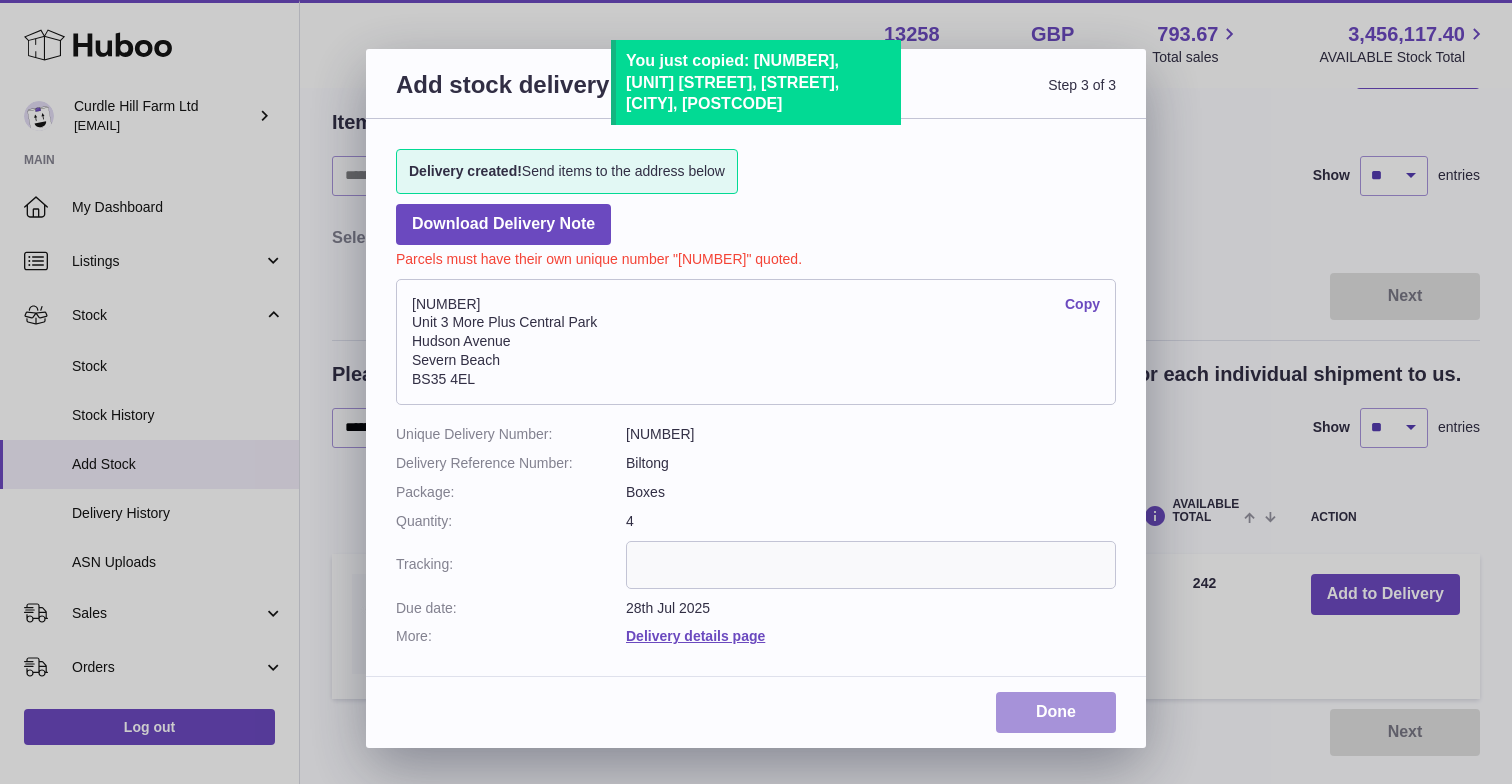 click on "Done" at bounding box center (1056, 712) 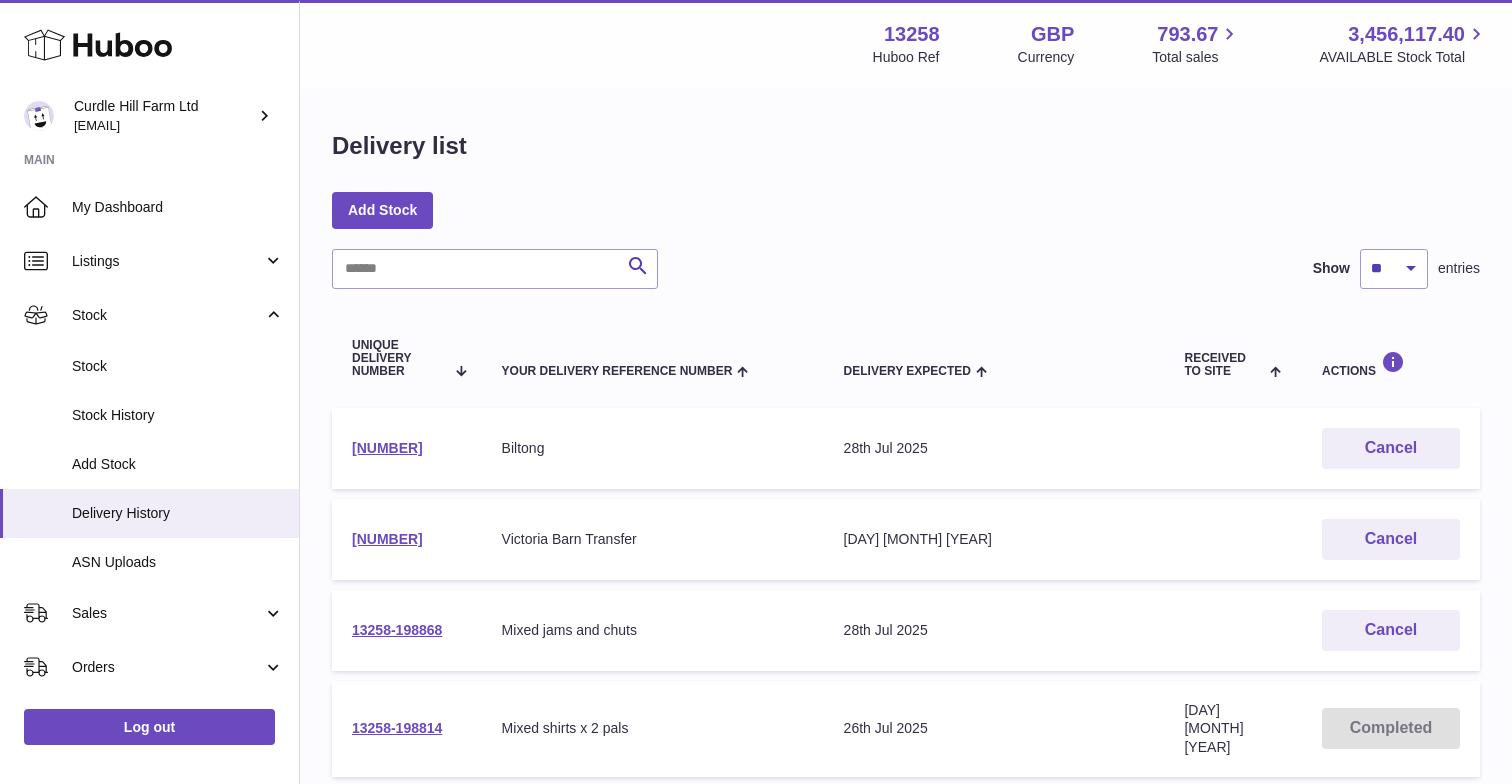 scroll, scrollTop: 0, scrollLeft: 0, axis: both 